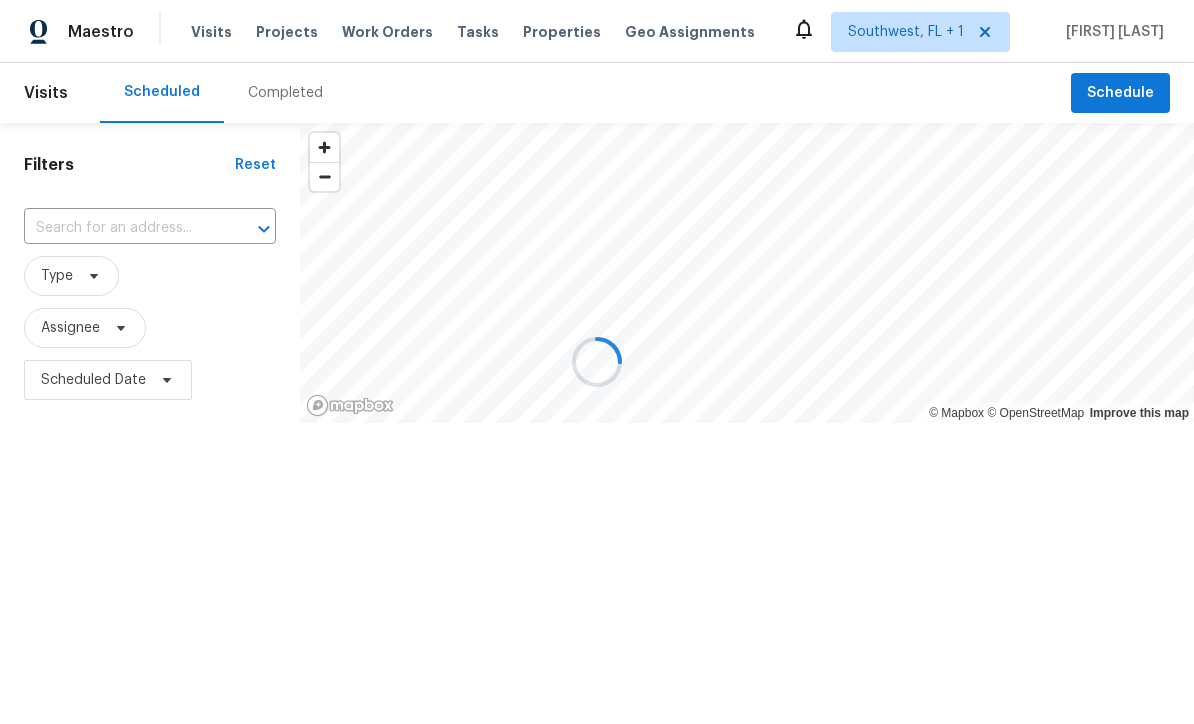 scroll, scrollTop: 1, scrollLeft: 0, axis: vertical 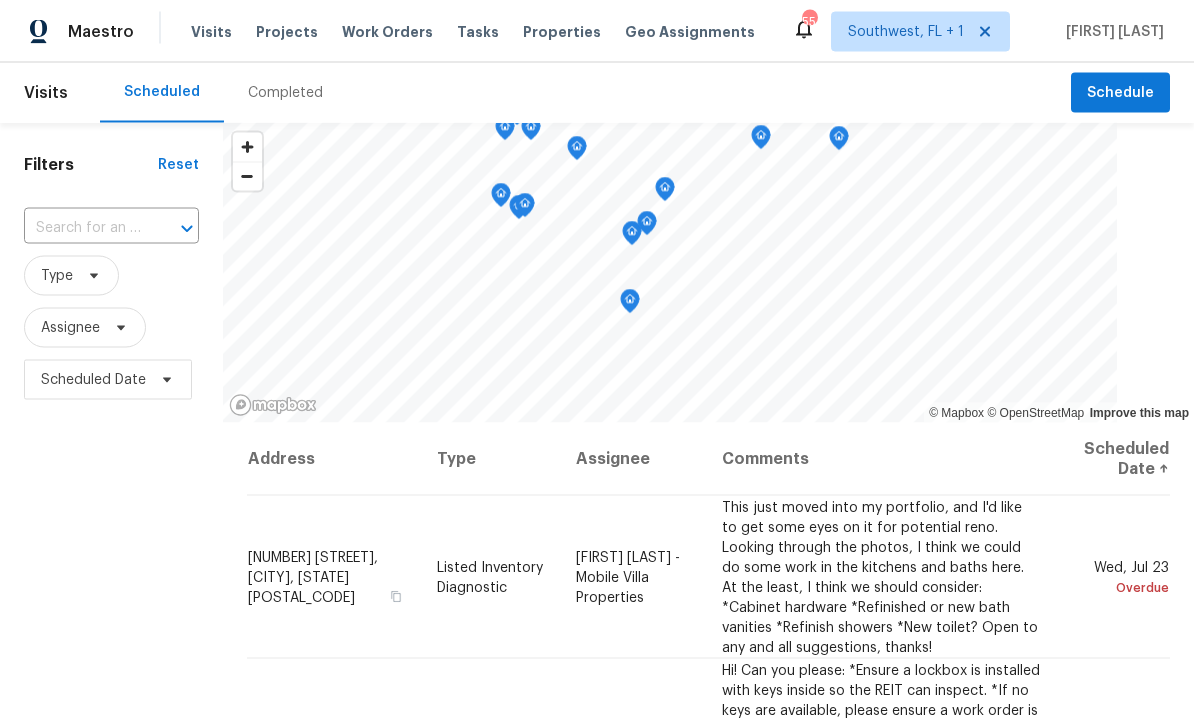 click on "Projects" at bounding box center (287, 32) 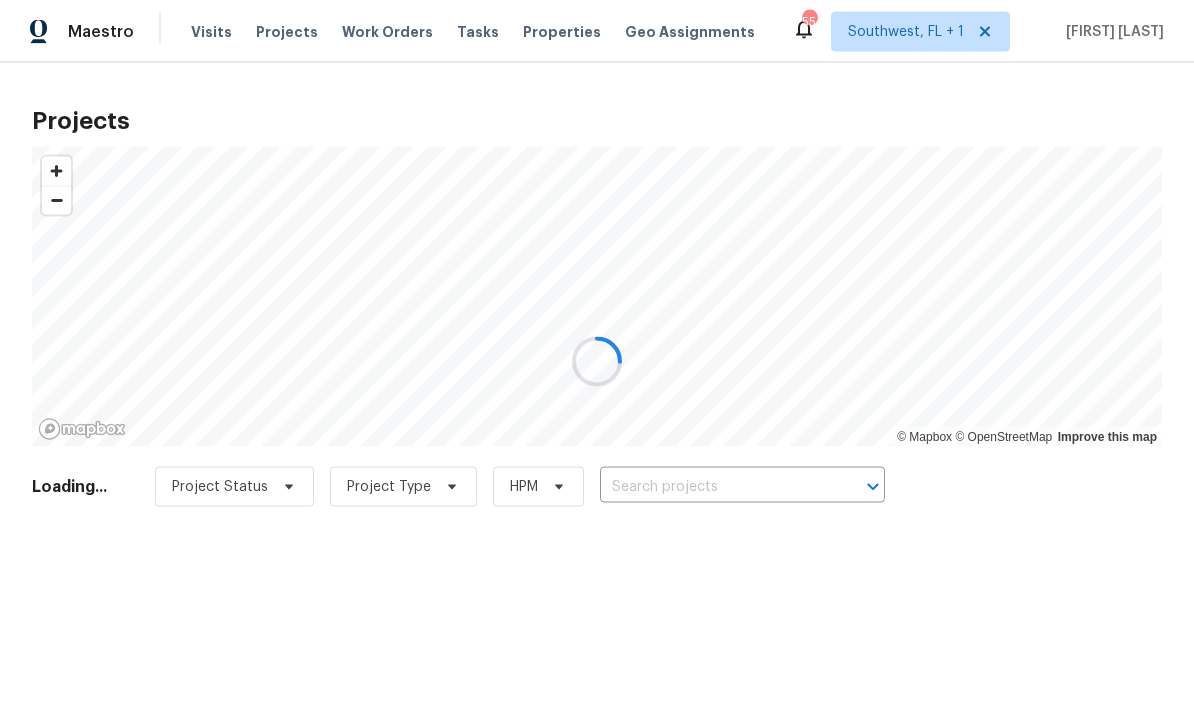 scroll, scrollTop: 0, scrollLeft: 0, axis: both 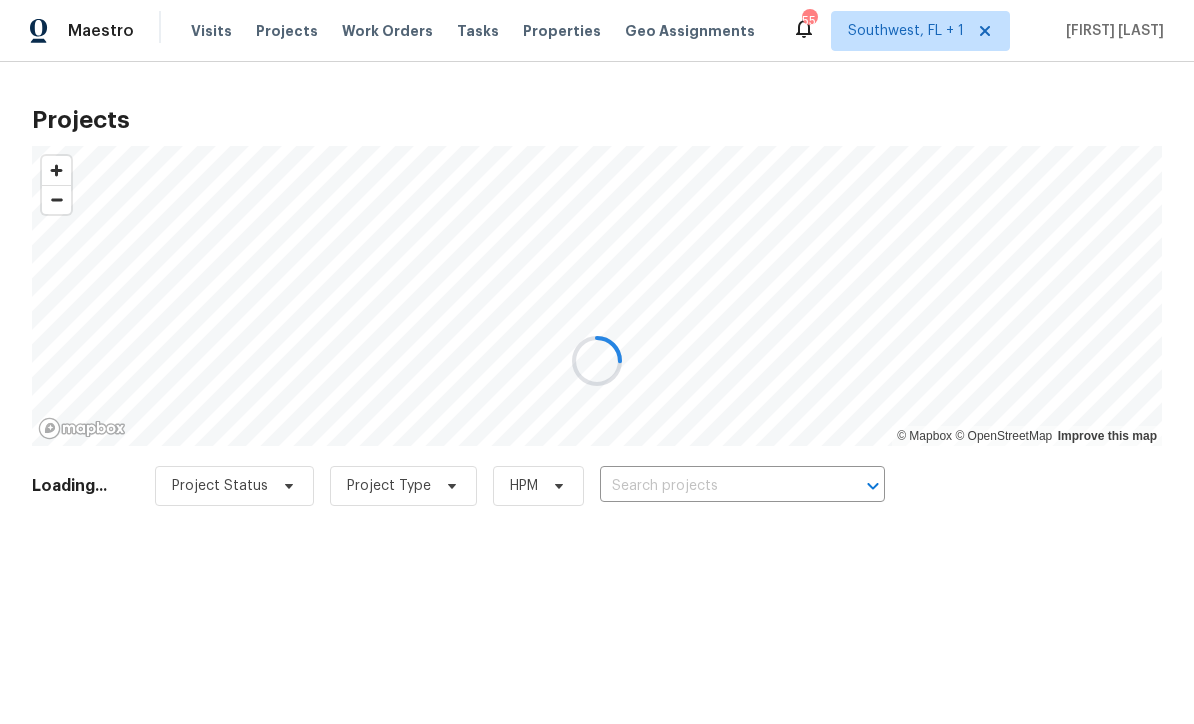 click at bounding box center [597, 362] 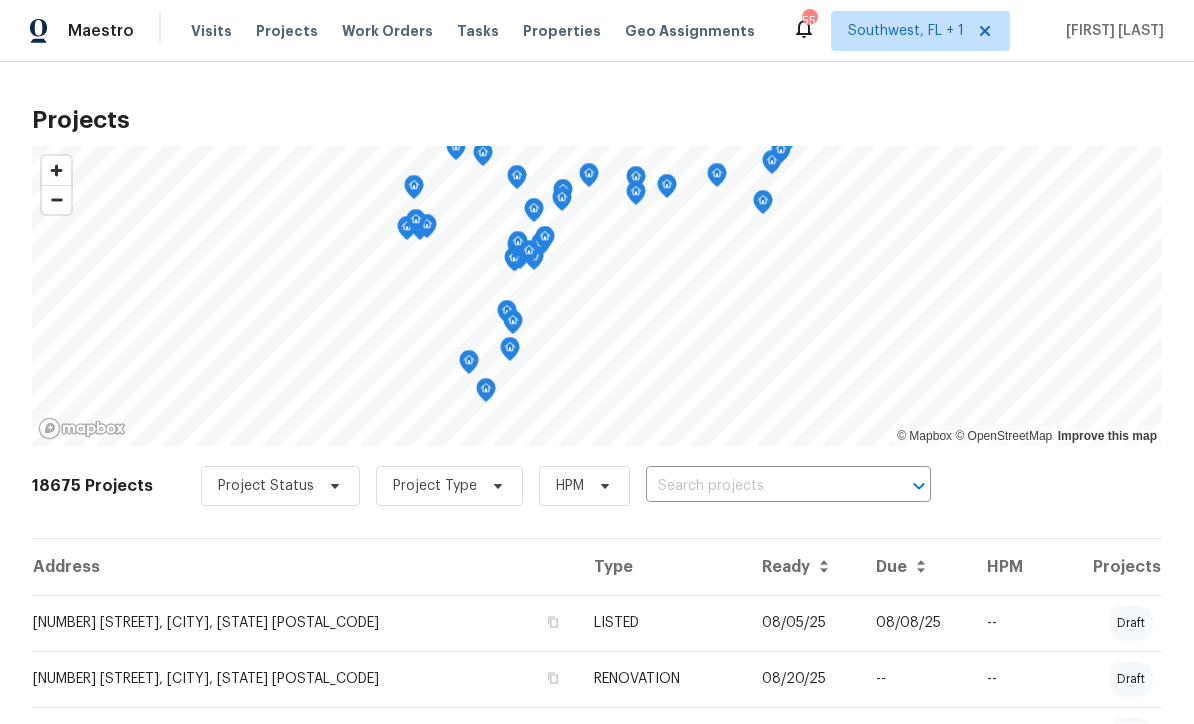 scroll, scrollTop: 1, scrollLeft: 0, axis: vertical 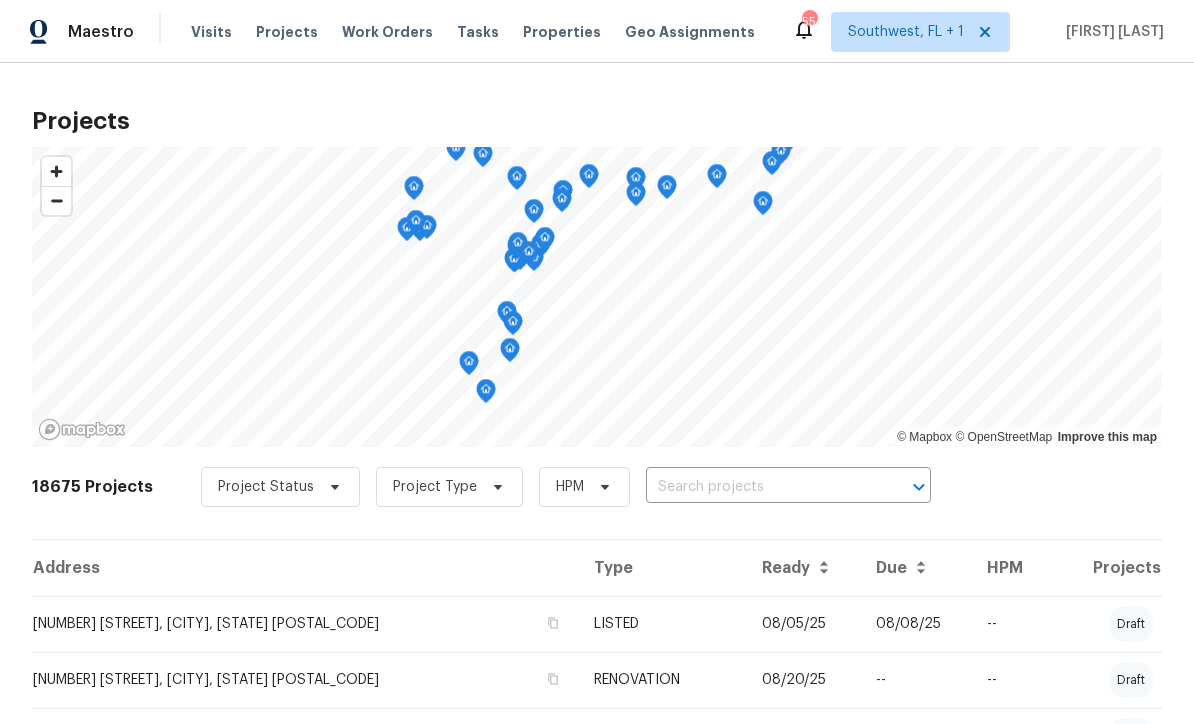 click at bounding box center (760, 487) 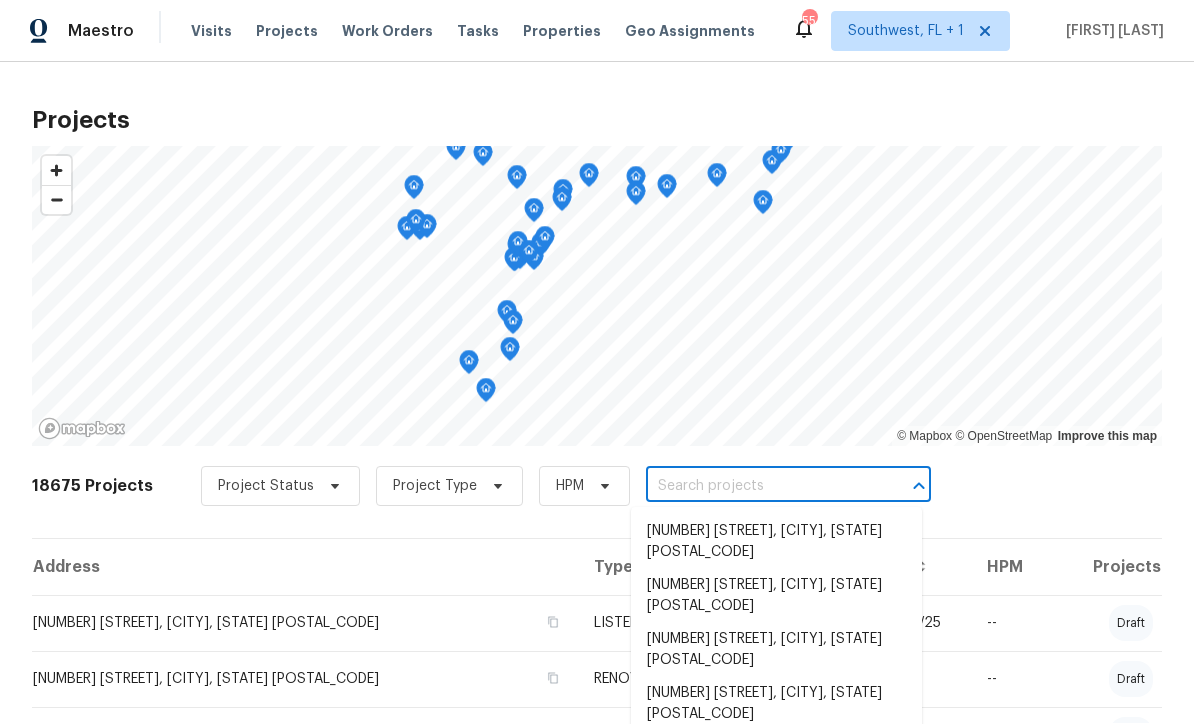 scroll, scrollTop: 0, scrollLeft: 0, axis: both 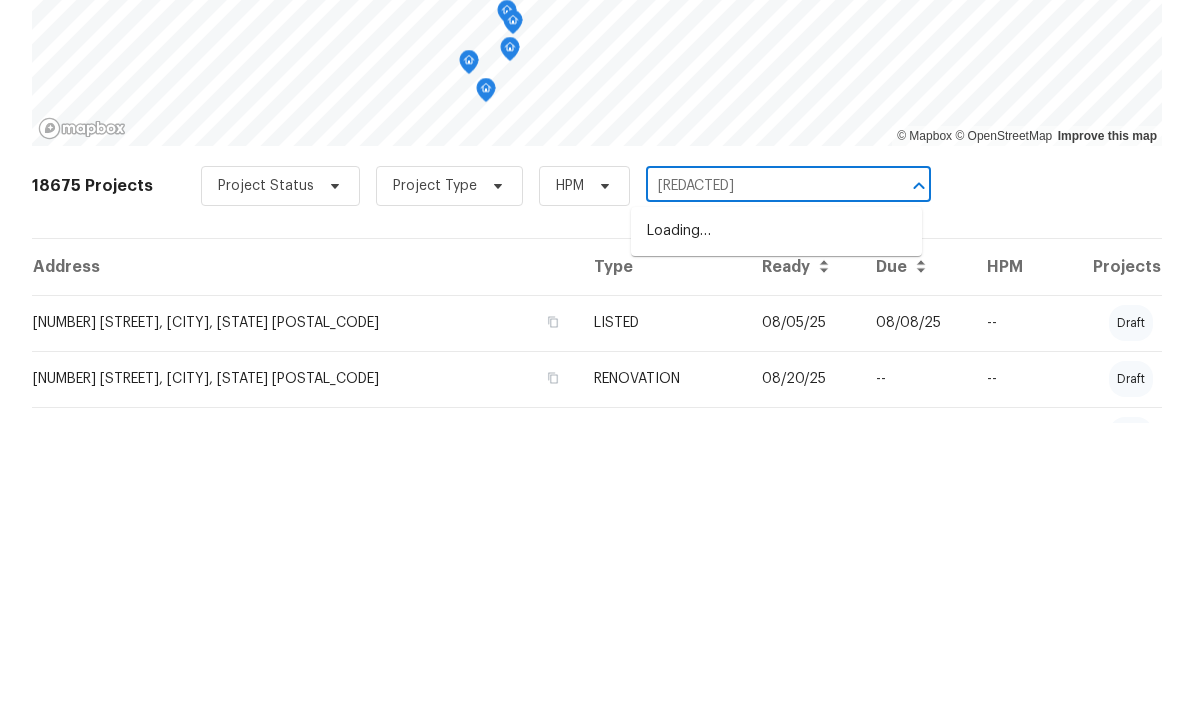 type on "9003 w" 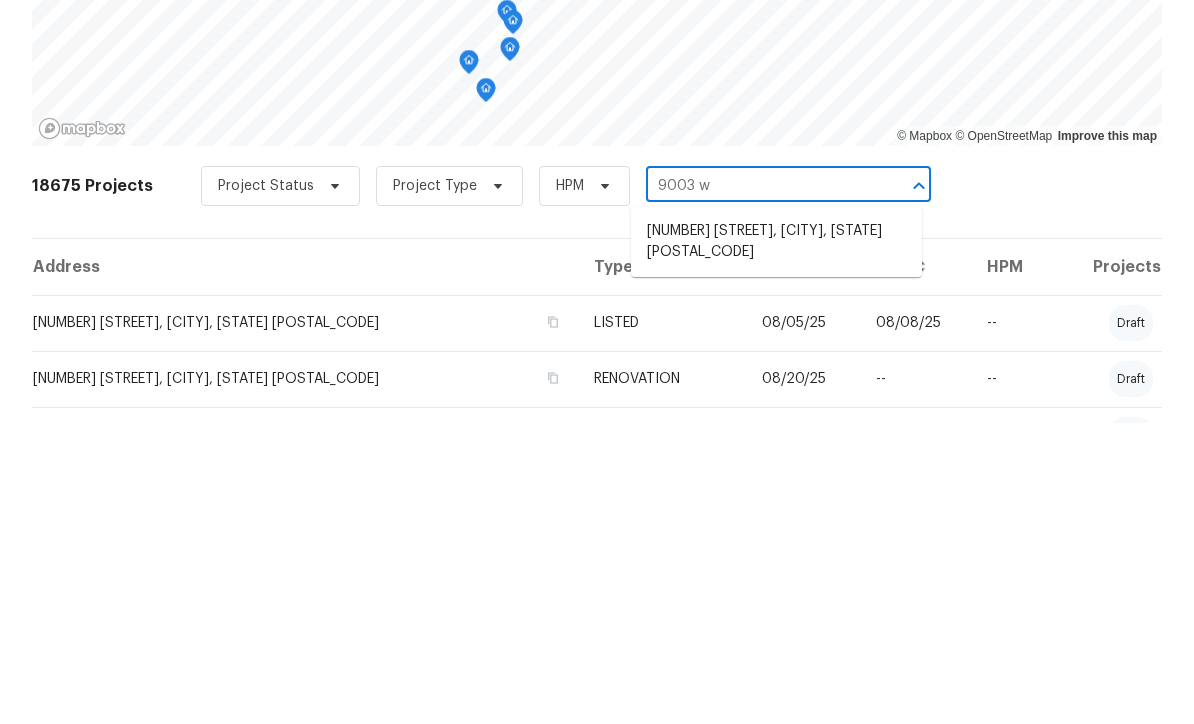 click on "[NUMBER] [STREET], [CITY], [STATE] [POSTAL_CODE]" at bounding box center (776, 543) 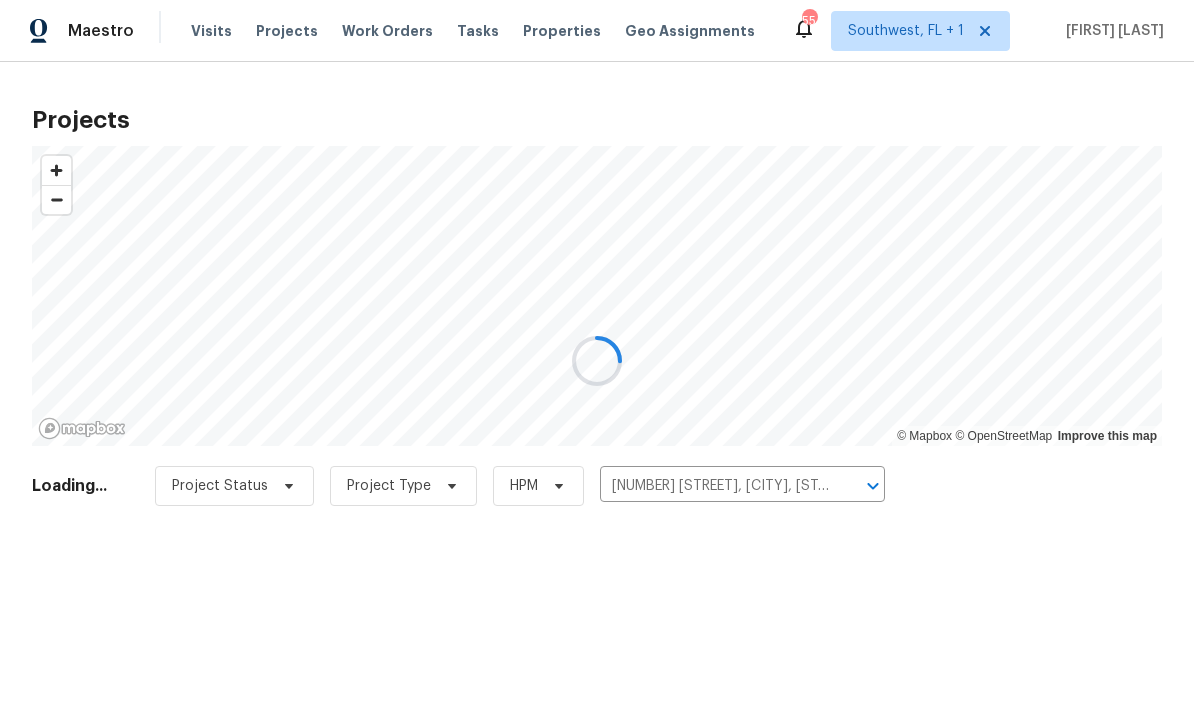 scroll, scrollTop: 1, scrollLeft: 0, axis: vertical 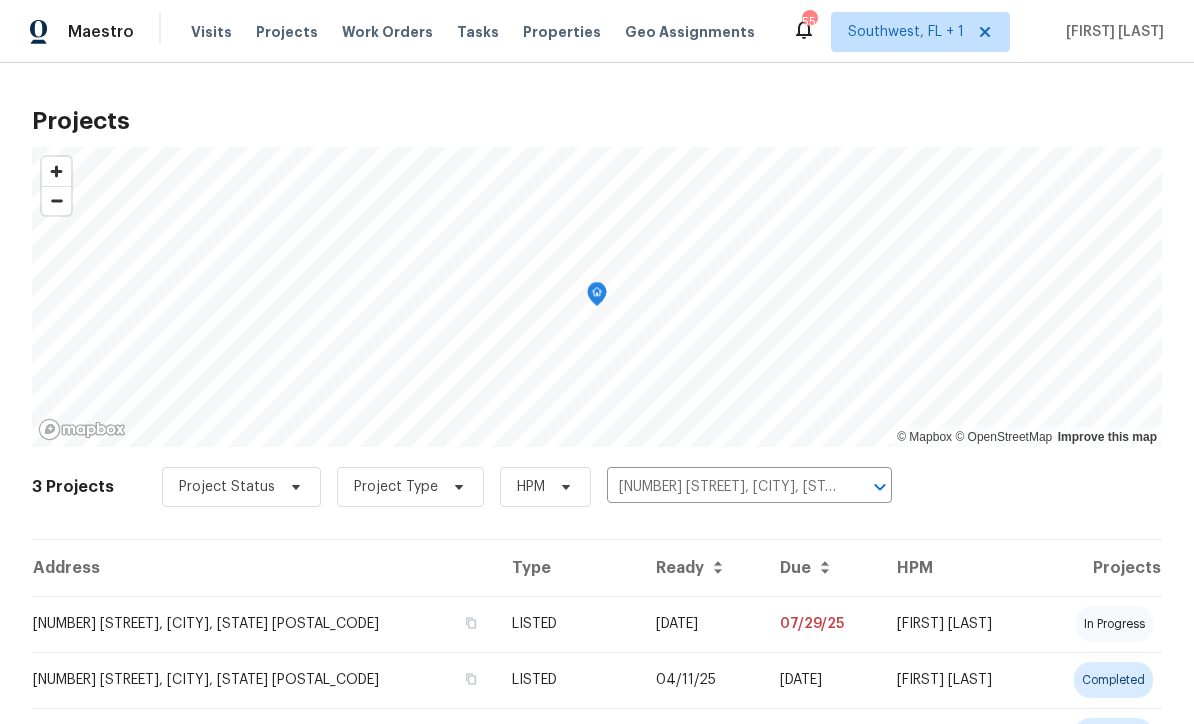 click on "[DATE]" at bounding box center [702, 624] 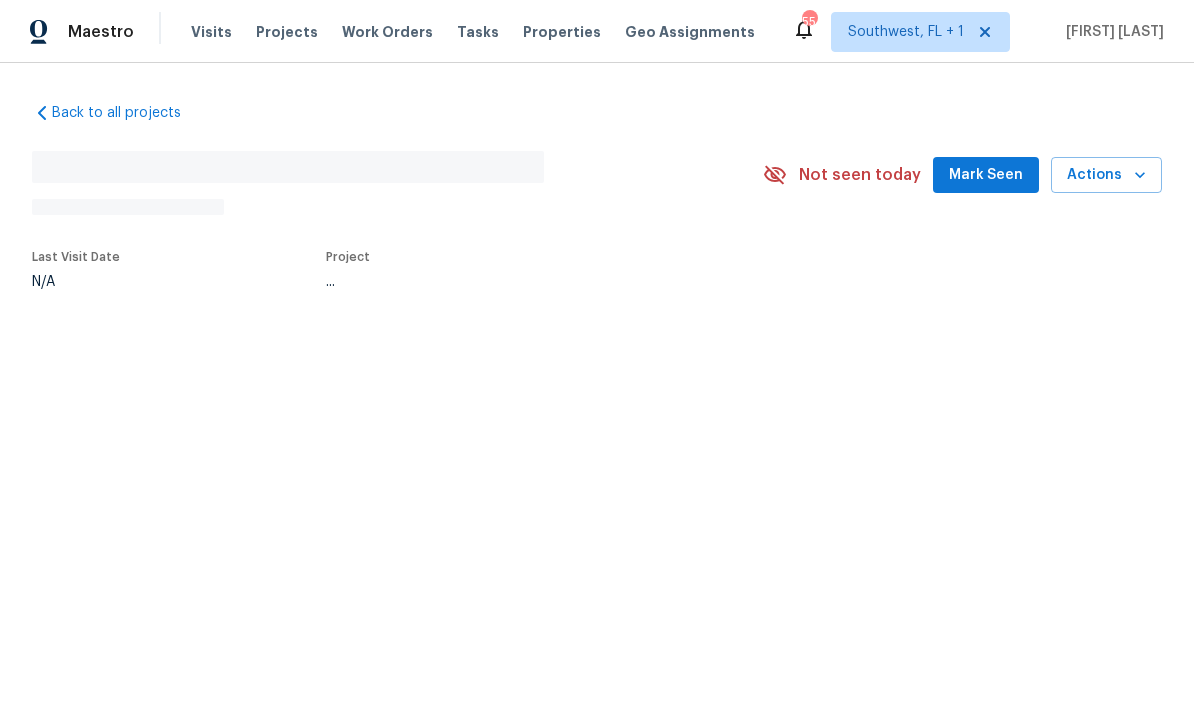 scroll, scrollTop: 0, scrollLeft: 0, axis: both 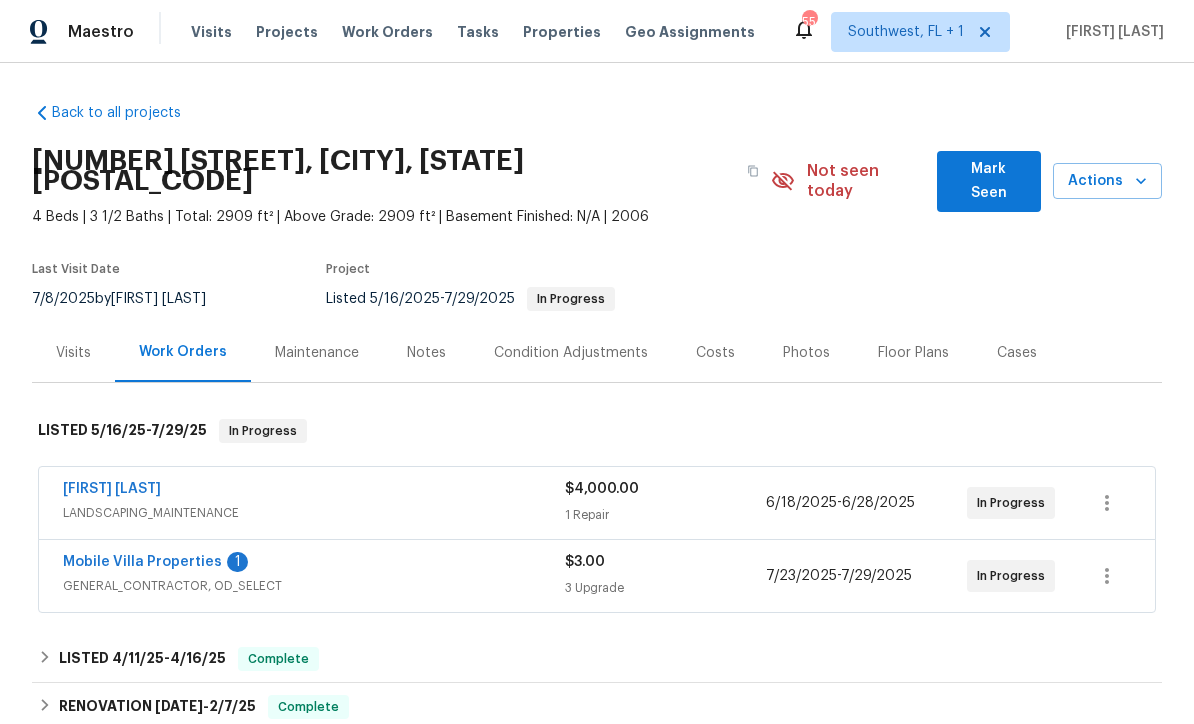 click on "Mobile Villa Properties" at bounding box center (142, 562) 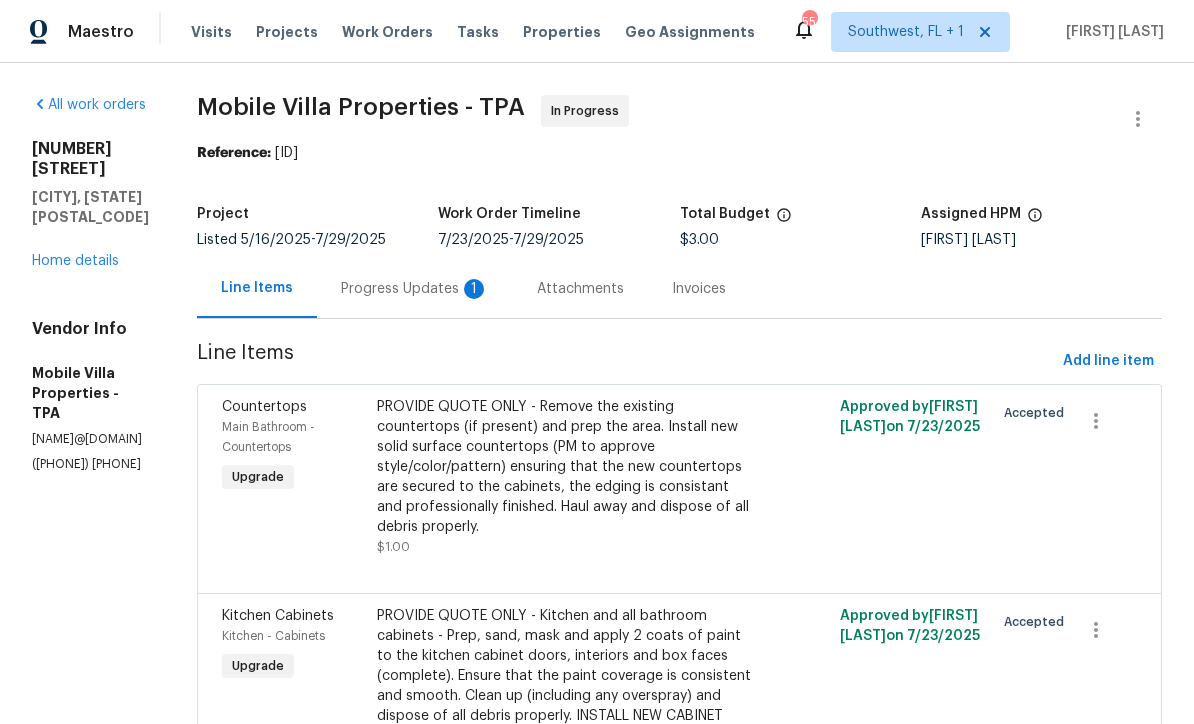 click on "Progress Updates 1" at bounding box center [415, 289] 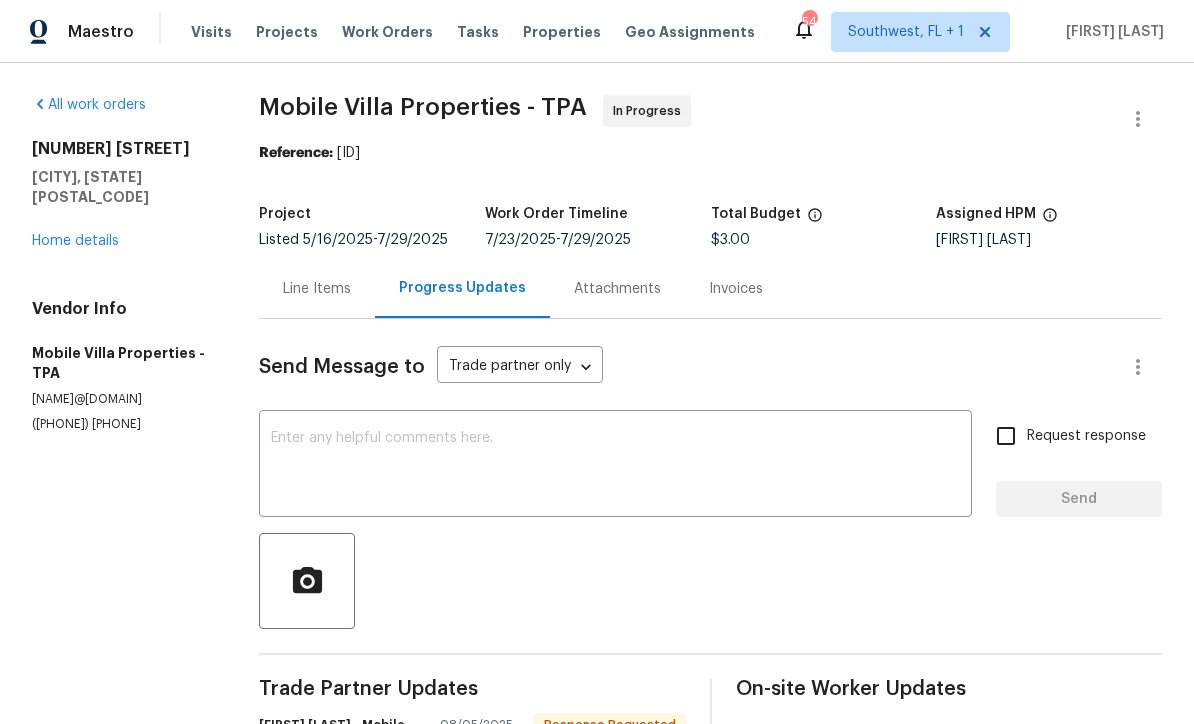 scroll, scrollTop: 0, scrollLeft: 0, axis: both 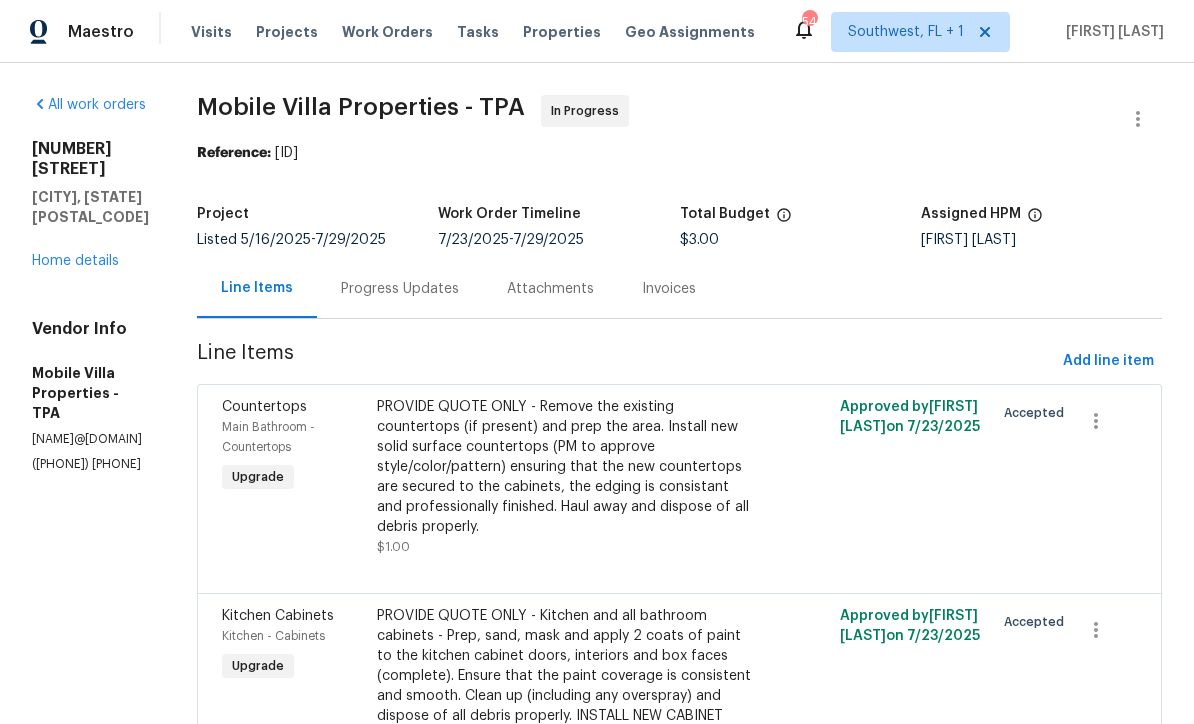 click on "PROVIDE QUOTE ONLY - Remove the existing countertops (if present) and prep the area. Install new solid surface countertops (PM to approve style/color/pattern) ensuring that the new countertops are secured to the cabinets, the edging is consistant and professionally finished. Haul away and dispose of all debris properly." at bounding box center (564, 467) 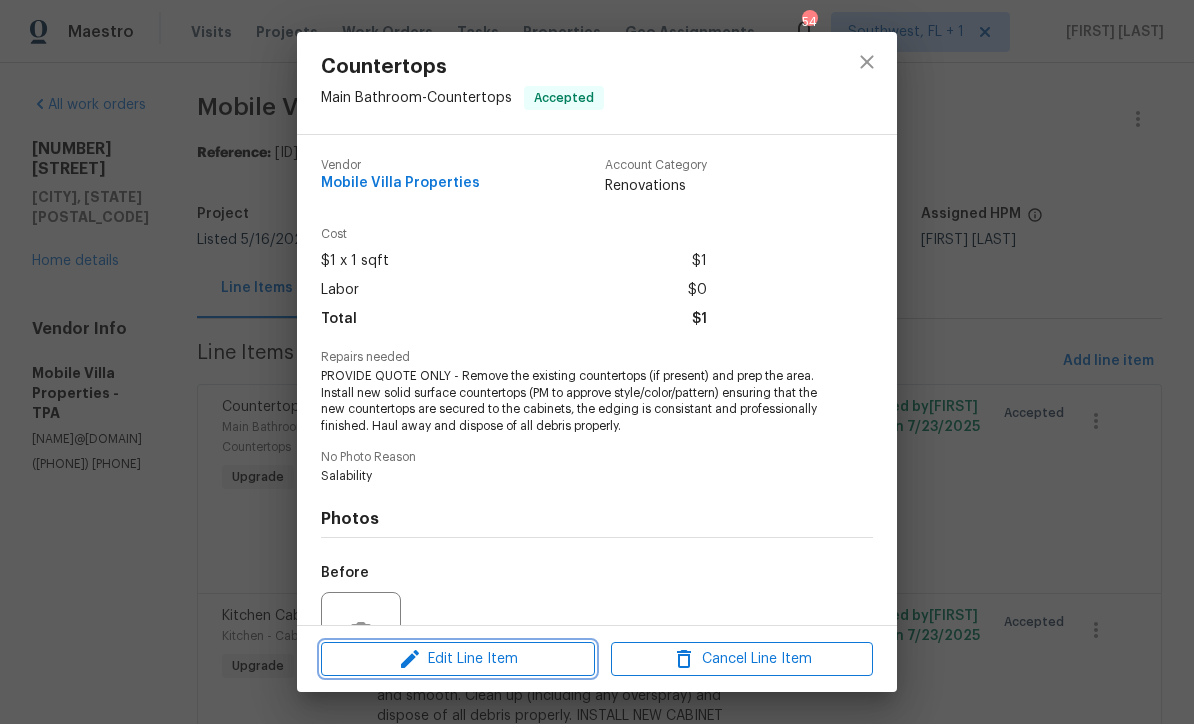 click on "Edit Line Item" at bounding box center (458, 659) 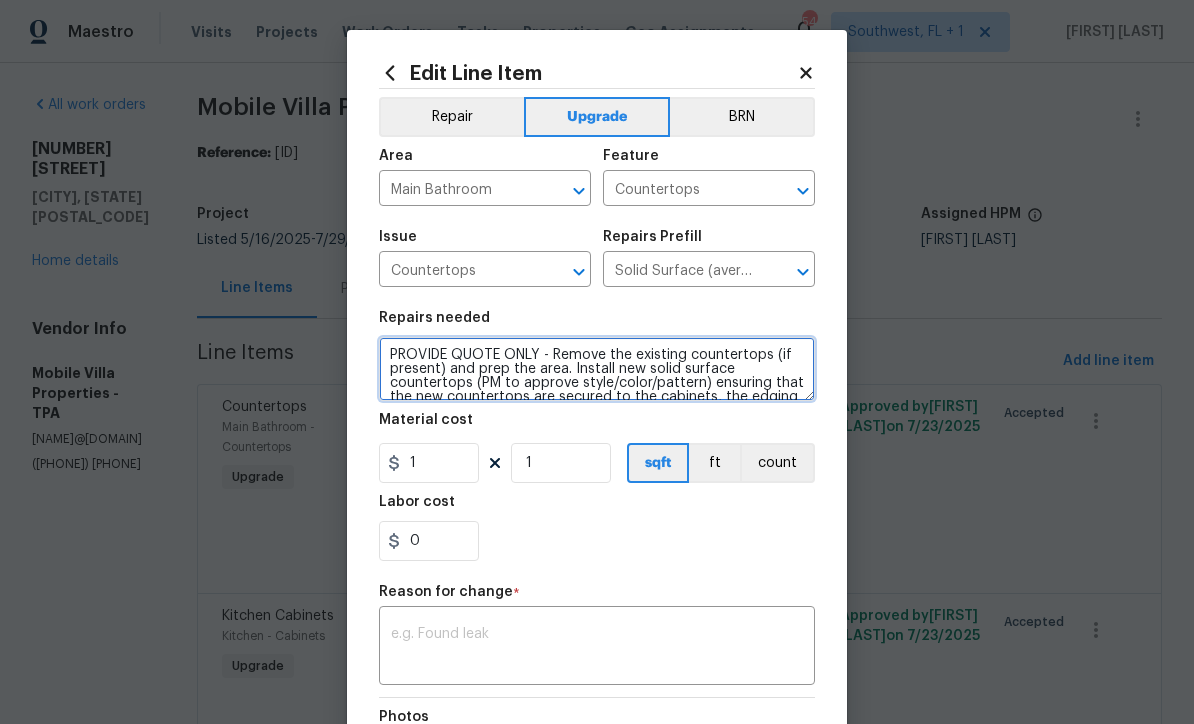 click on "PROVIDE QUOTE ONLY - Remove the existing countertops (if present) and prep the area. Install new solid surface countertops (PM to approve style/color/pattern) ensuring that the new countertops are secured to the cabinets, the edging is consistant and professionally finished. Haul away and dispose of all debris properly." at bounding box center (597, 369) 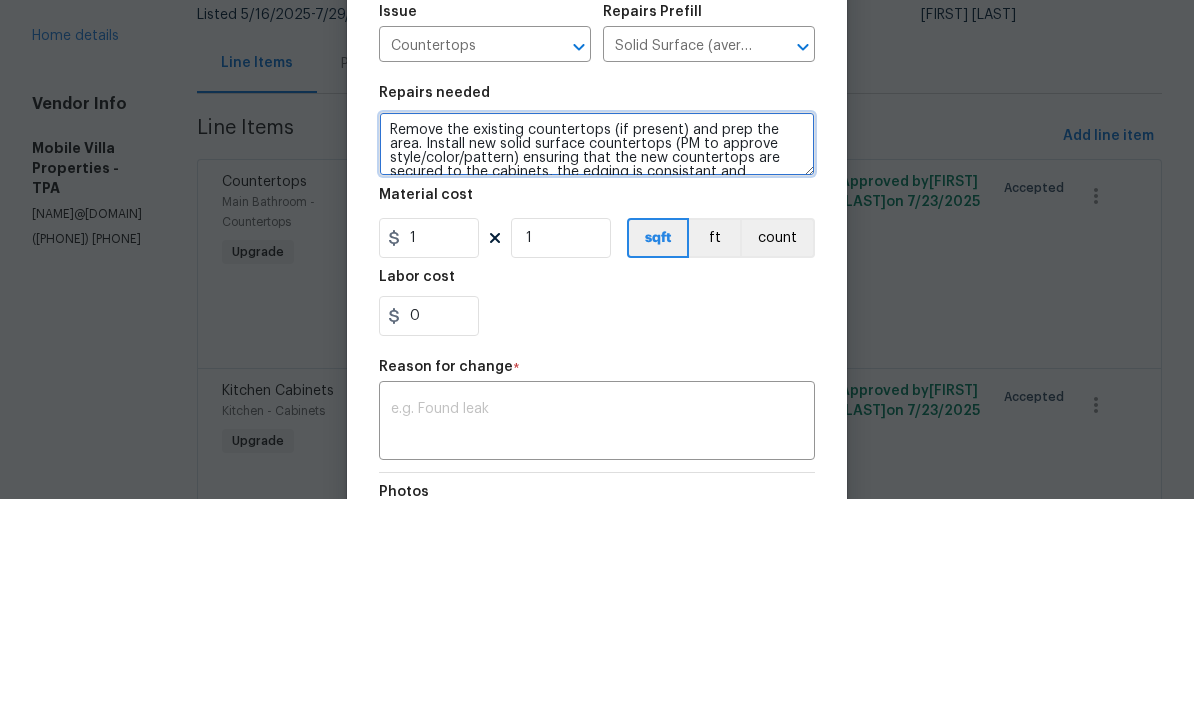 type on "Remove the existing countertops (if present) and prep the area. Install new solid surface countertops (PM to approve style/color/pattern) ensuring that the new countertops are secured to the cabinets, the edging is consistant and professionally finished. Haul away and dispose of all debris properly." 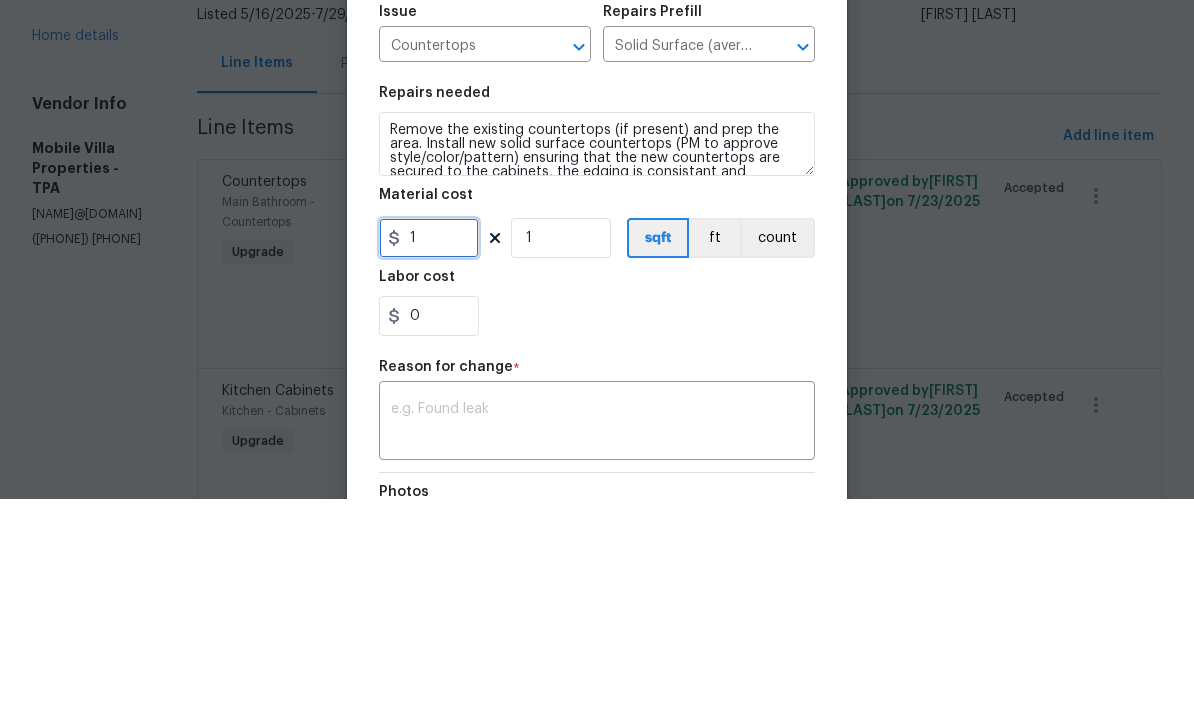 click on "1" at bounding box center [429, 463] 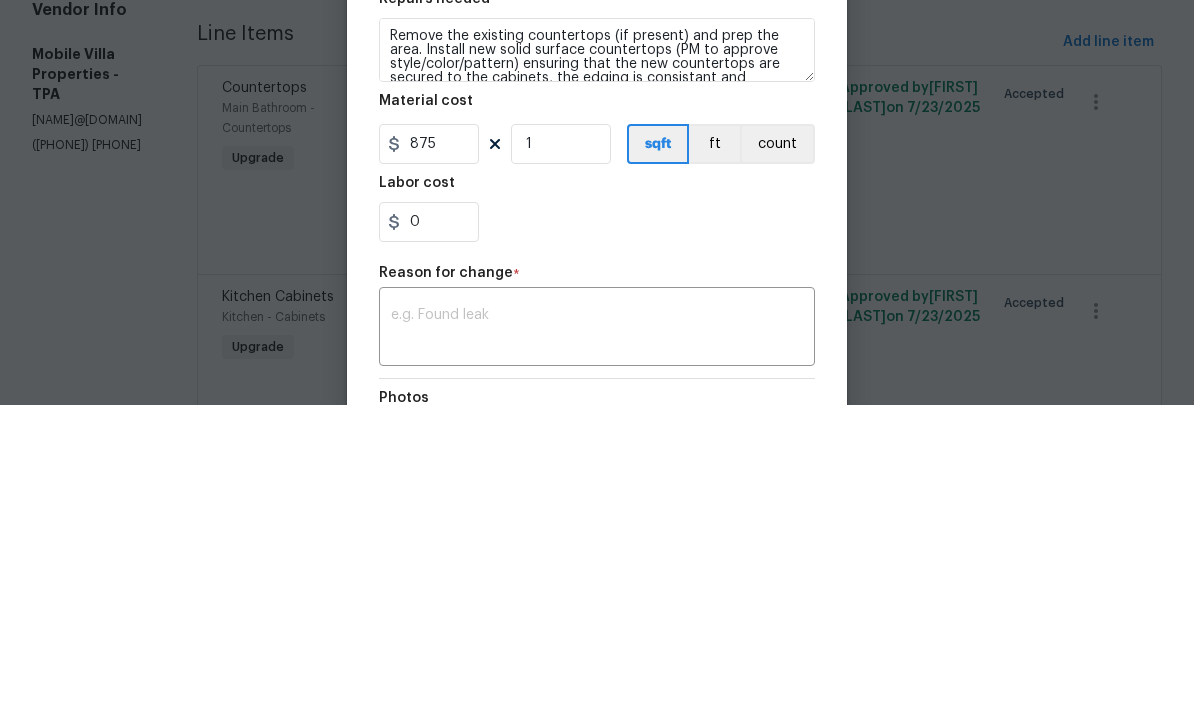 scroll, scrollTop: 66, scrollLeft: 0, axis: vertical 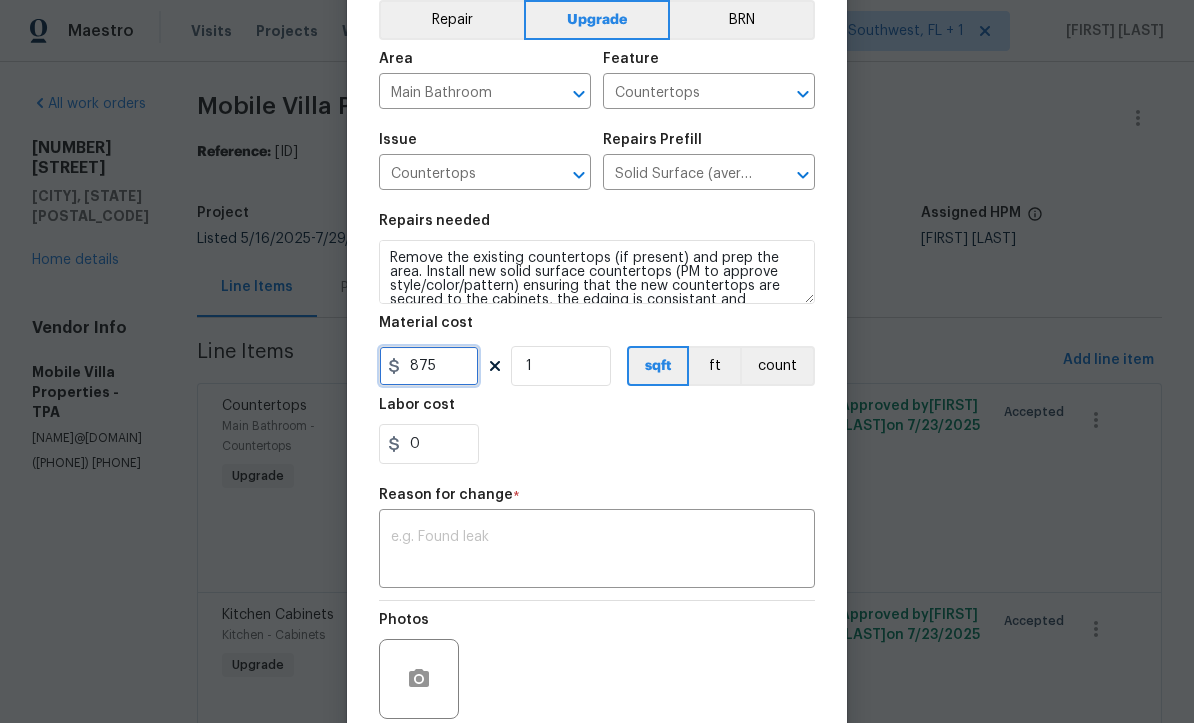 type on "875" 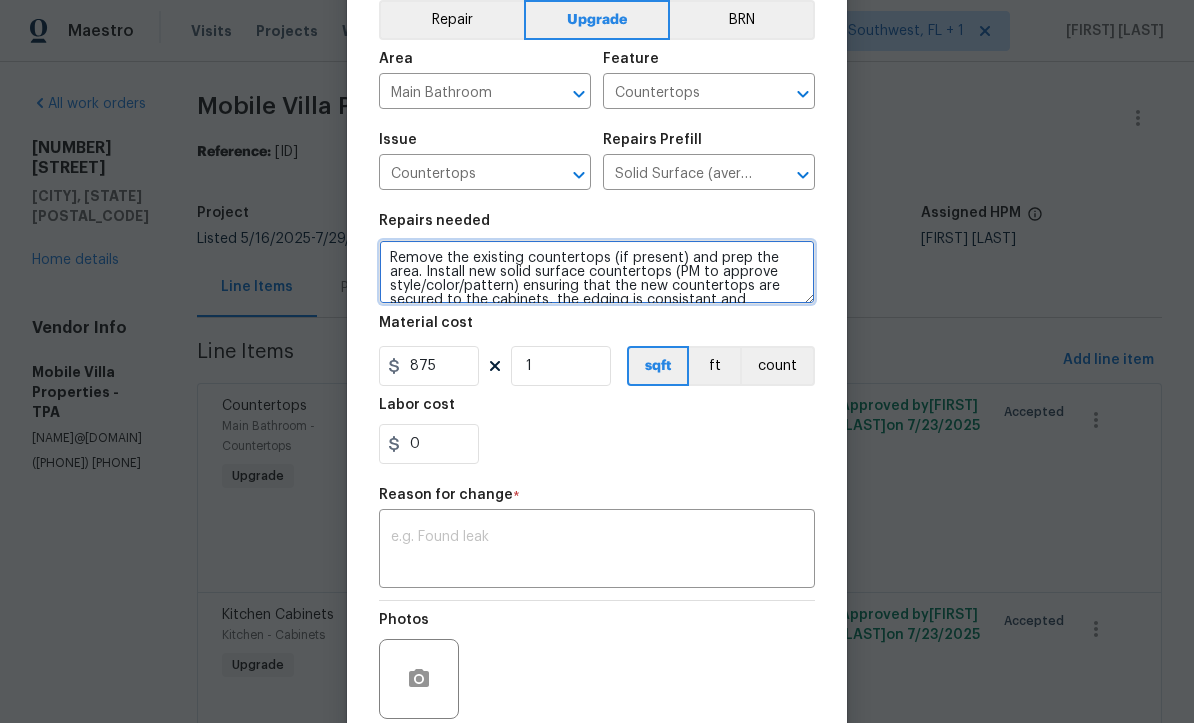 click on "Remove the existing countertops (if present) and prep the area. Install new solid surface countertops (PM to approve style/color/pattern) ensuring that the new countertops are secured to the cabinets, the edging is consistant and professionally finished. Haul away and dispose of all debris properly." at bounding box center (597, 273) 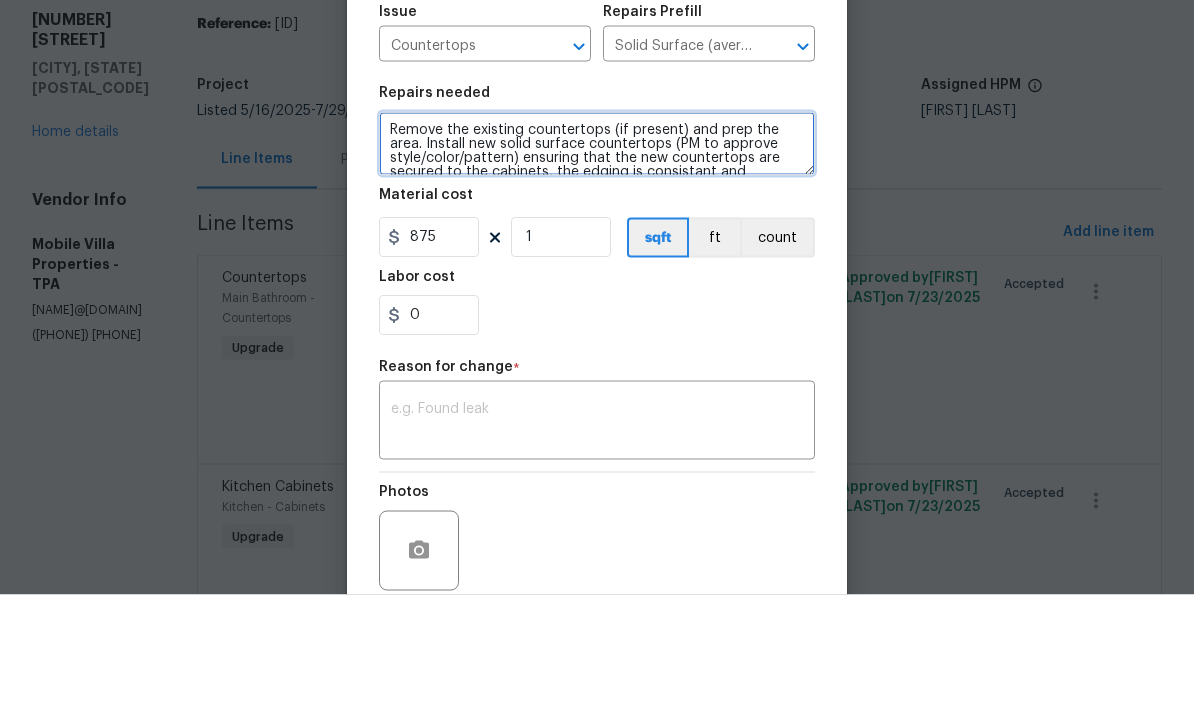 click on "Remove the existing countertops (if present) and prep the area. Install new solid surface countertops (PM to approve style/color/pattern) ensuring that the new countertops are secured to the cabinets, the edging is consistant and professionally finished. Haul away and dispose of all debris properly." at bounding box center [597, 273] 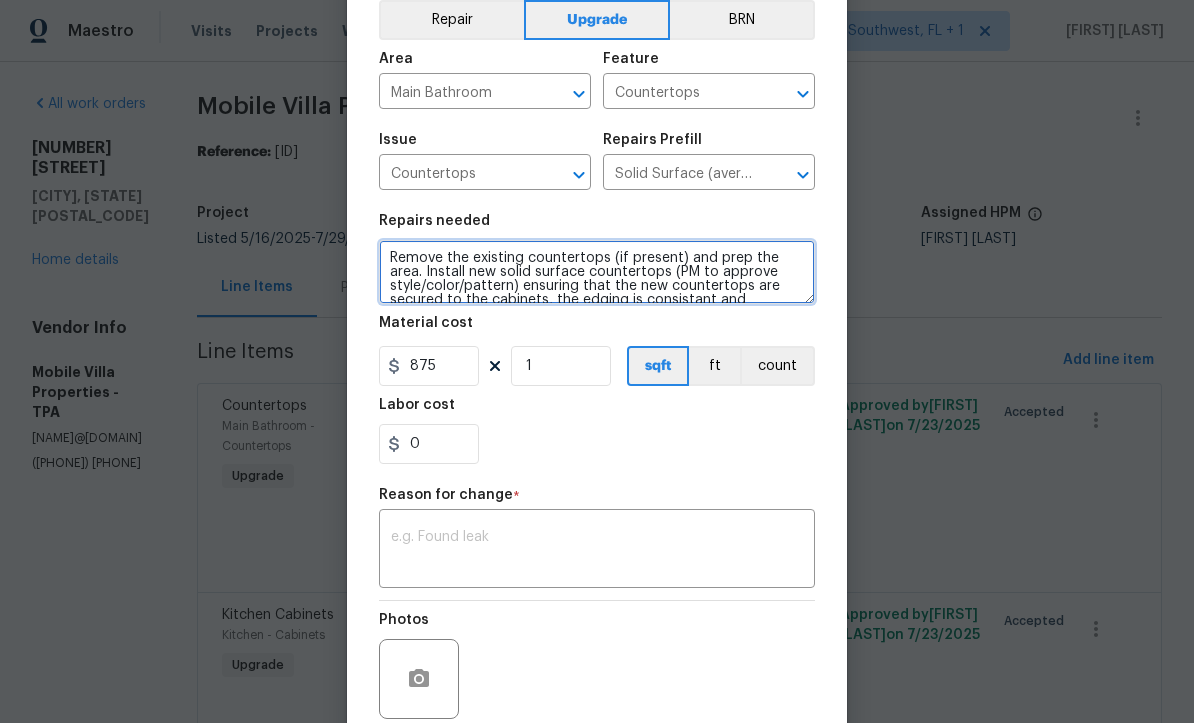 click on "Remove the existing countertops (if present) and prep the area. Install new solid surface countertops (PM to approve style/color/pattern) ensuring that the new countertops are secured to the cabinets, the edging is consistant and professionally finished. Haul away and dispose of all debris properly." at bounding box center [597, 273] 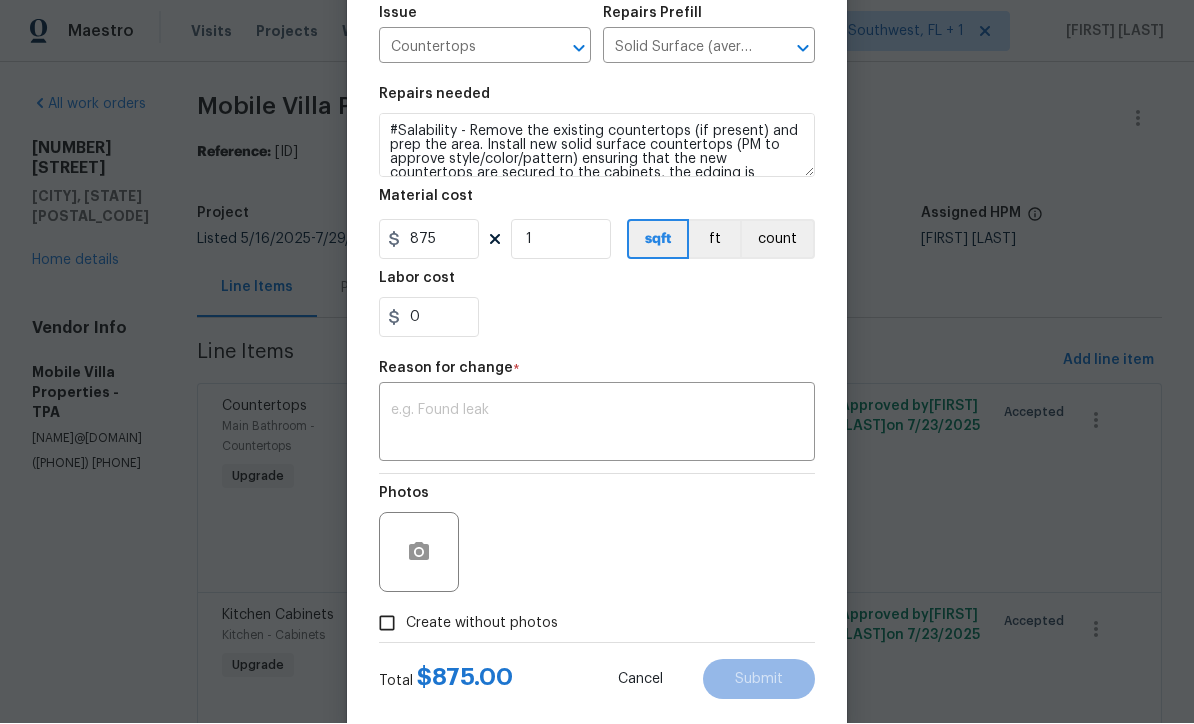 scroll, scrollTop: 224, scrollLeft: 0, axis: vertical 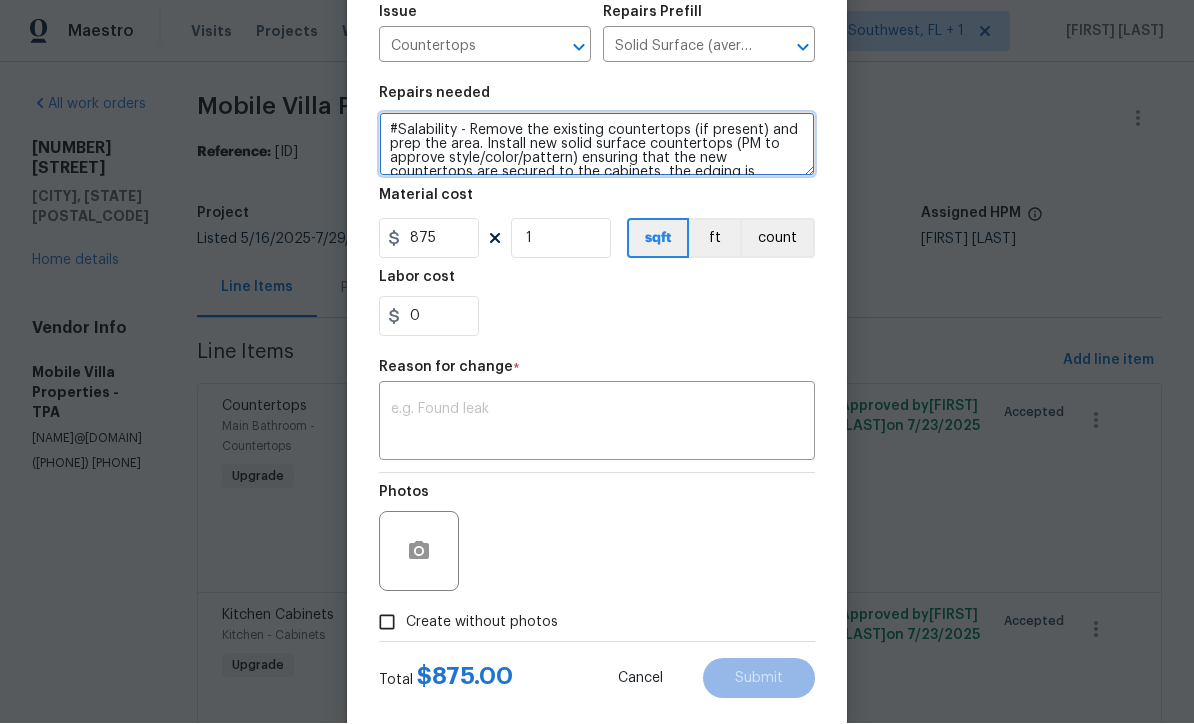 type on "#Salability - Remove the existing countertops (if present) and prep the area. Install new solid surface countertops (PM to approve style/color/pattern) ensuring that the new countertops are secured to the cabinets, the edging is consistant and professionally finished. Haul away and dispose of all debris properly." 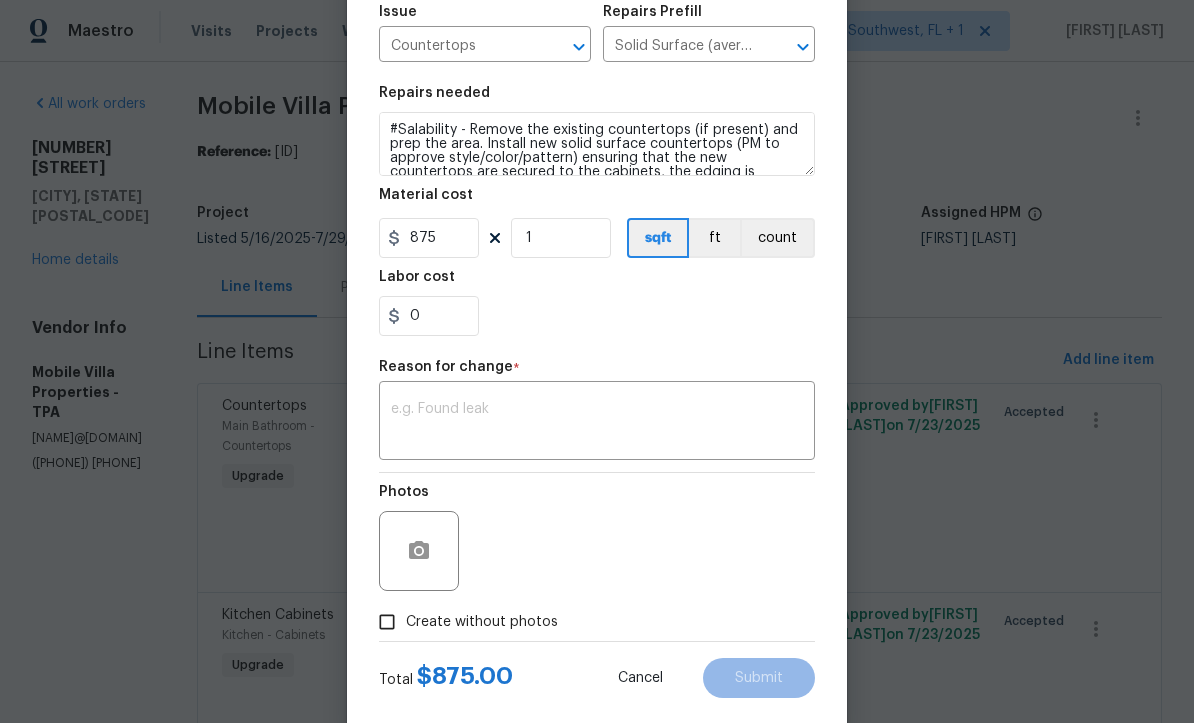 click at bounding box center [597, 424] 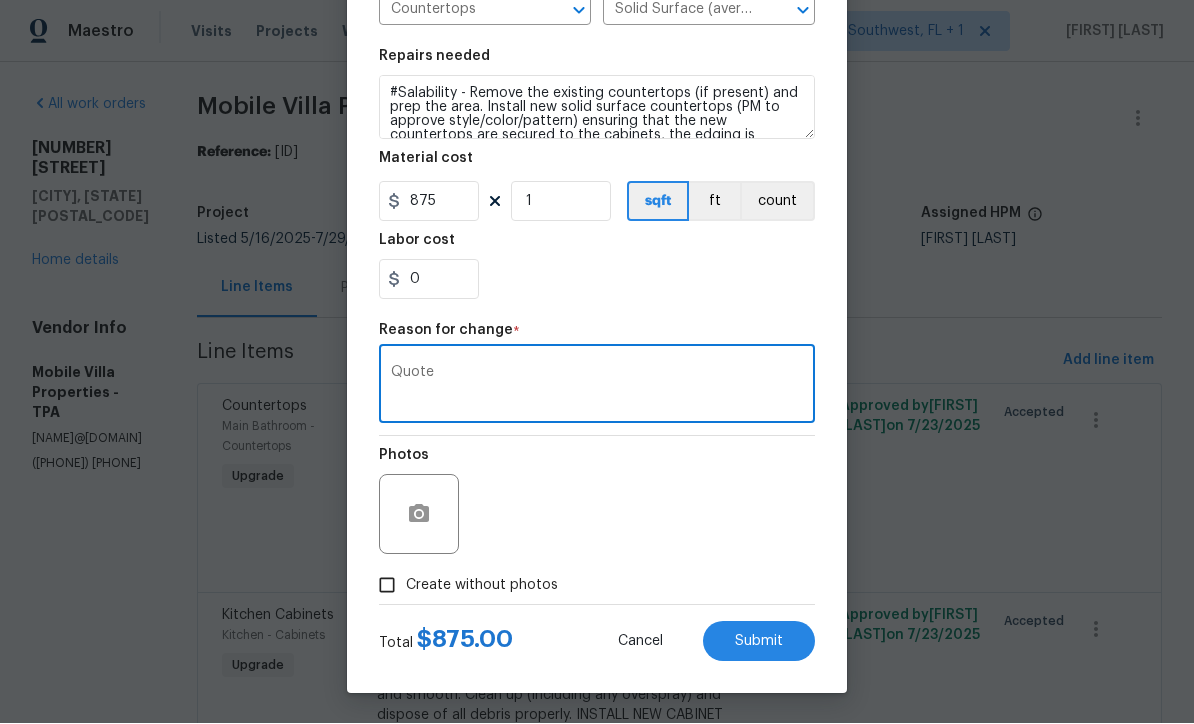 scroll, scrollTop: 265, scrollLeft: 0, axis: vertical 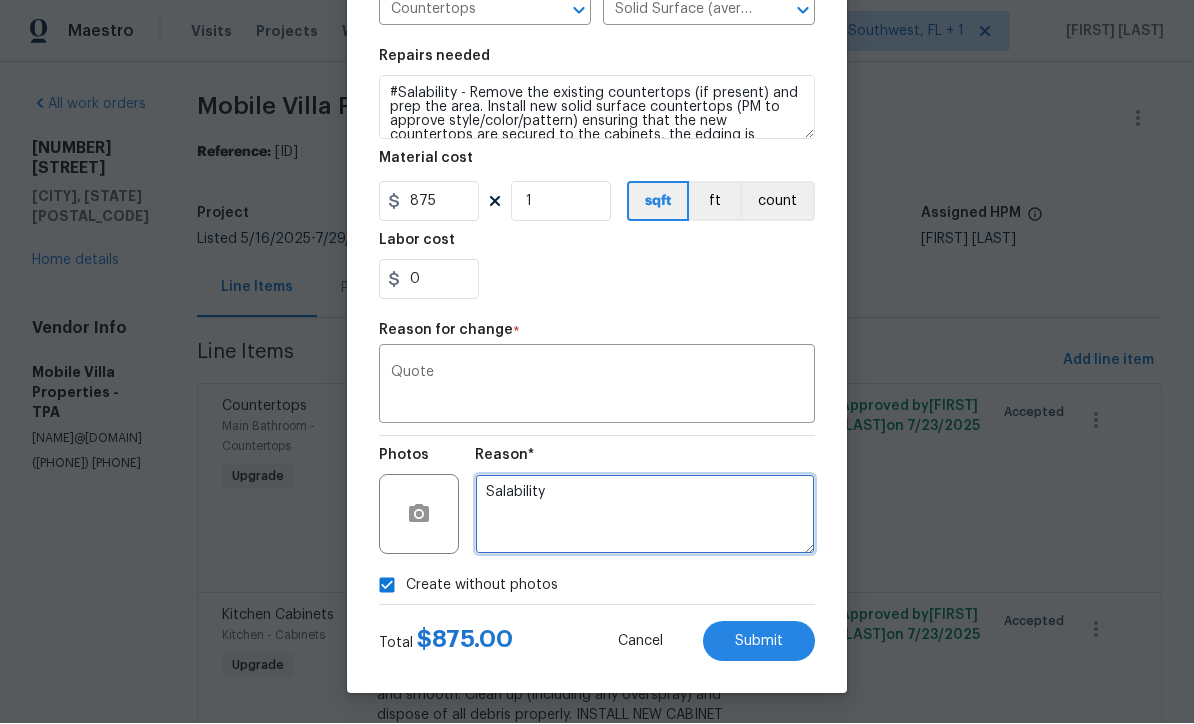 click on "Salability" at bounding box center [645, 515] 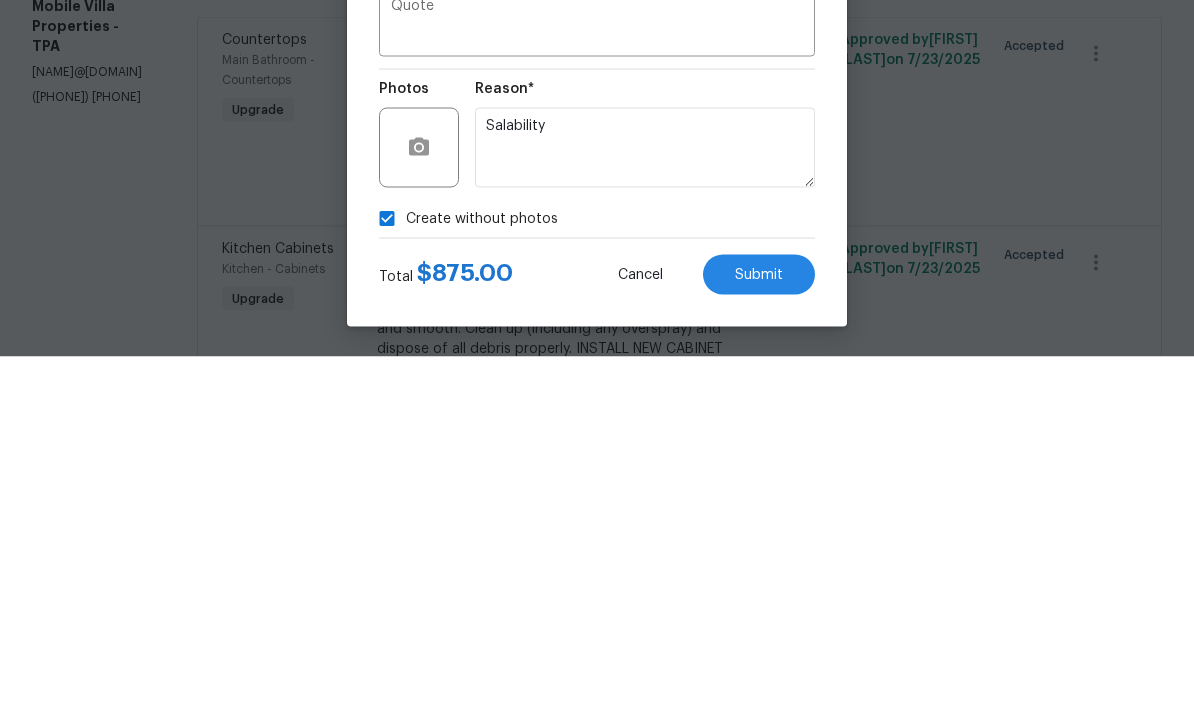 click on "Submit" at bounding box center [759, 642] 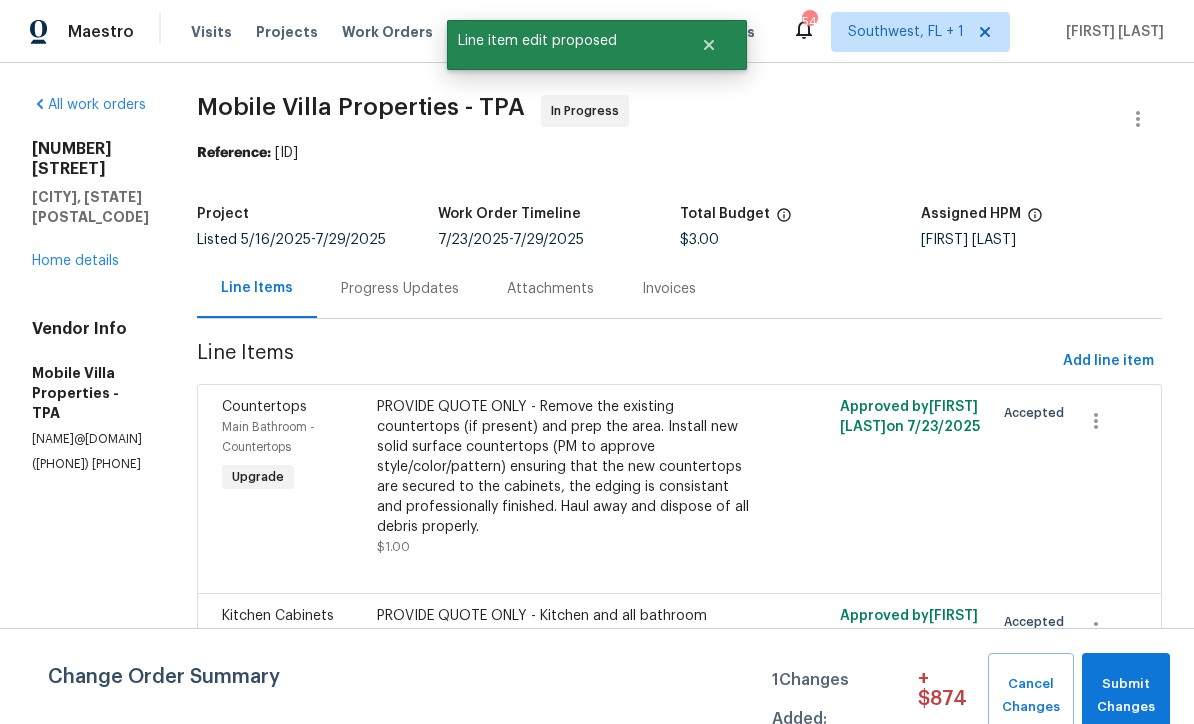 scroll, scrollTop: 0, scrollLeft: 0, axis: both 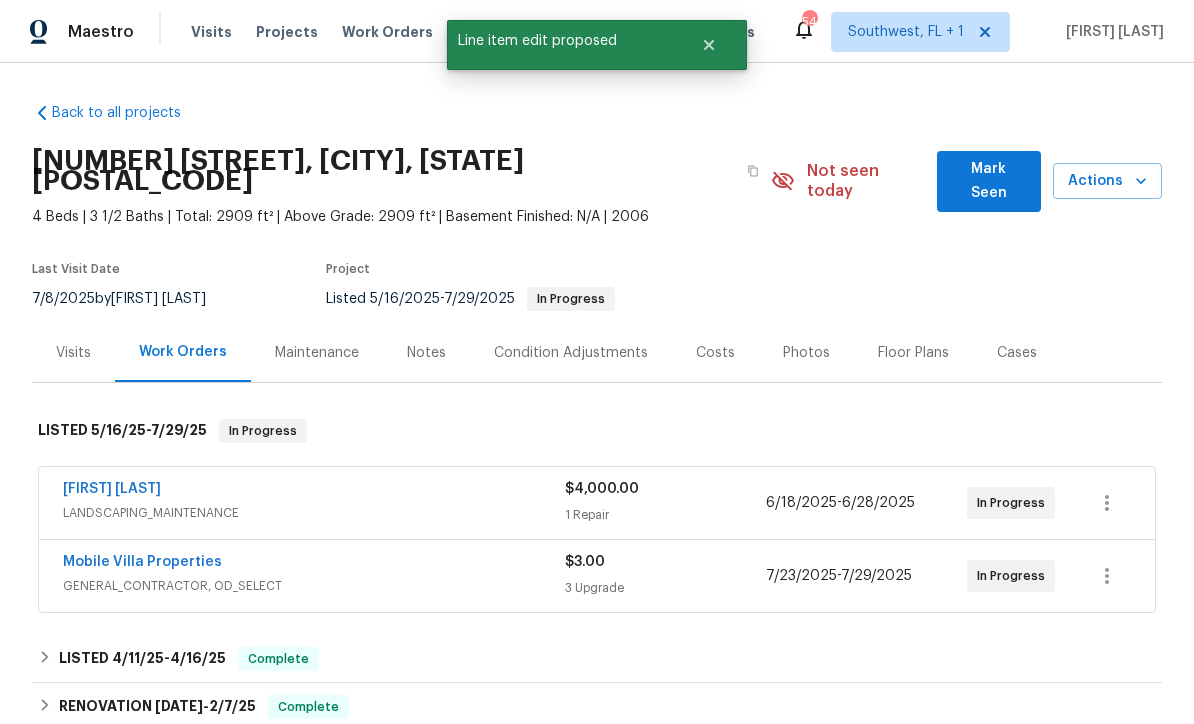 click on "Photos" at bounding box center (806, 353) 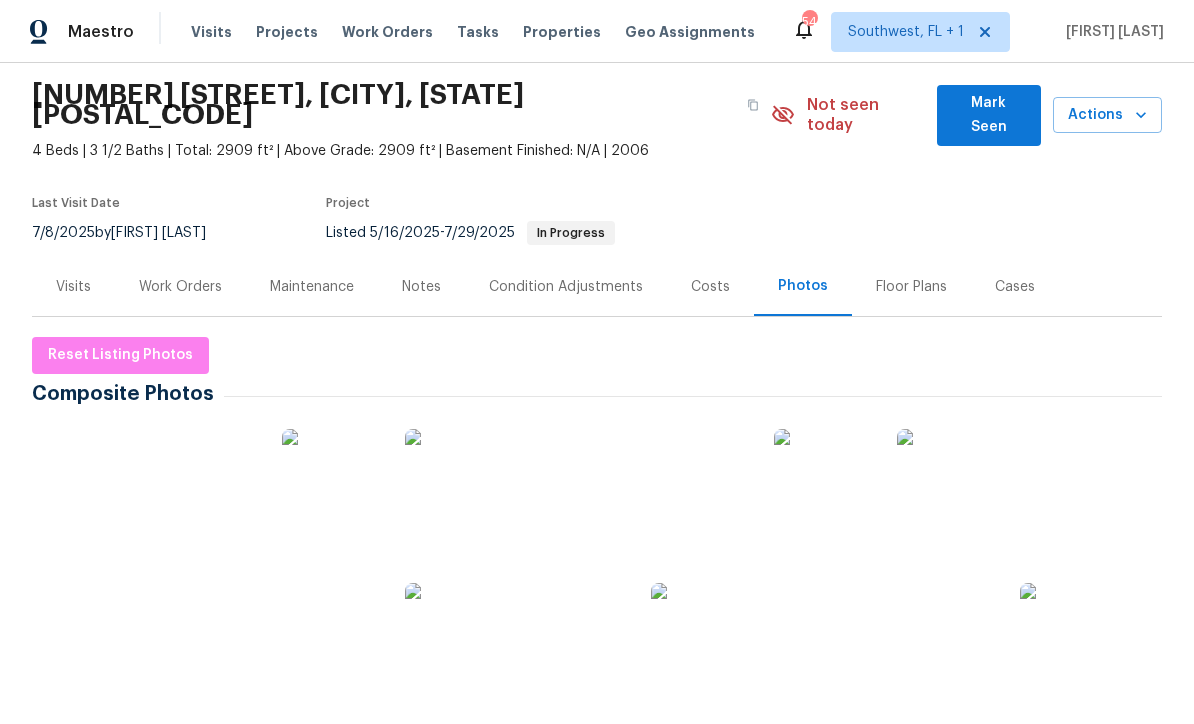 scroll, scrollTop: 91, scrollLeft: 0, axis: vertical 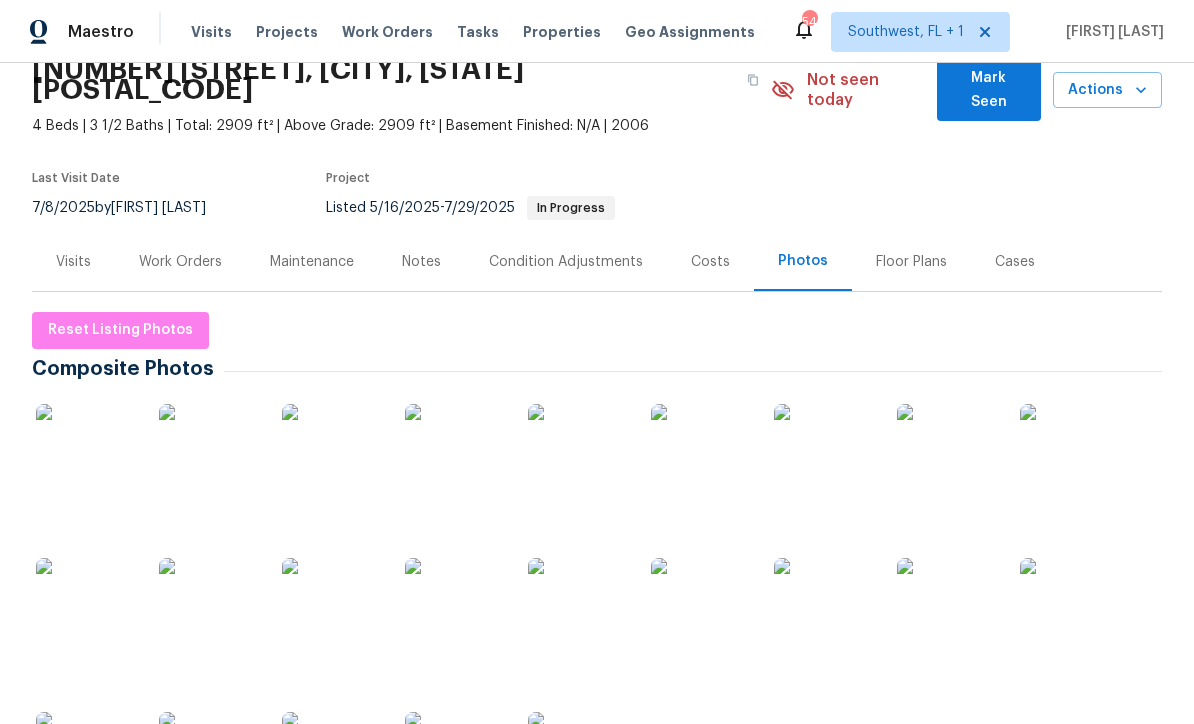 click at bounding box center [701, 454] 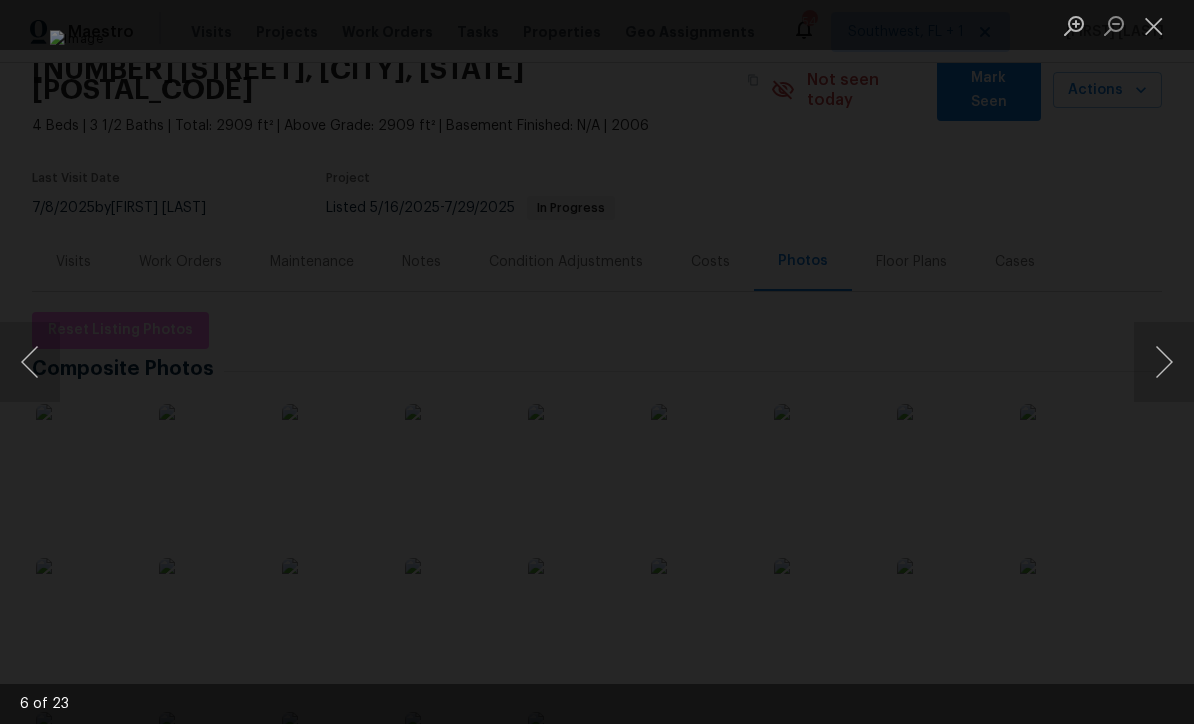 click at bounding box center (1164, 362) 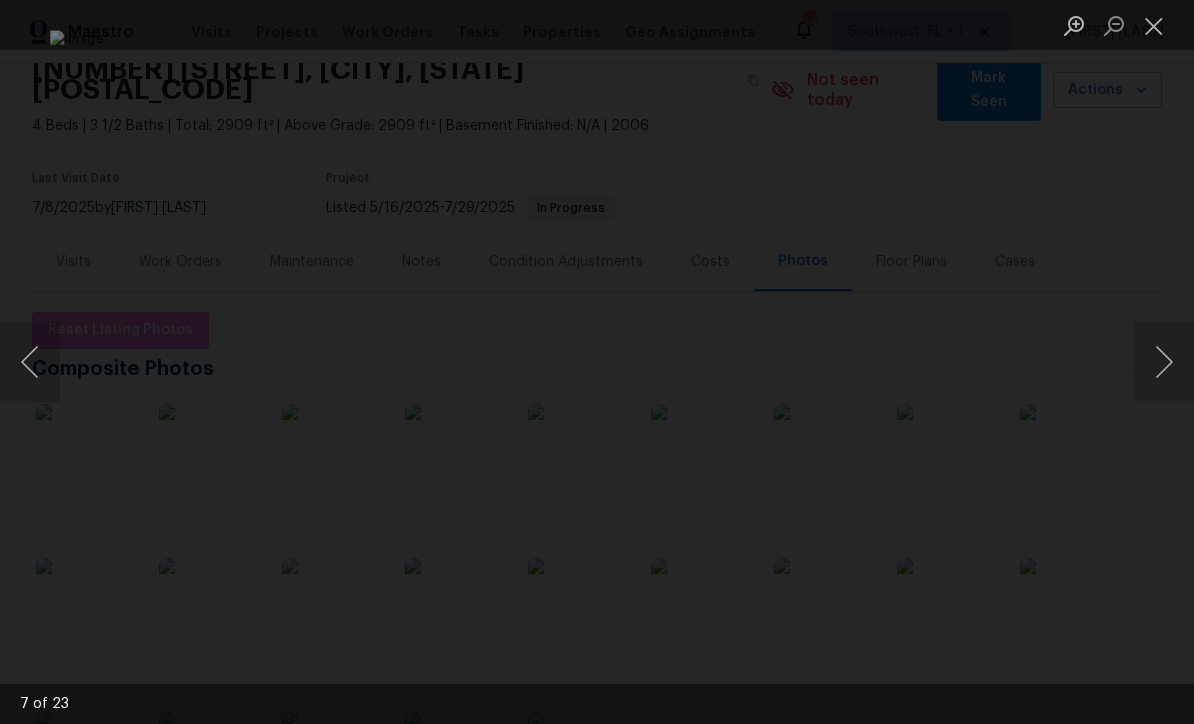 click at bounding box center [1164, 362] 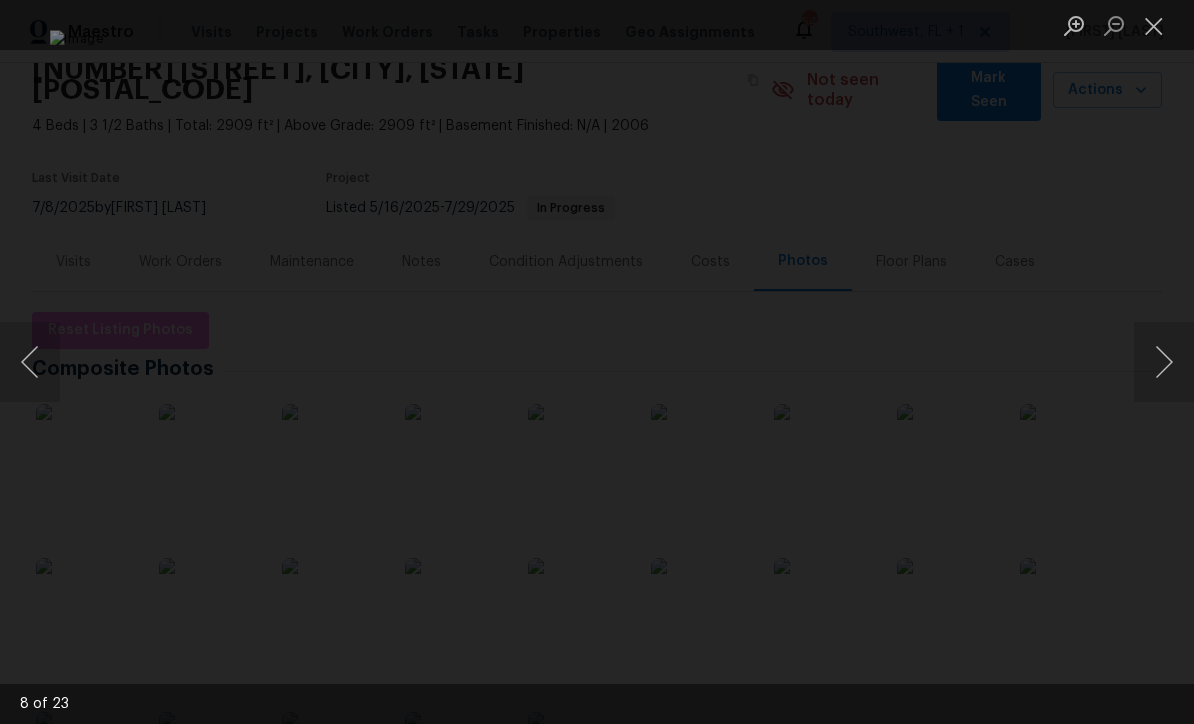 click at bounding box center [1164, 362] 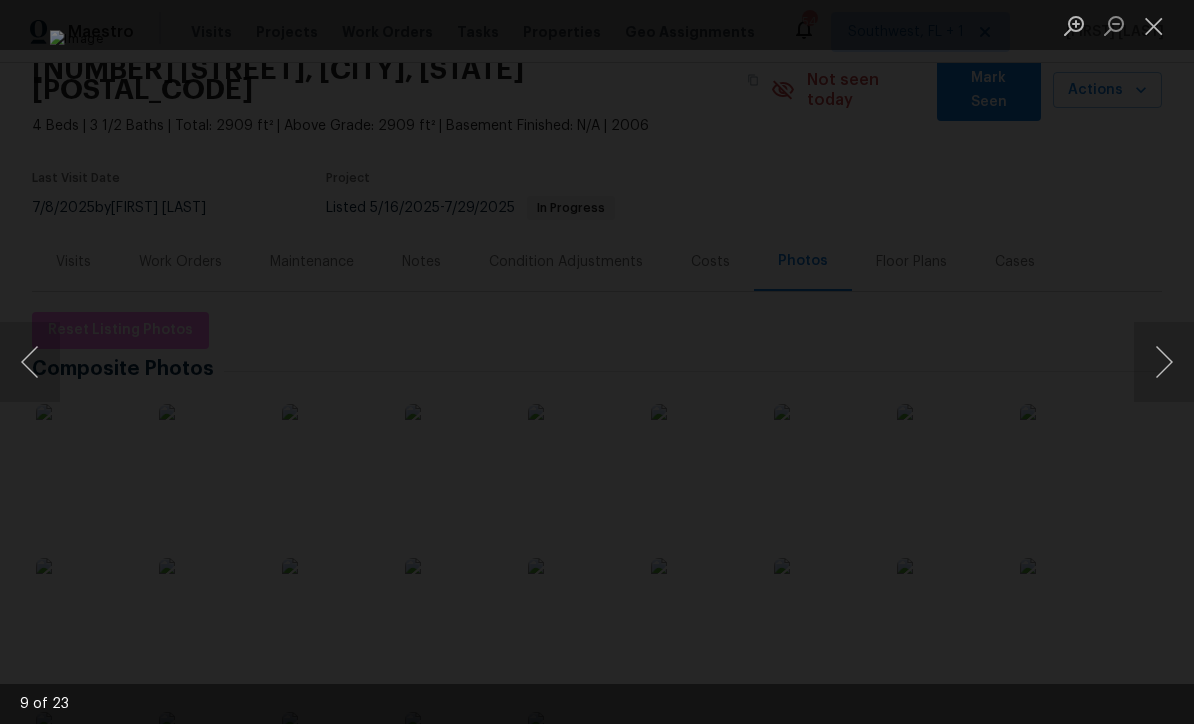 click at bounding box center (1164, 362) 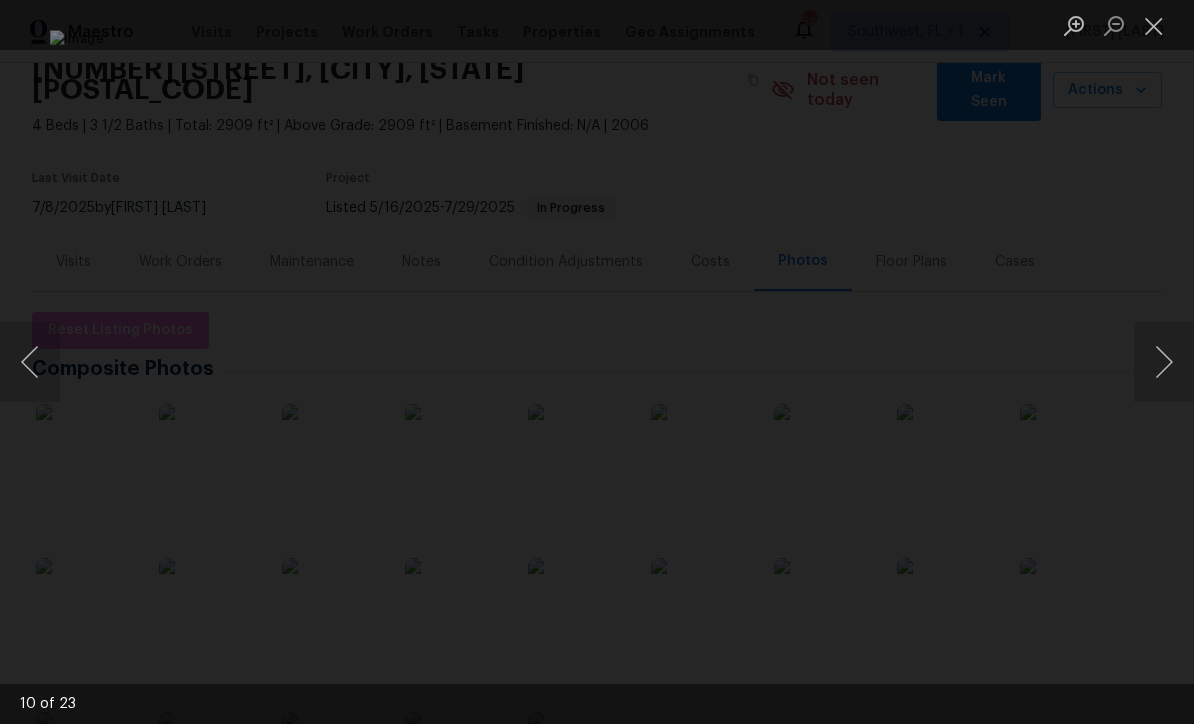 click at bounding box center (1164, 362) 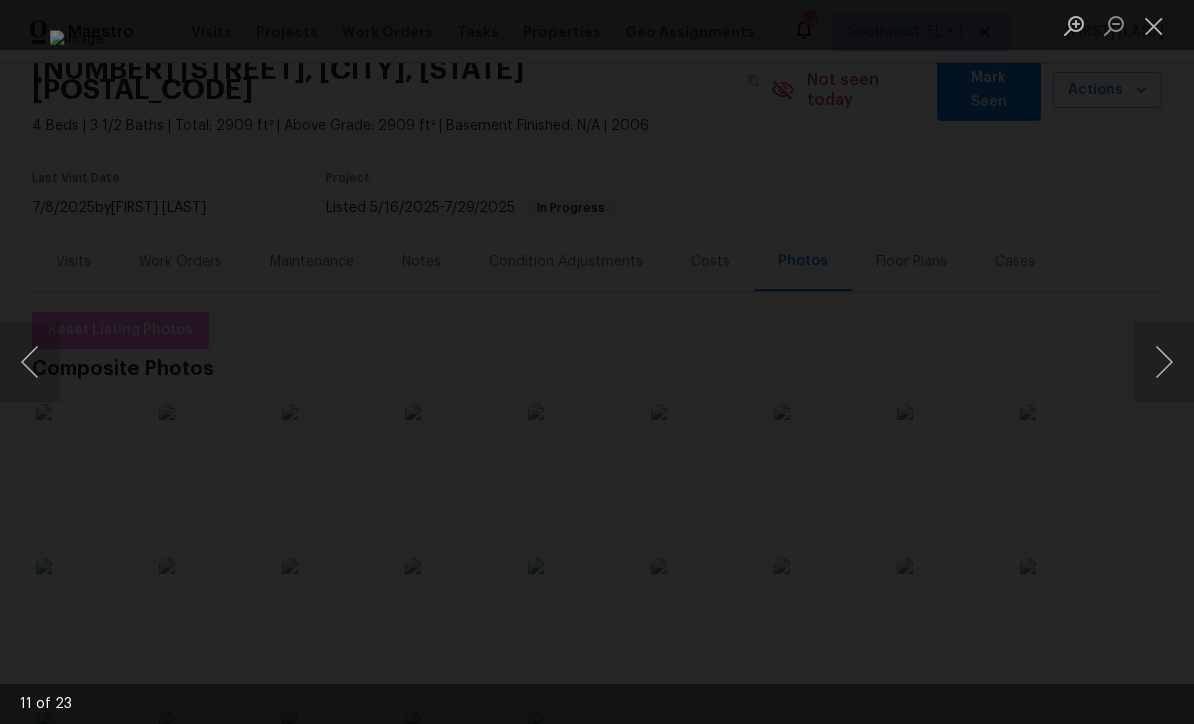 click at bounding box center [1164, 362] 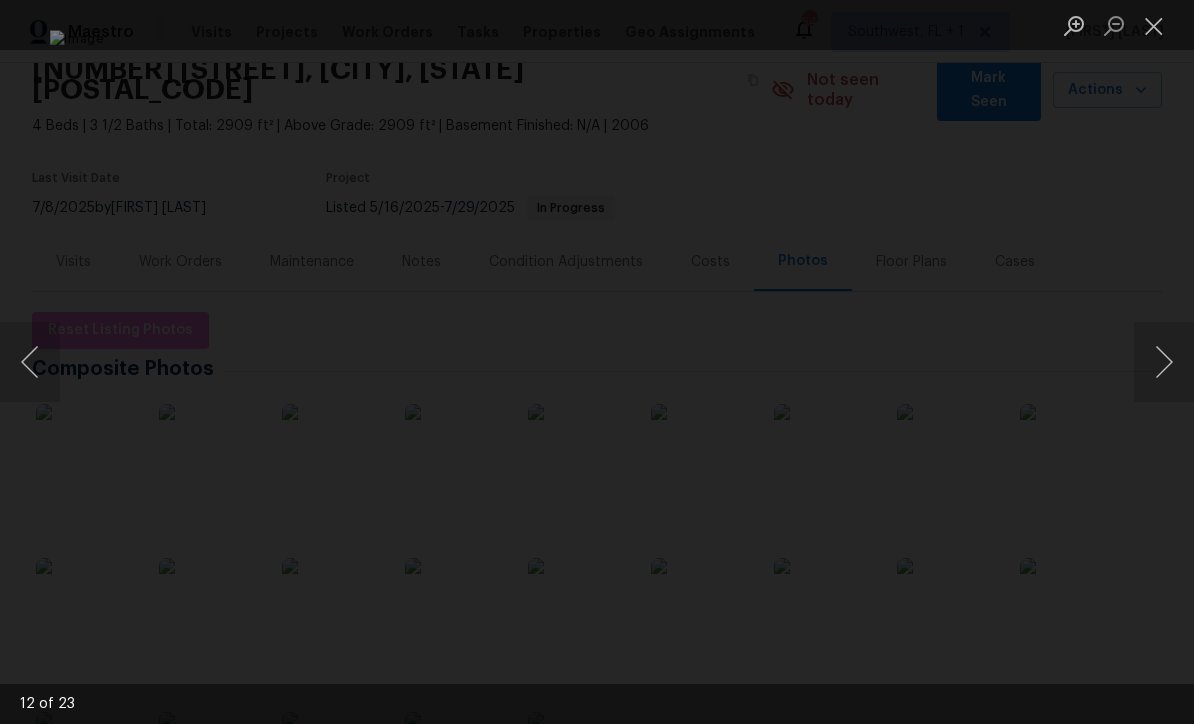 click at bounding box center [1164, 362] 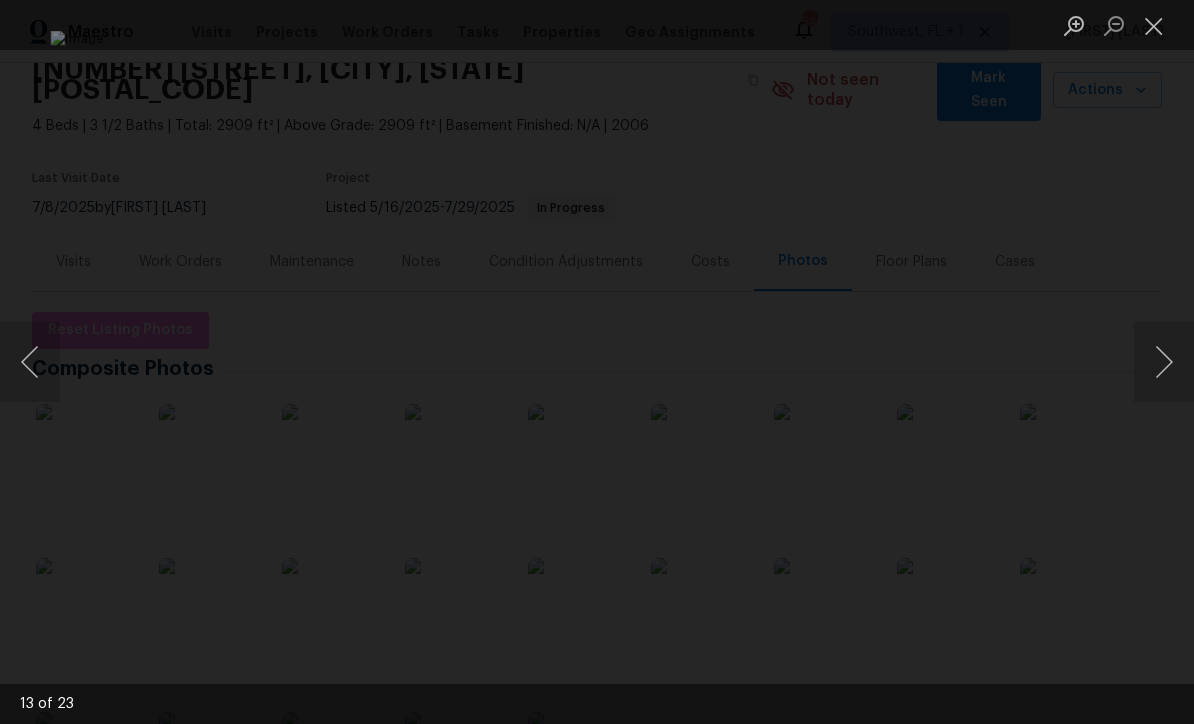 click at bounding box center [1164, 362] 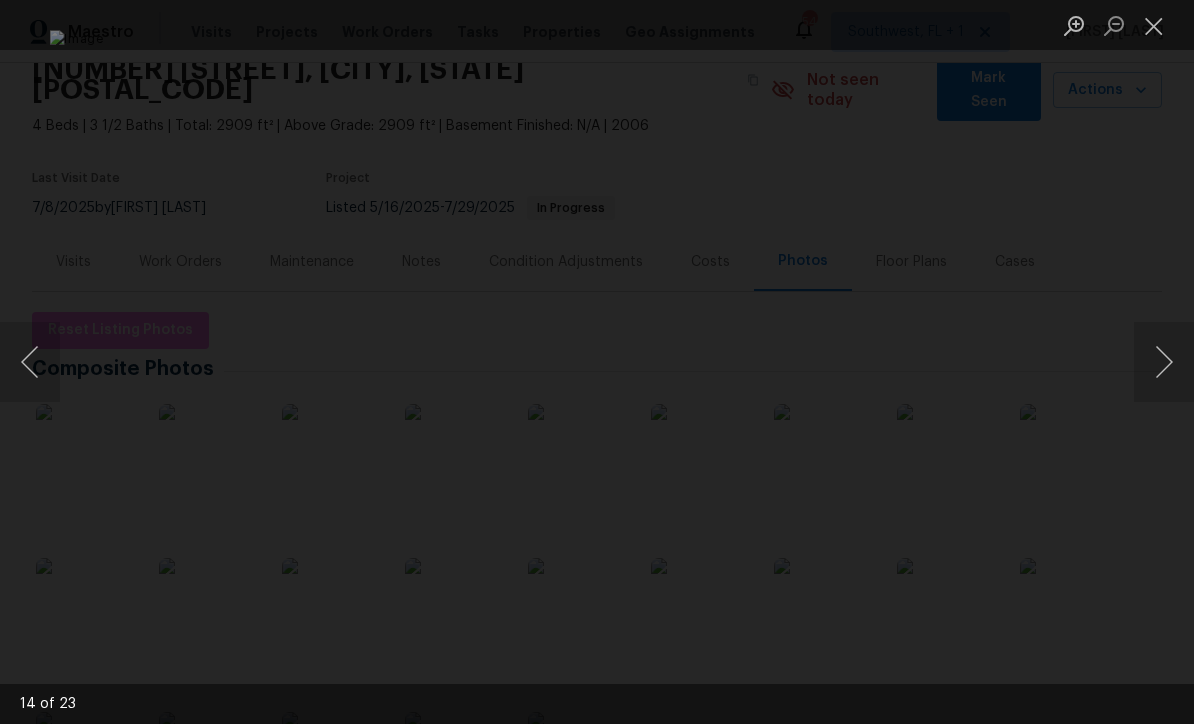 click at bounding box center (1164, 362) 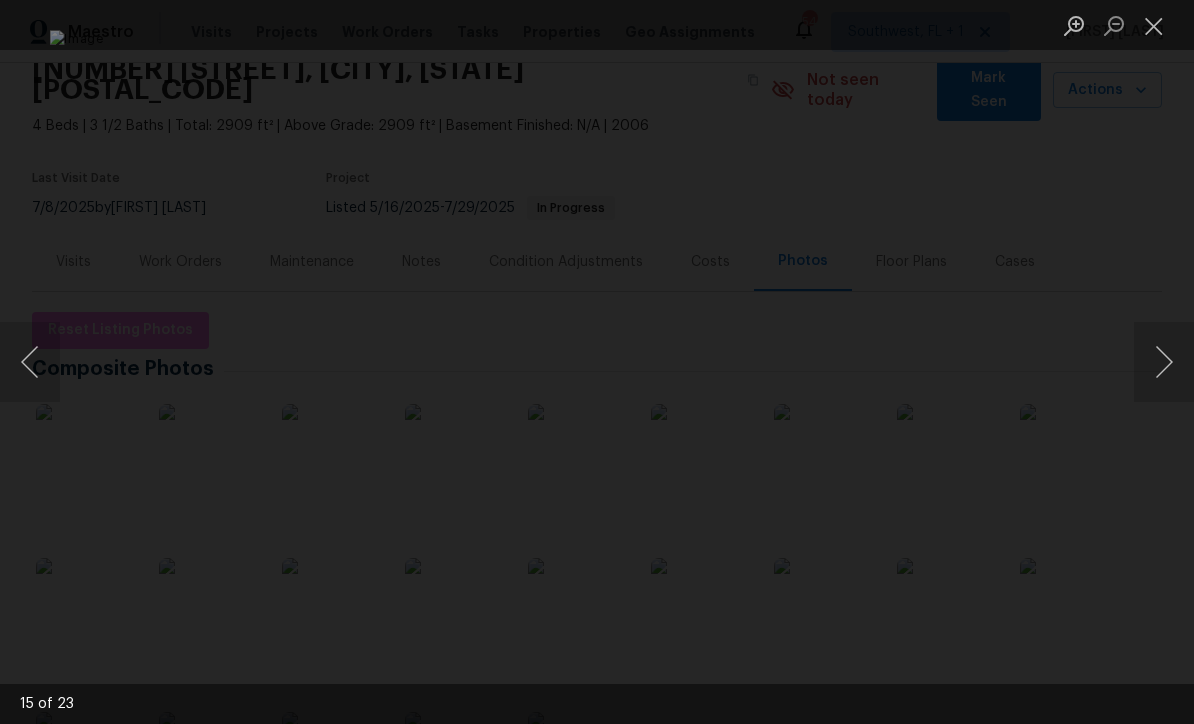 click at bounding box center [1164, 362] 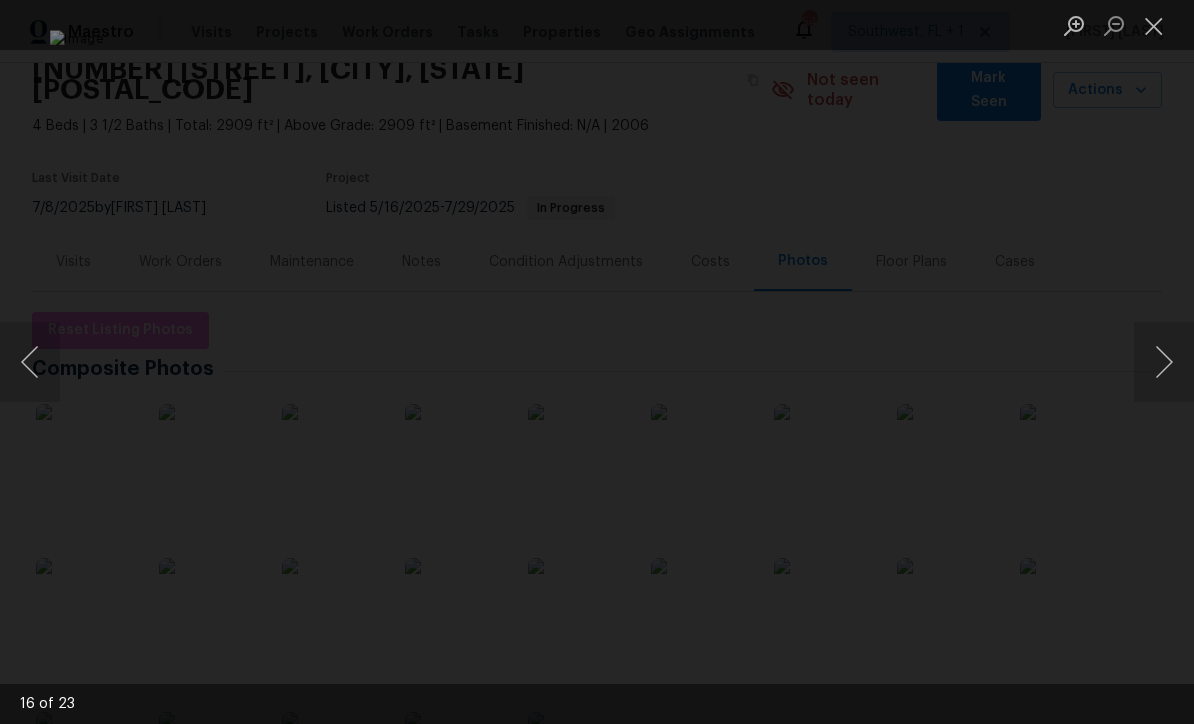 click at bounding box center (1164, 362) 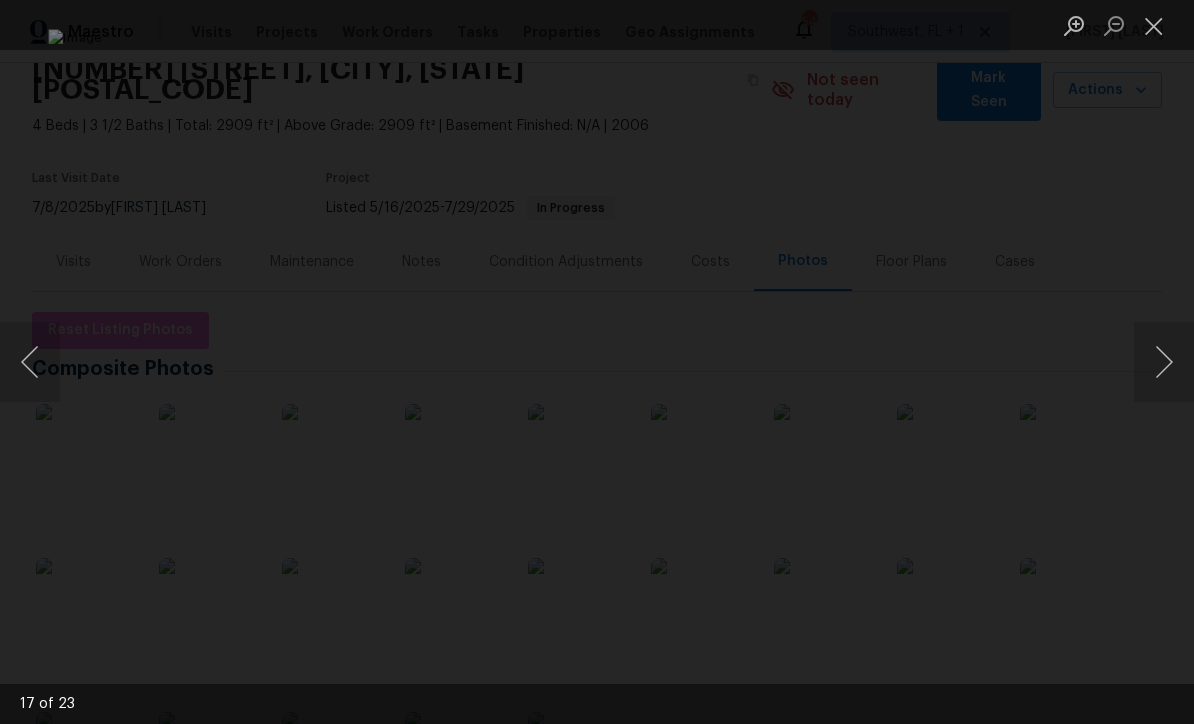 click at bounding box center (1164, 362) 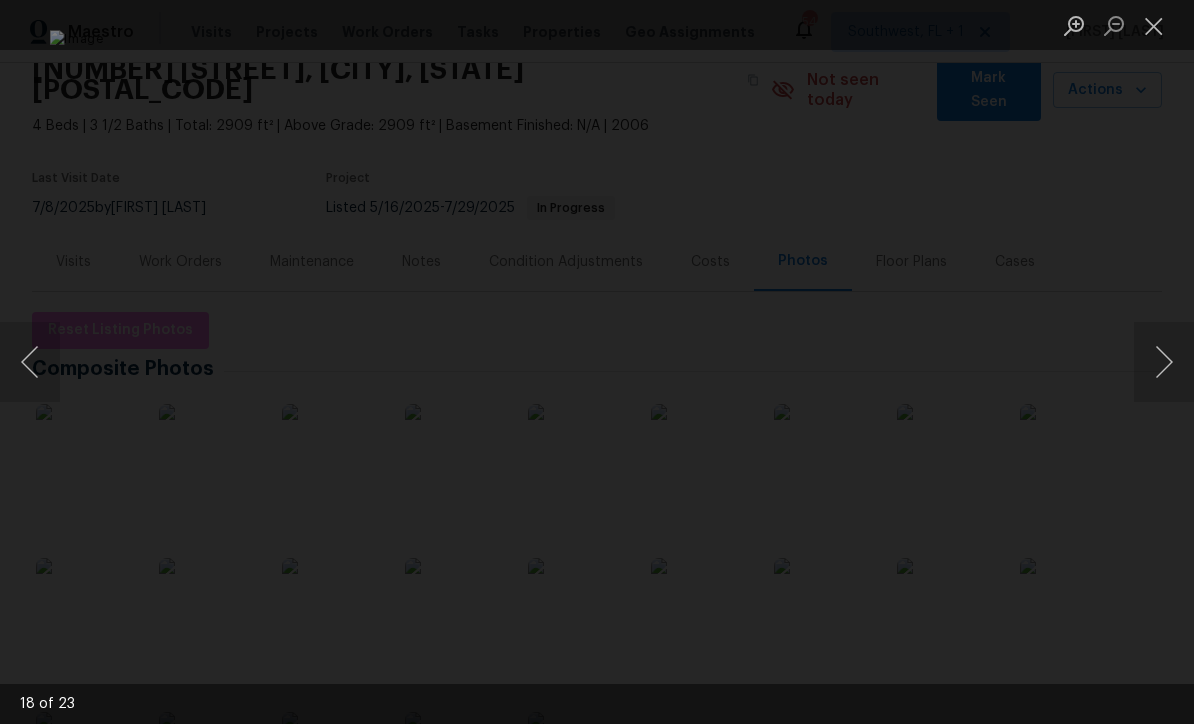 click at bounding box center [1164, 362] 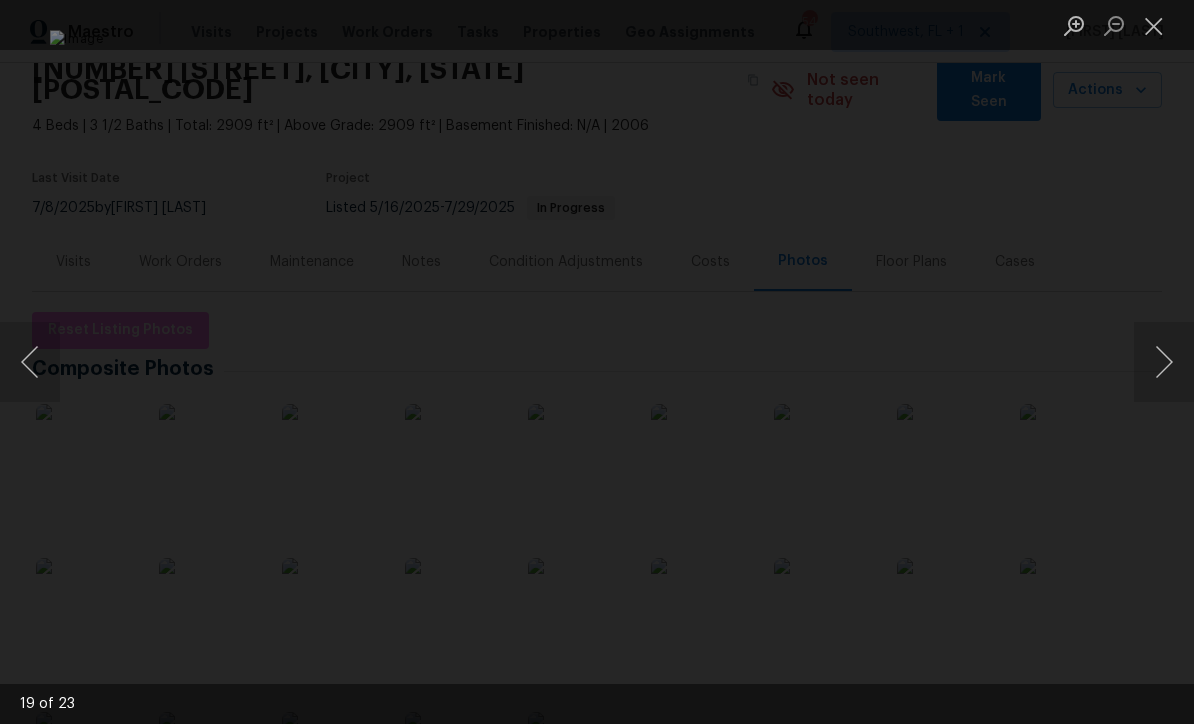 click at bounding box center (1154, 25) 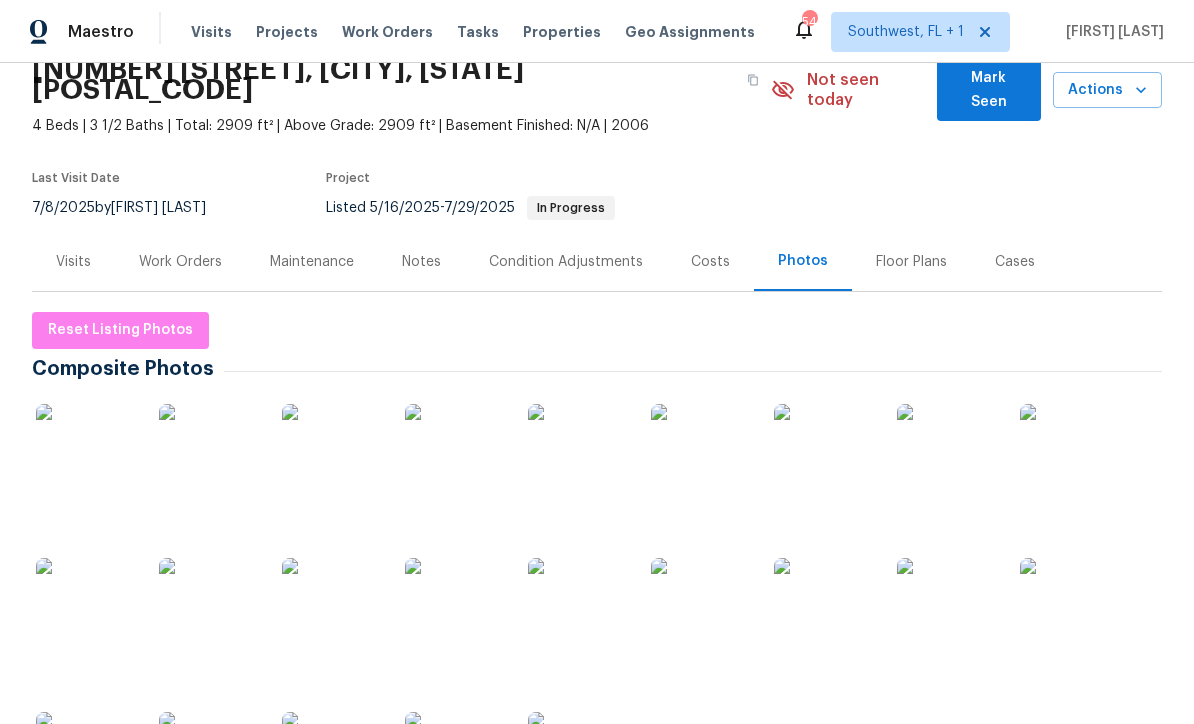 click on "Work Orders" at bounding box center (180, 262) 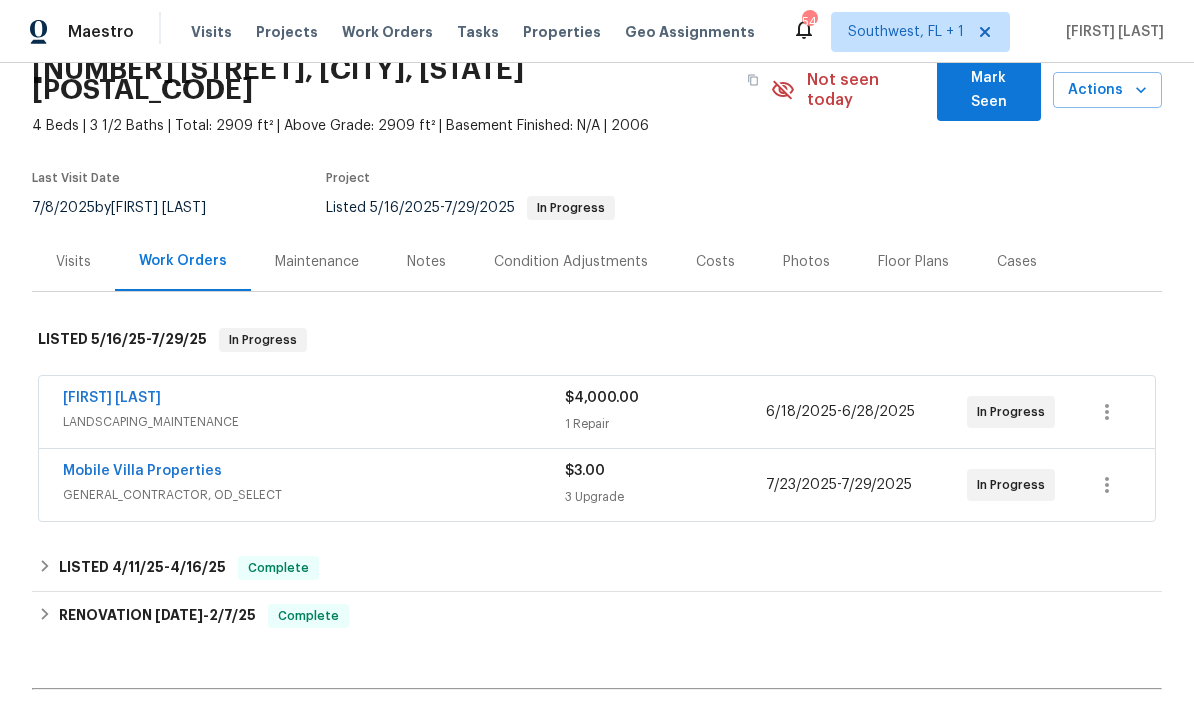 click on "Mobile Villa Properties" at bounding box center (142, 471) 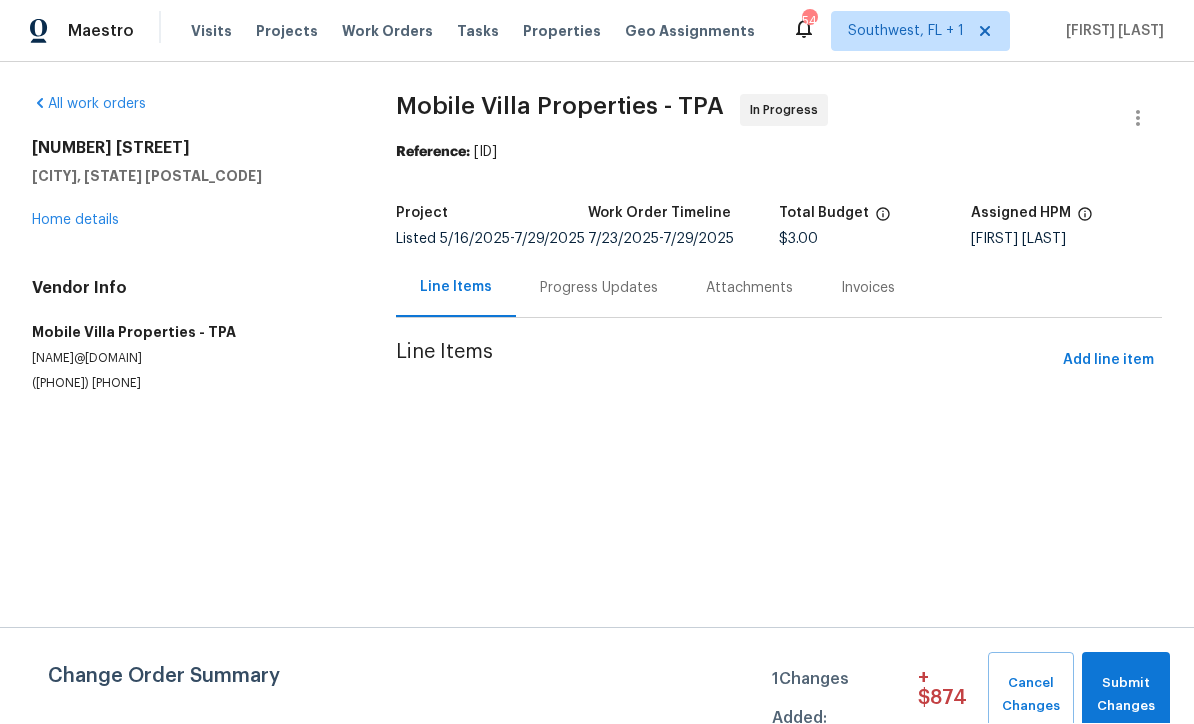 scroll, scrollTop: 1, scrollLeft: 0, axis: vertical 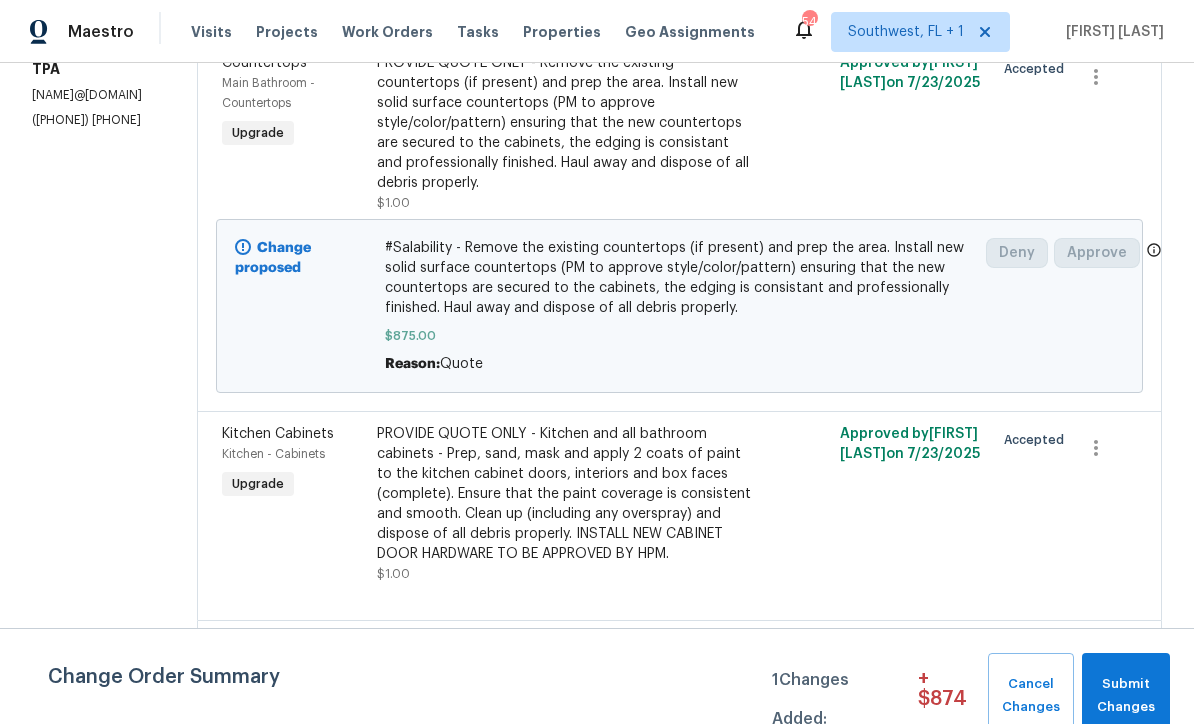 click on "PROVIDE QUOTE ONLY - Kitchen and all bathroom cabinets - Prep, sand, mask and apply 2 coats of paint to the kitchen cabinet doors, interiors and box faces (complete). Ensure that the paint coverage is consistent and smooth. Clean up (including any overspray) and dispose of all debris properly. INSTALL NEW CABINET DOOR HARDWARE TO BE APPROVED BY HPM." at bounding box center [564, 494] 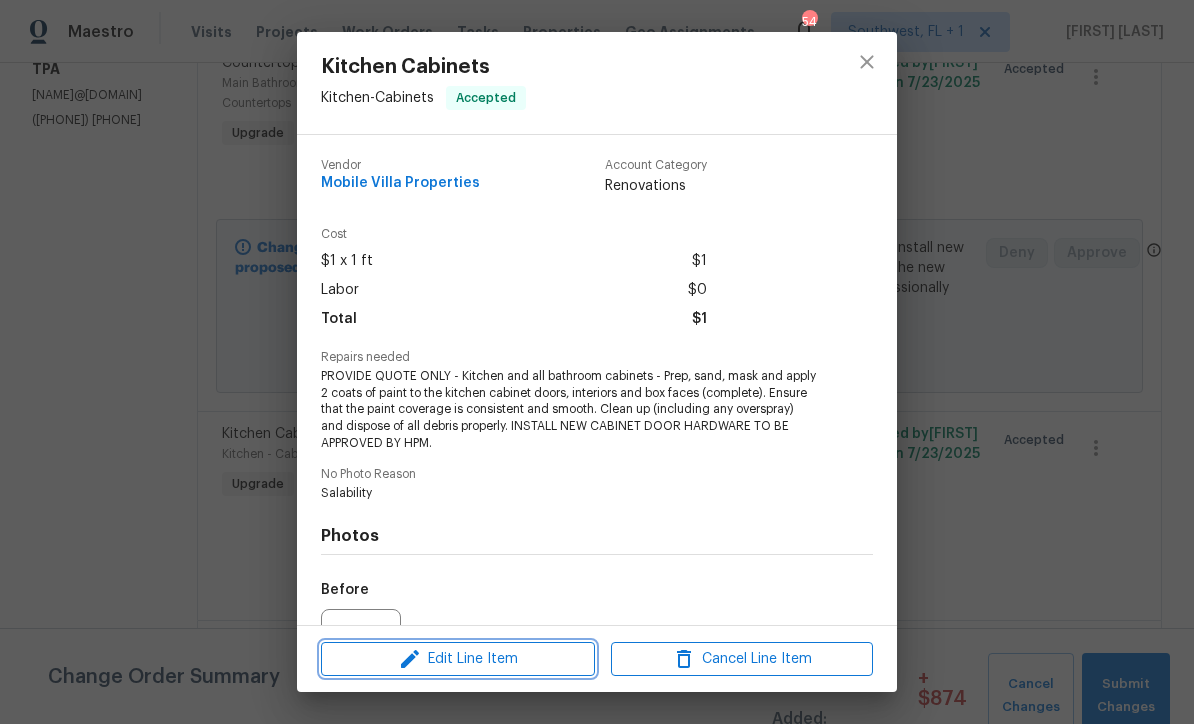 click on "Edit Line Item" at bounding box center [458, 659] 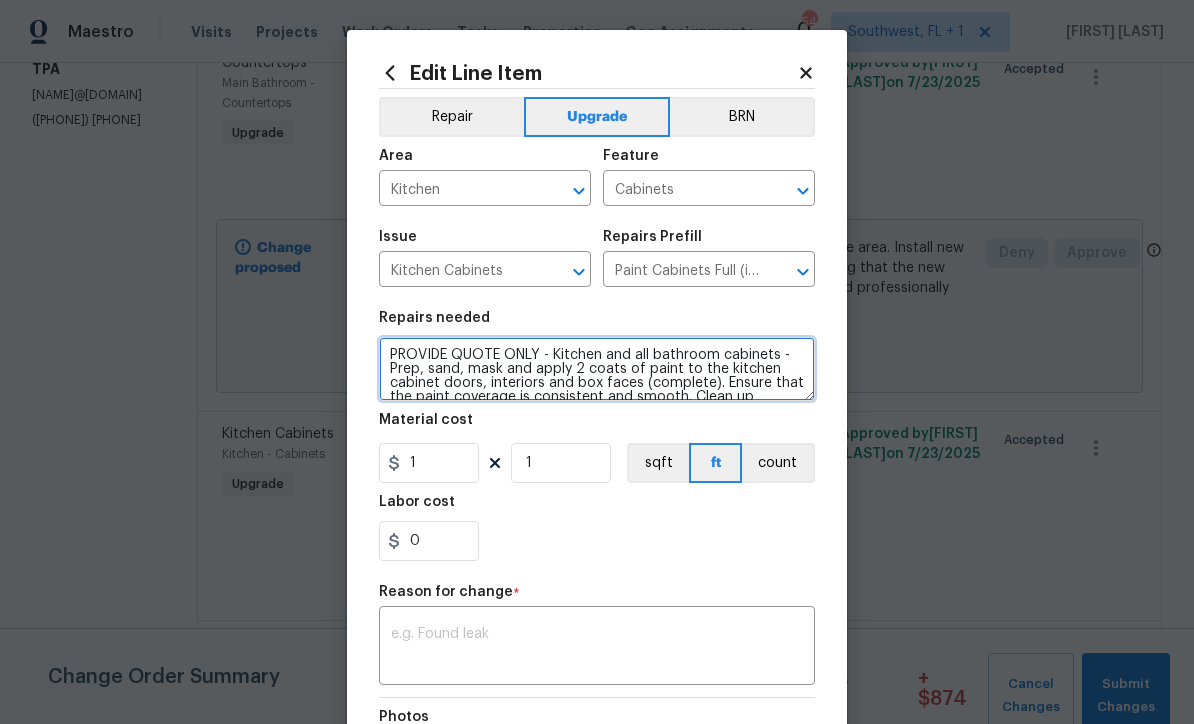 click on "PROVIDE QUOTE ONLY - Kitchen and all bathroom cabinets - Prep, sand, mask and apply 2 coats of paint to the kitchen cabinet doors, interiors and box faces (complete). Ensure that the paint coverage is consistent and smooth. Clean up (including any overspray) and dispose of all debris properly. INSTALL NEW CABINET DOOR HARDWARE TO BE APPROVED BY HPM." at bounding box center (597, 369) 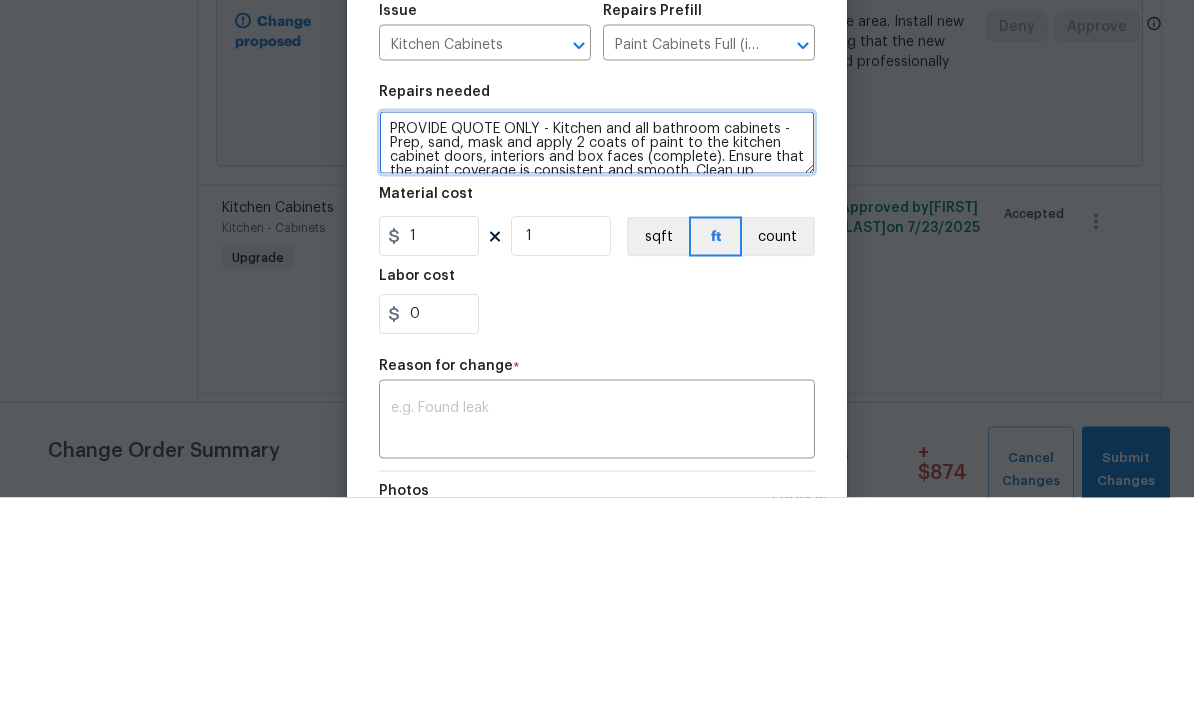 click on "PROVIDE QUOTE ONLY - Kitchen and all bathroom cabinets - Prep, sand, mask and apply 2 coats of paint to the kitchen cabinet doors, interiors and box faces (complete). Ensure that the paint coverage is consistent and smooth. Clean up (including any overspray) and dispose of all debris properly. INSTALL NEW CABINET DOOR HARDWARE TO BE APPROVED BY HPM." at bounding box center [597, 369] 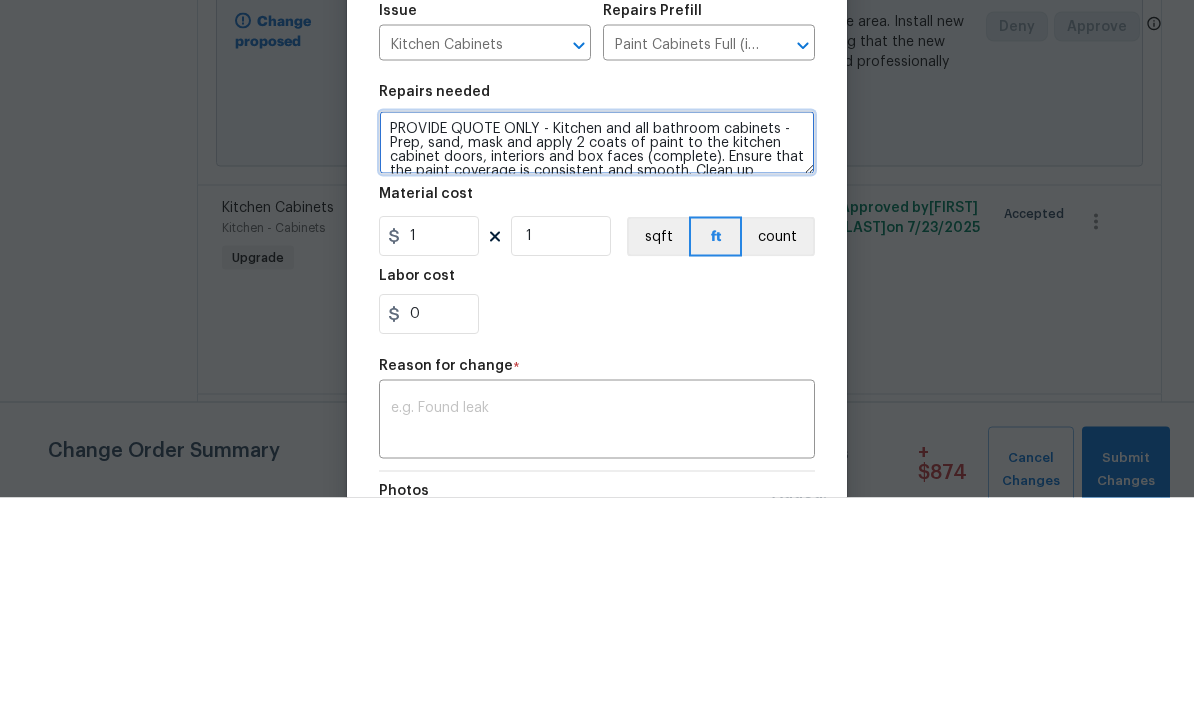 click on "PROVIDE QUOTE ONLY - Kitchen and all bathroom cabinets - Prep, sand, mask and apply 2 coats of paint to the kitchen cabinet doors, interiors and box faces (complete). Ensure that the paint coverage is consistent and smooth. Clean up (including any overspray) and dispose of all debris properly. INSTALL NEW CABINET DOOR HARDWARE TO BE APPROVED BY HPM." at bounding box center [597, 369] 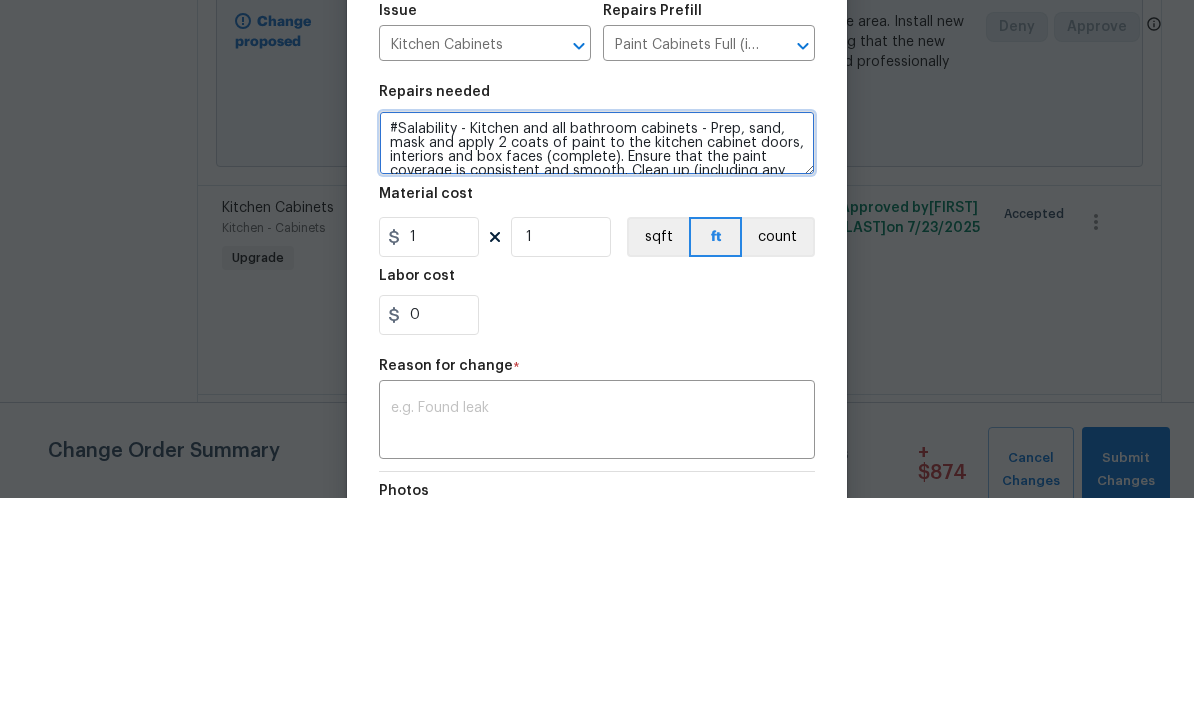 type on "#Salability - Kitchen and all bathroom cabinets - Prep, sand, mask and apply 2 coats of paint to the kitchen cabinet doors, interiors and box faces (complete). Ensure that the paint coverage is consistent and smooth. Clean up (including any overspray) and dispose of all debris properly. INSTALL NEW CABINET DOOR HARDWARE TO BE APPROVED BY HPM." 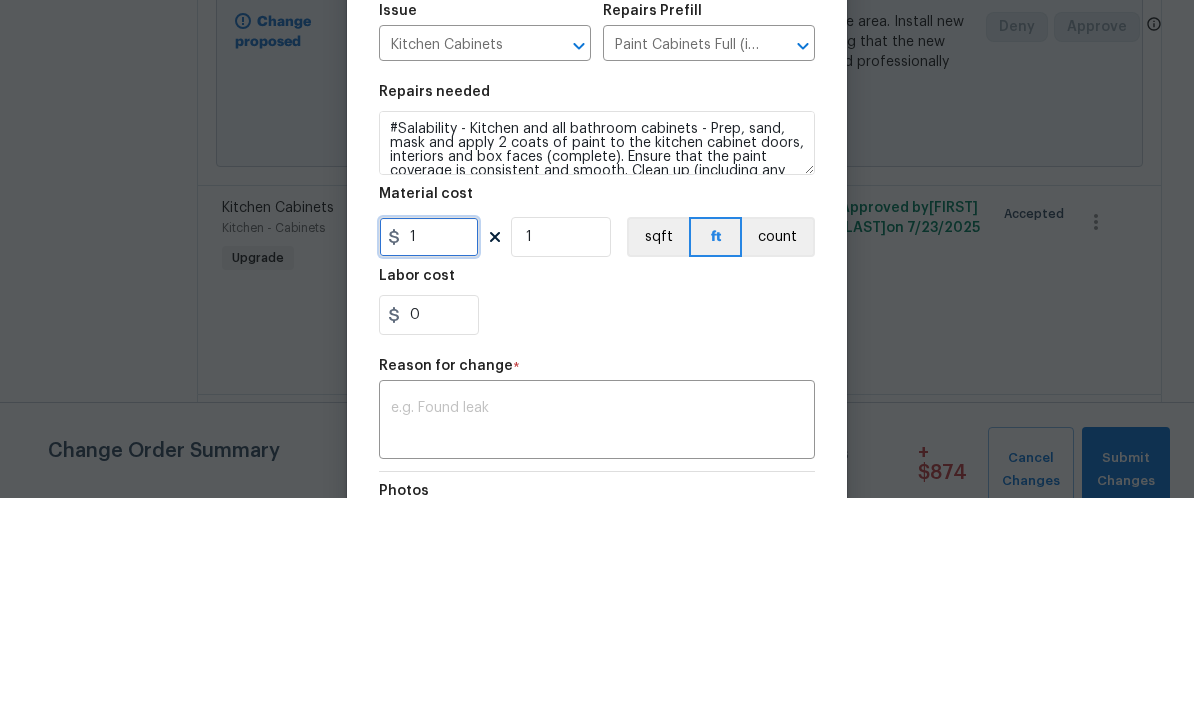 click on "1" at bounding box center (429, 463) 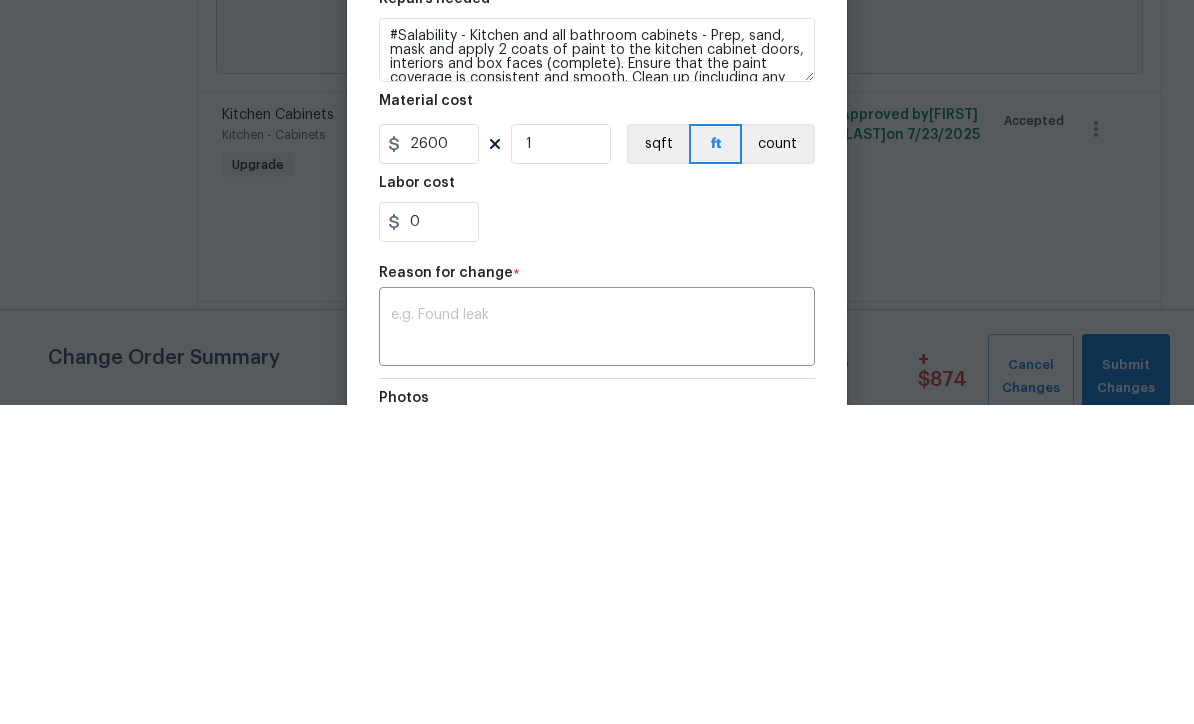 scroll, scrollTop: 66, scrollLeft: 0, axis: vertical 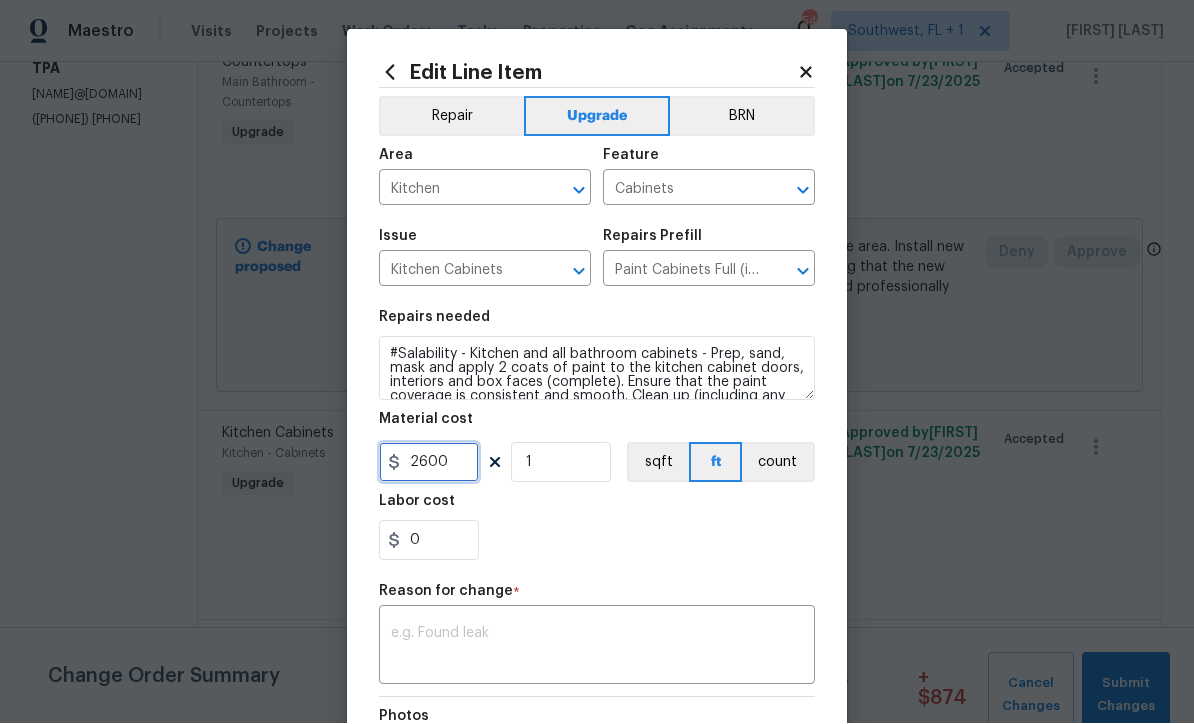 type on "2600" 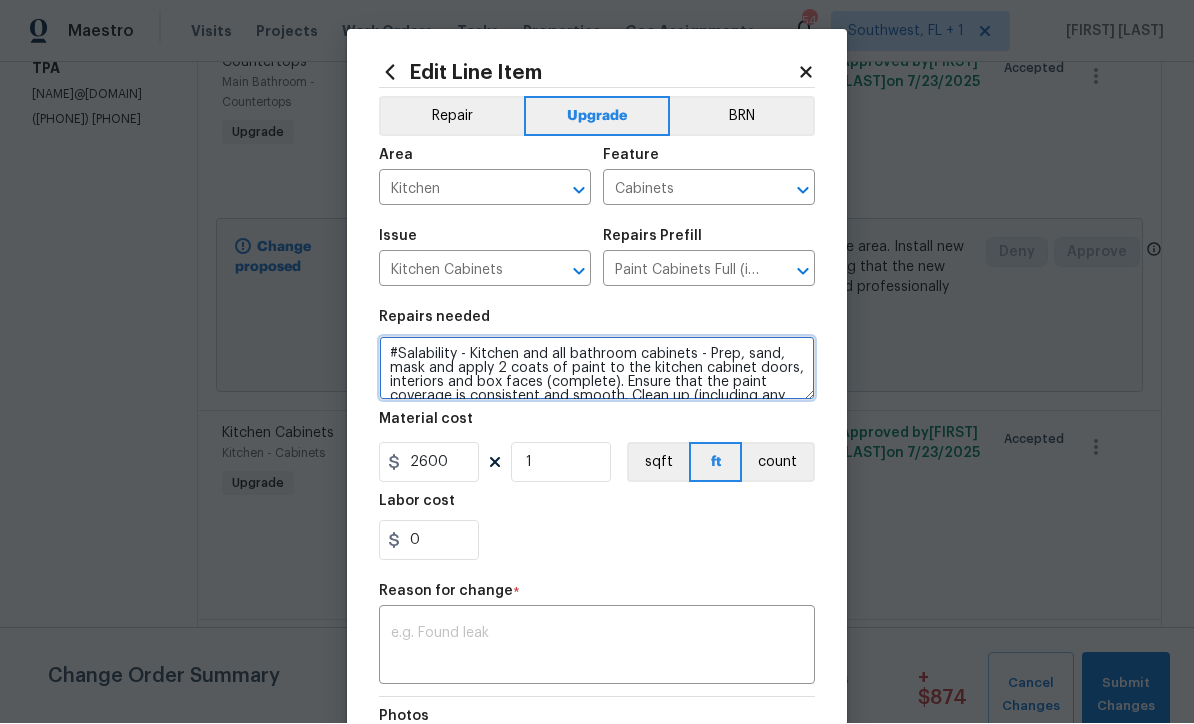 click on "#Salability - Kitchen and all bathroom cabinets - Prep, sand, mask and apply 2 coats of paint to the kitchen cabinet doors, interiors and box faces (complete). Ensure that the paint coverage is consistent and smooth. Clean up (including any overspray) and dispose of all debris properly. INSTALL NEW CABINET DOOR HARDWARE TO BE APPROVED BY HPM." at bounding box center [597, 369] 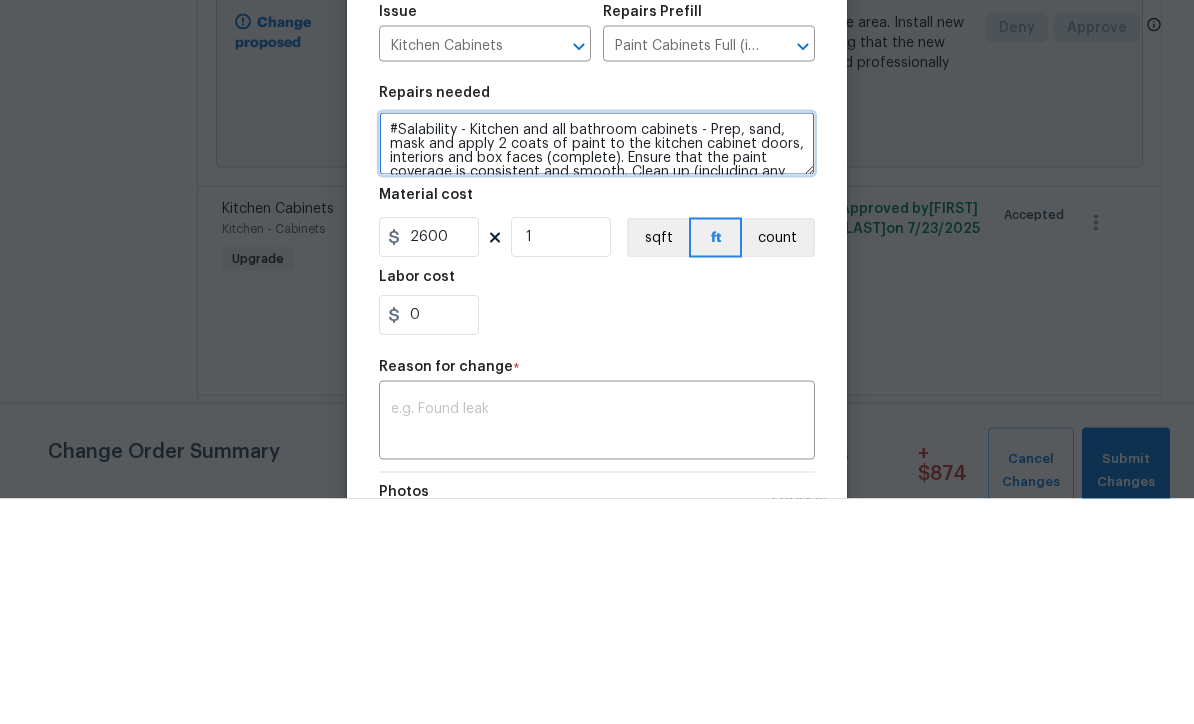 click on "#Salability - Kitchen and all bathroom cabinets - Prep, sand, mask and apply 2 coats of paint to the kitchen cabinet doors, interiors and box faces (complete). Ensure that the paint coverage is consistent and smooth. Clean up (including any overspray) and dispose of all debris properly. INSTALL NEW CABINET DOOR HARDWARE TO BE APPROVED BY HPM." at bounding box center [597, 369] 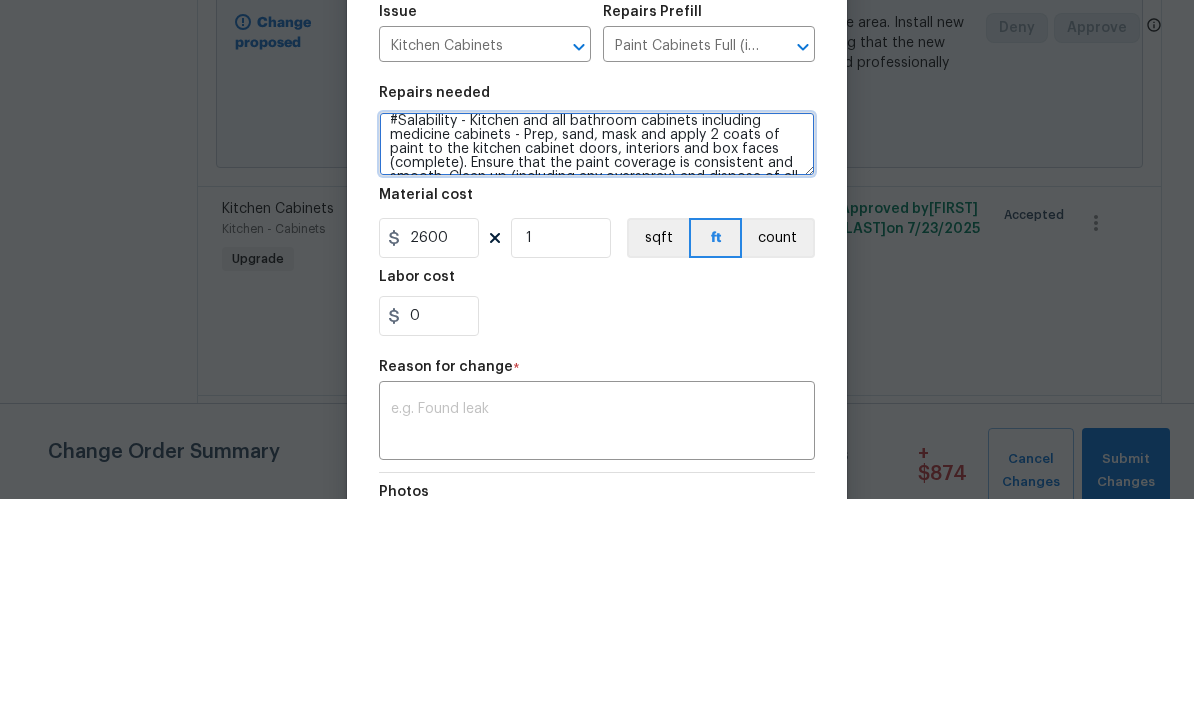 scroll, scrollTop: 12, scrollLeft: 0, axis: vertical 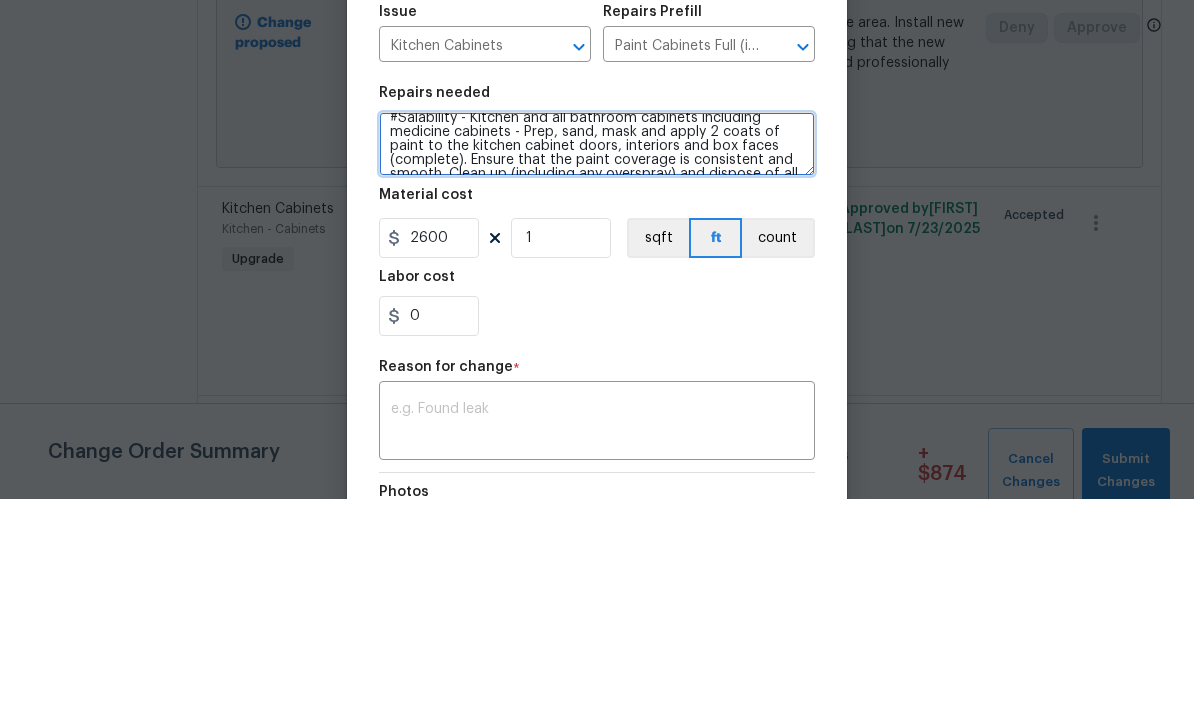 click on "#Salability - Kitchen and all bathroom cabinets including medicine cabinets - Prep, sand, mask and apply 2 coats of paint to the kitchen cabinet doors, interiors and box faces (complete). Ensure that the paint coverage is consistent and smooth. Clean up (including any overspray) and dispose of all debris properly. INSTALL NEW CABINET DOOR HARDWARE TO BE APPROVED BY HPM." at bounding box center (597, 369) 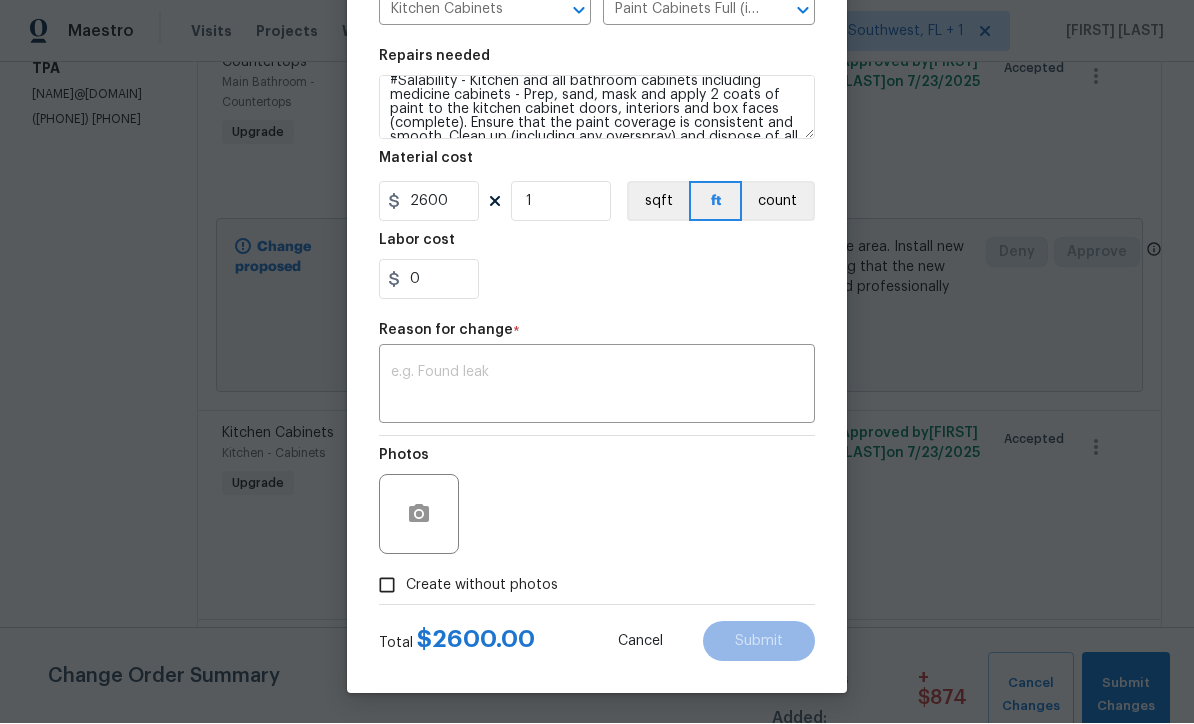 scroll, scrollTop: 265, scrollLeft: 0, axis: vertical 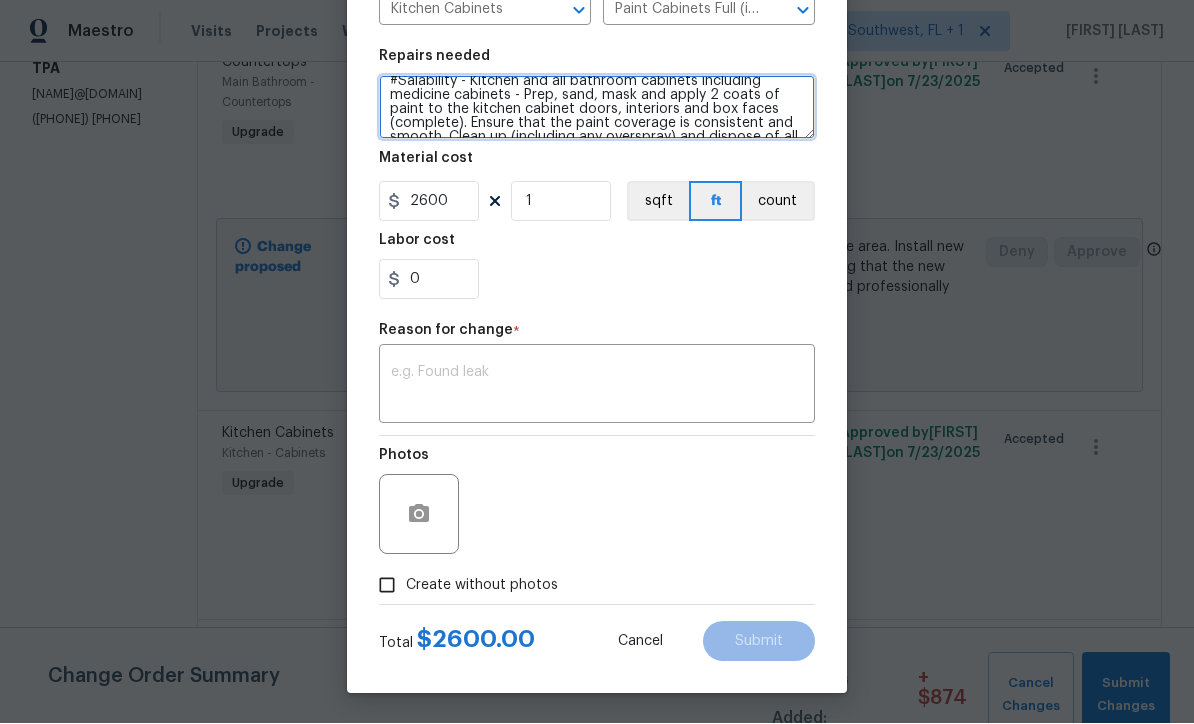 type on "#Salability - Kitchen and all bathroom cabinets including medicine cabinets - Prep, sand, mask and apply 2 coats of paint to the kitchen cabinet doors, interiors and box faces (complete). Ensure that the paint coverage is consistent and smooth. Clean up (including any overspray) and dispose of all debris properly. INSTALL NEW CABINET DOOR HARDWARE TO BE APPROVED BY HPM." 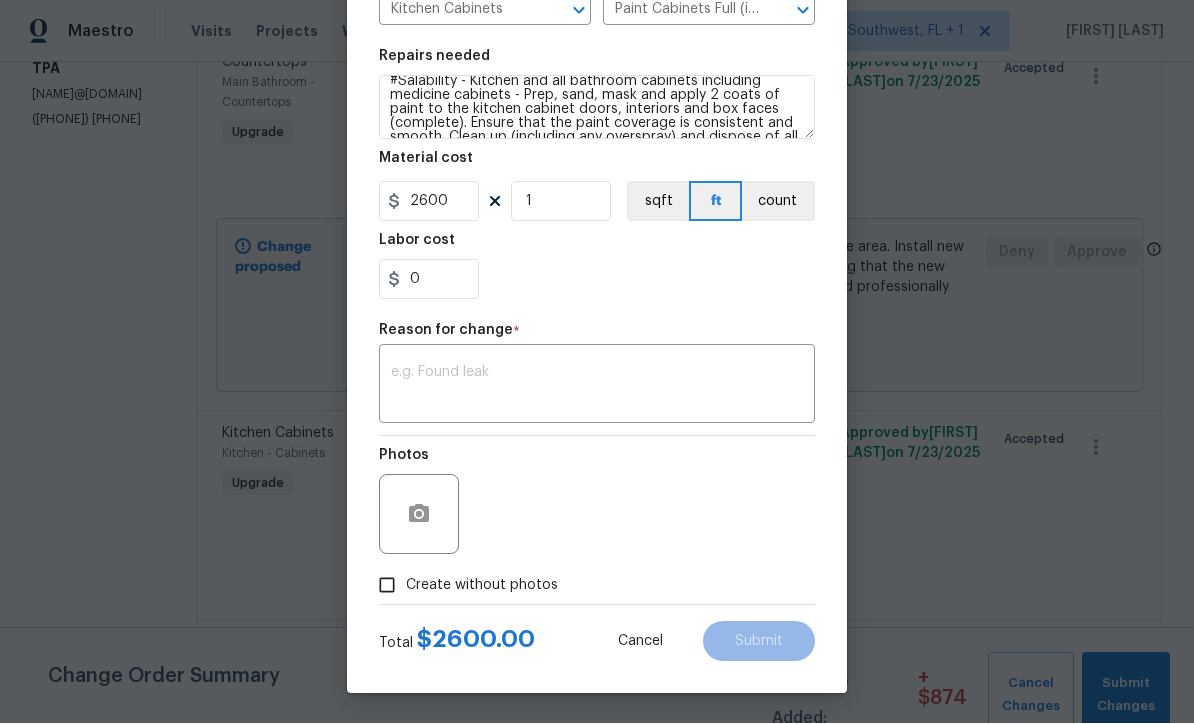 click at bounding box center [597, 387] 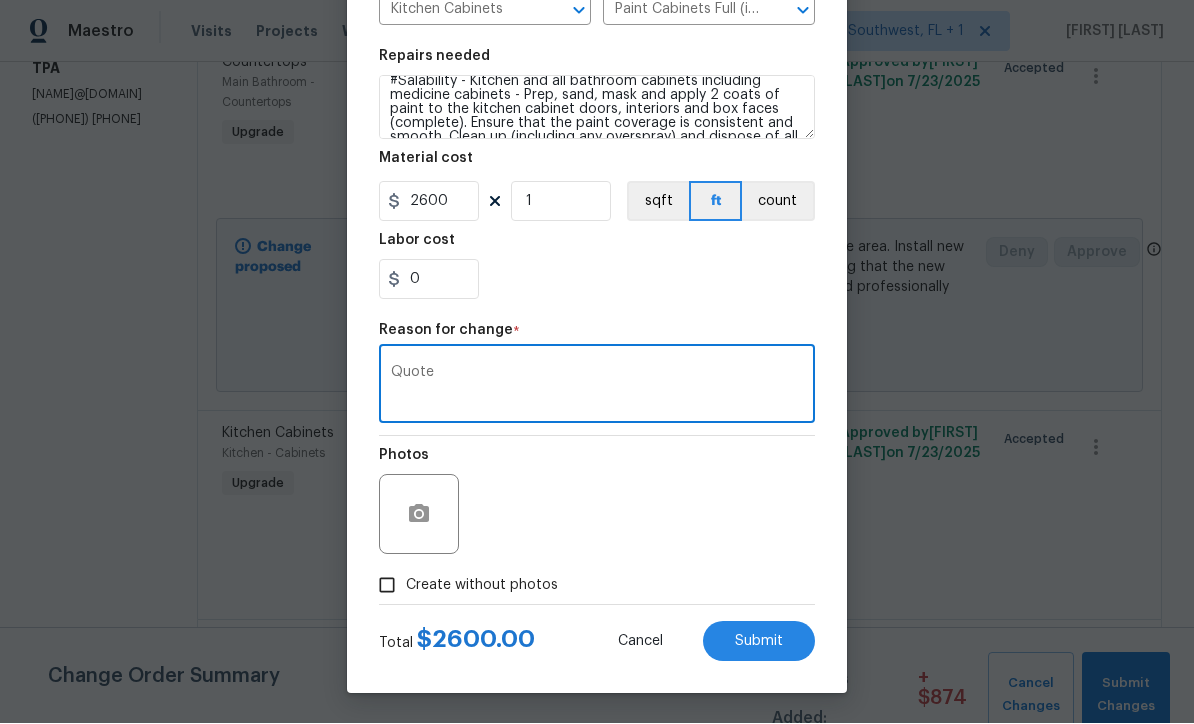 type on "Quote" 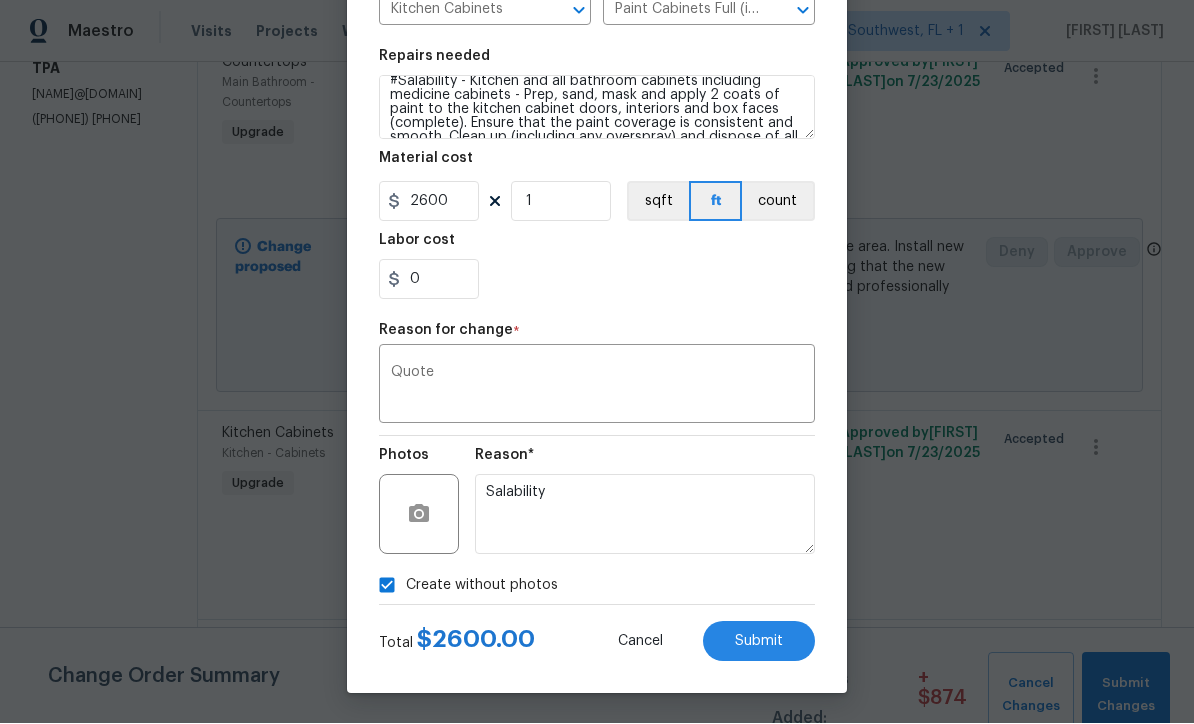 scroll, scrollTop: 265, scrollLeft: 0, axis: vertical 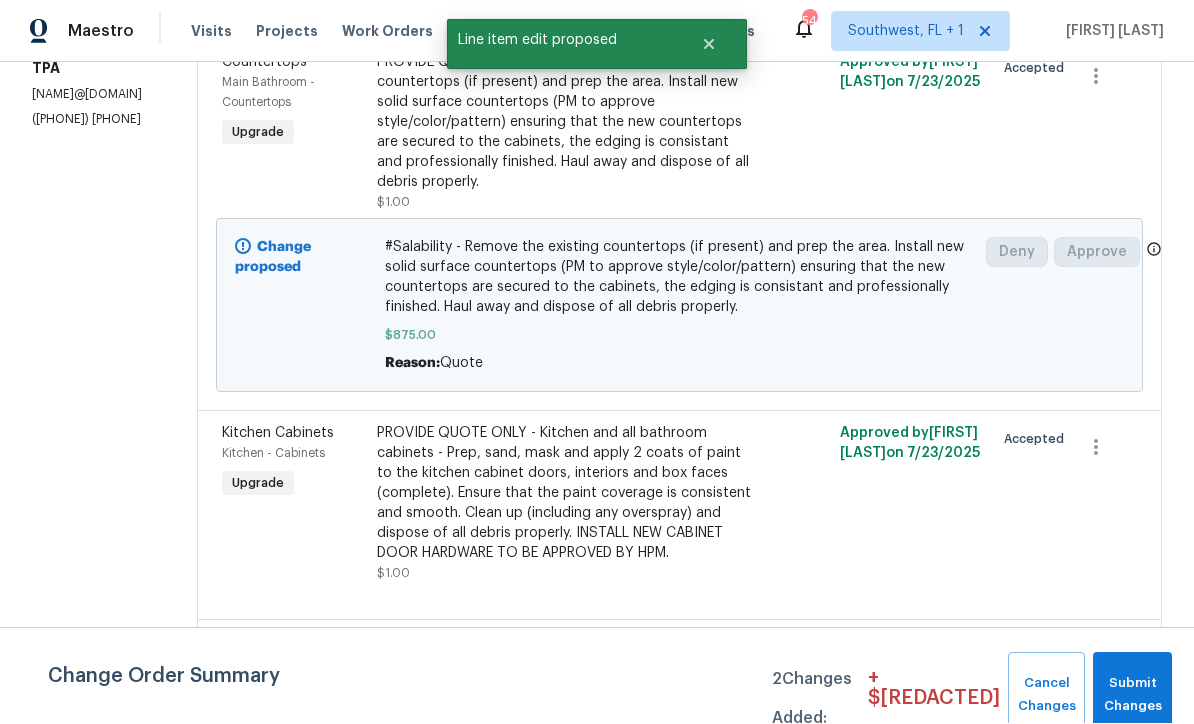 click 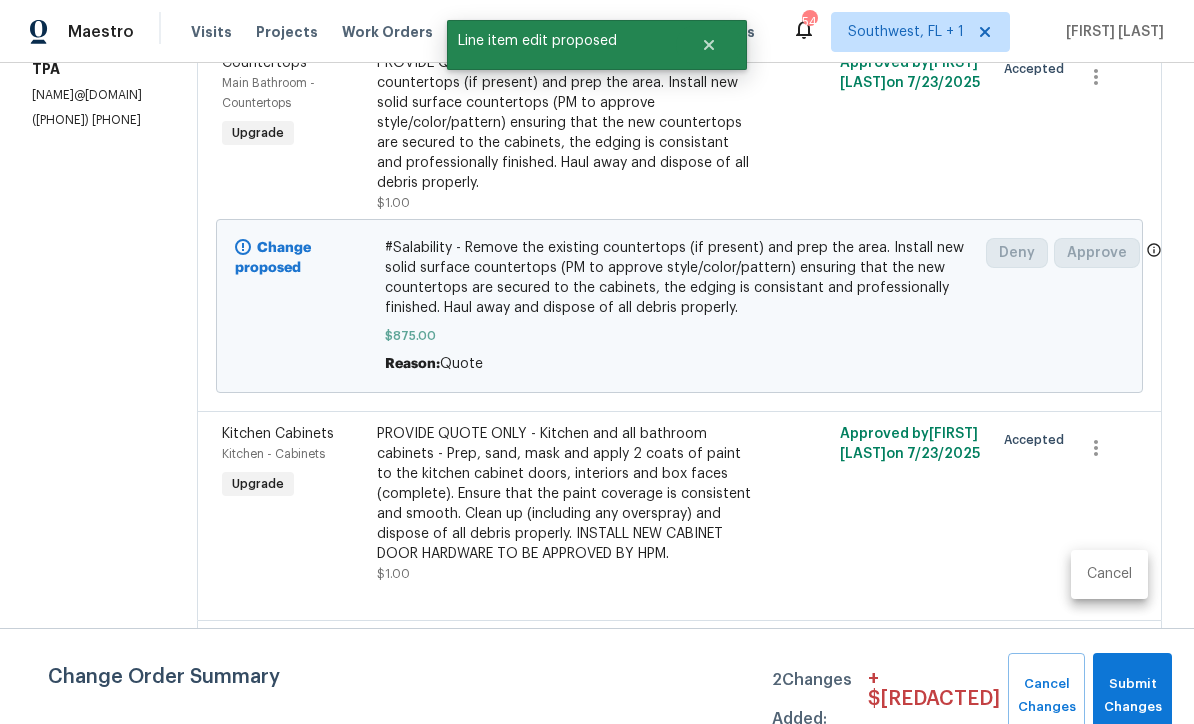 click on "Cancel" at bounding box center (1109, 574) 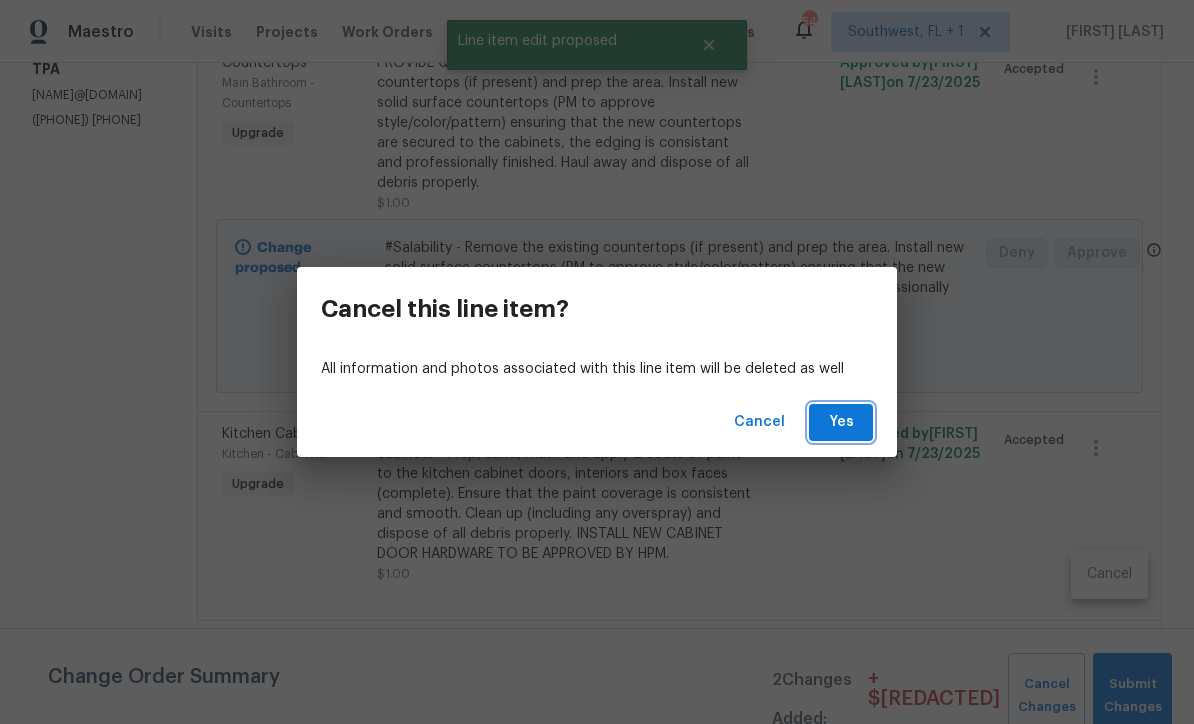 click on "Yes" at bounding box center (841, 422) 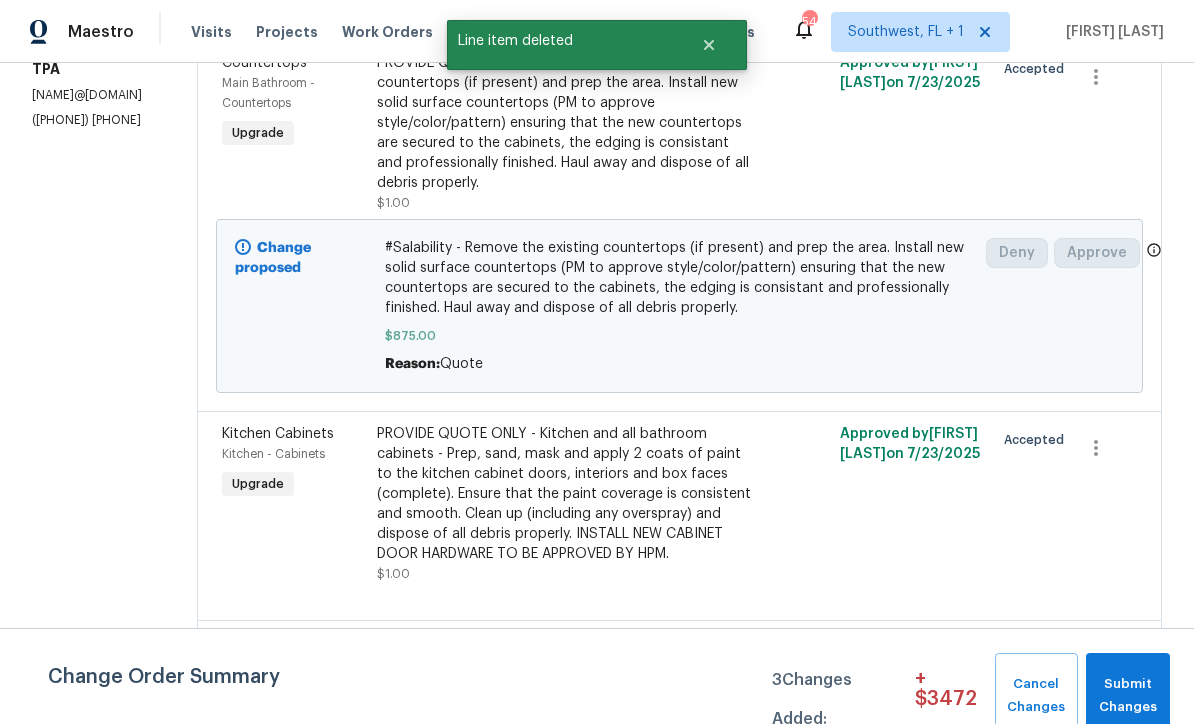 scroll, scrollTop: 0, scrollLeft: 0, axis: both 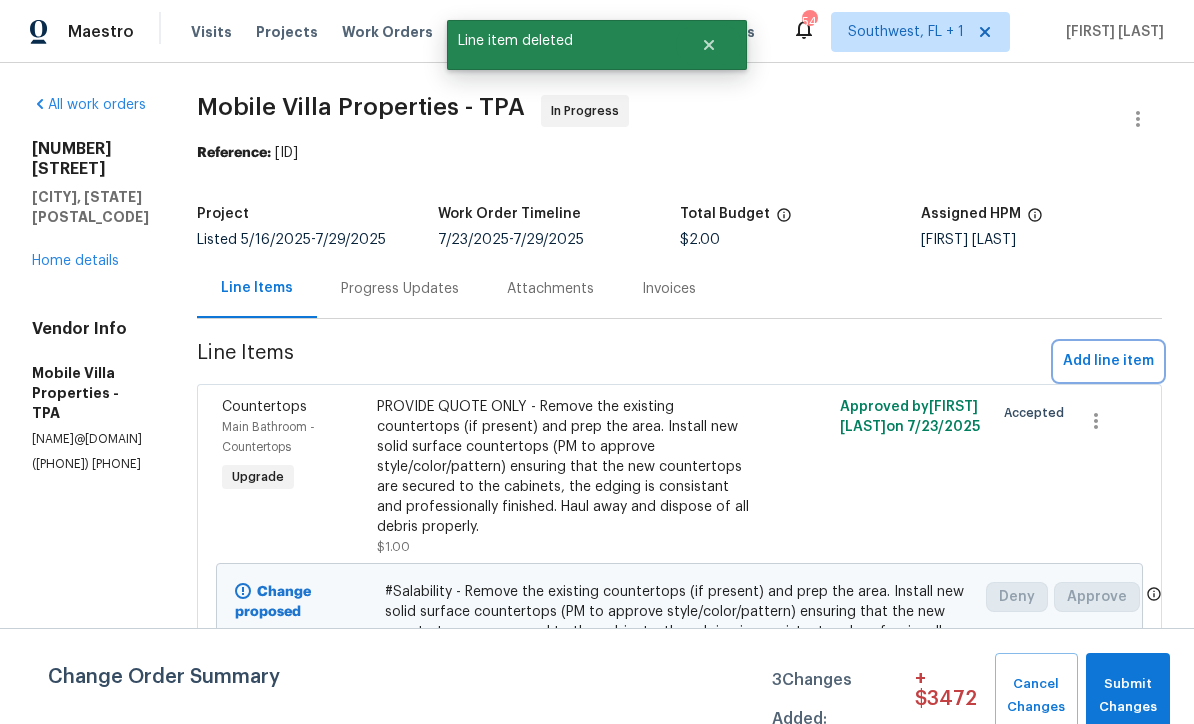 click on "Add line item" at bounding box center [1108, 361] 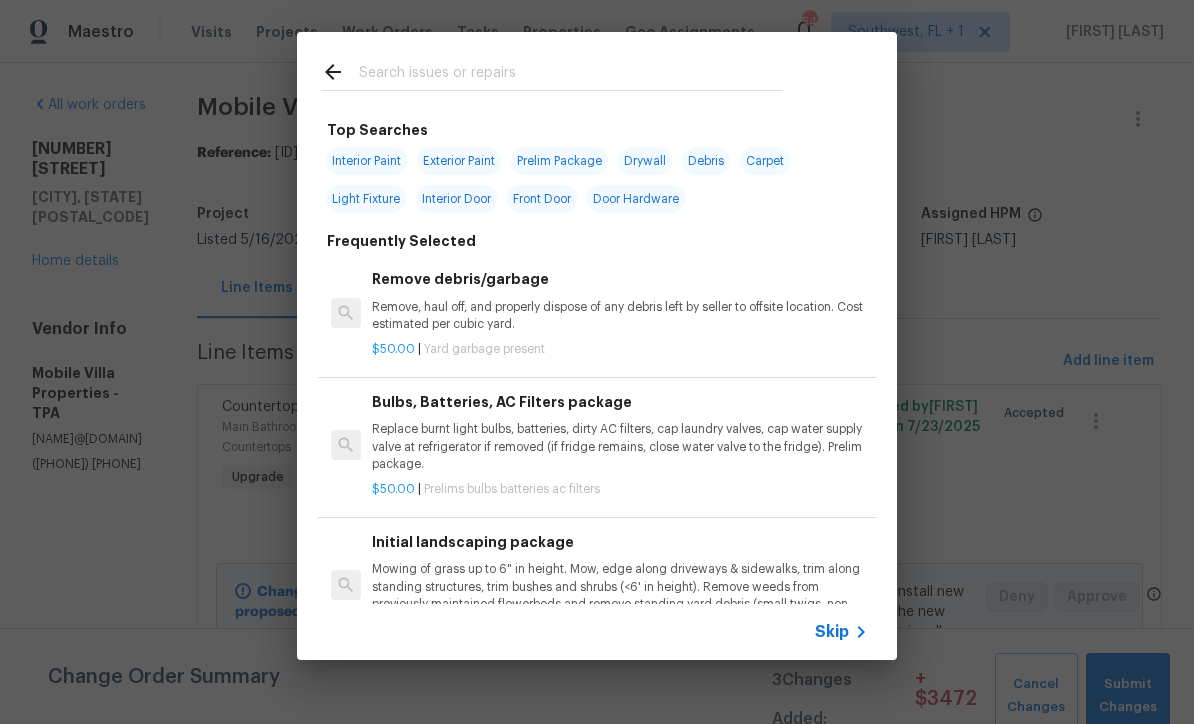 click on "Skip" at bounding box center [832, 632] 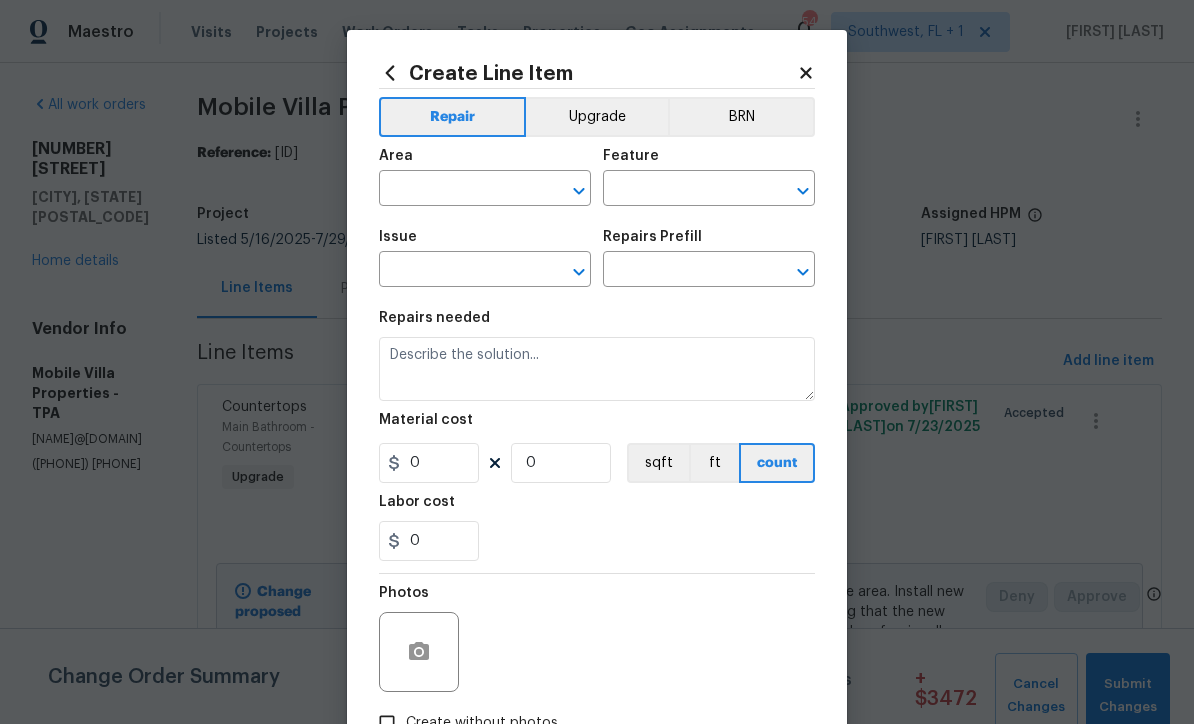 click on "Area" at bounding box center [485, 162] 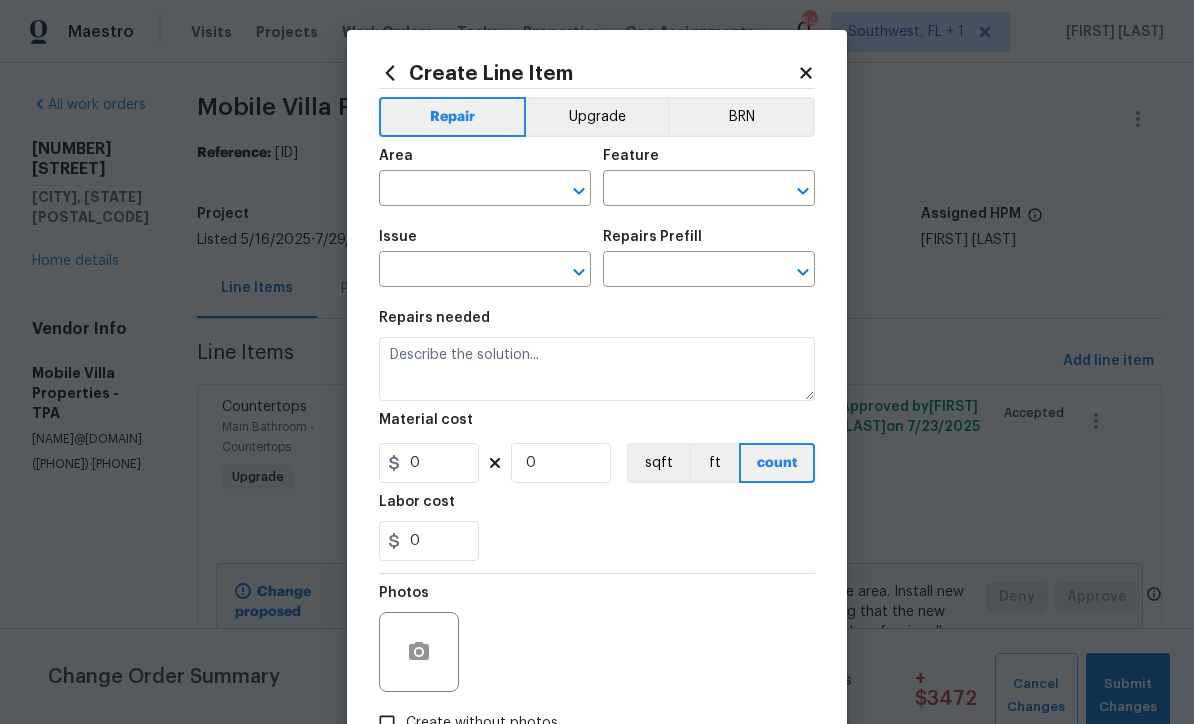 click at bounding box center [457, 190] 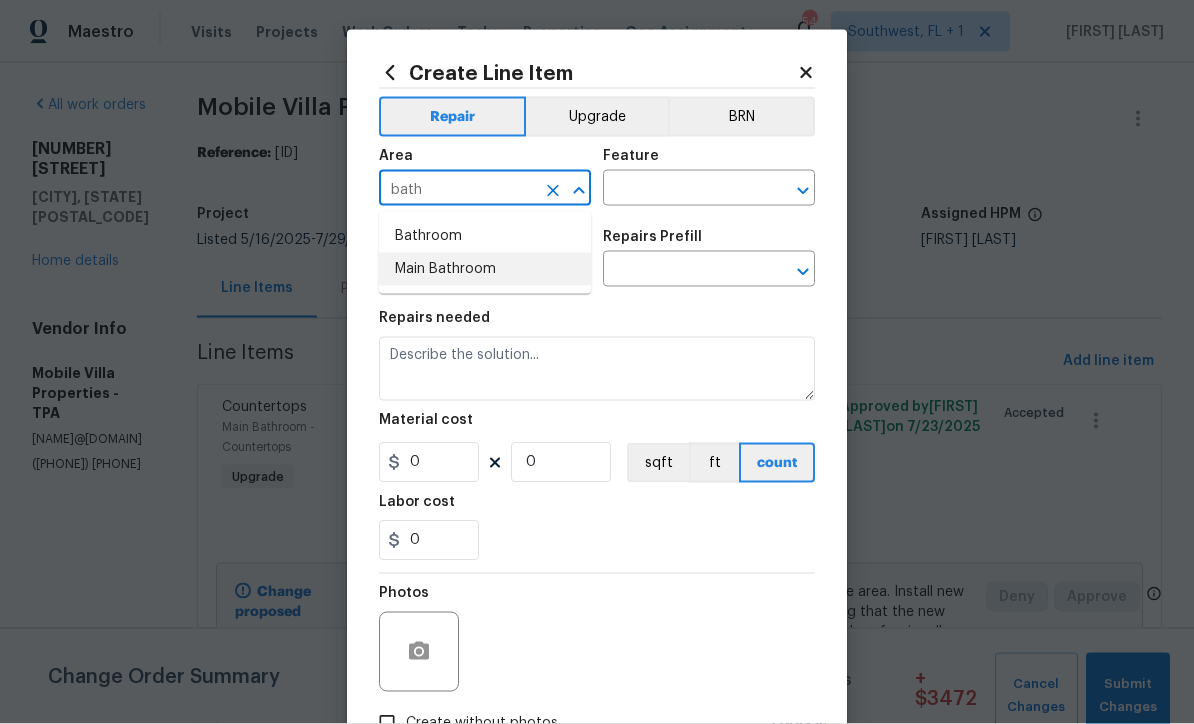 click on "Main Bathroom" at bounding box center [485, 269] 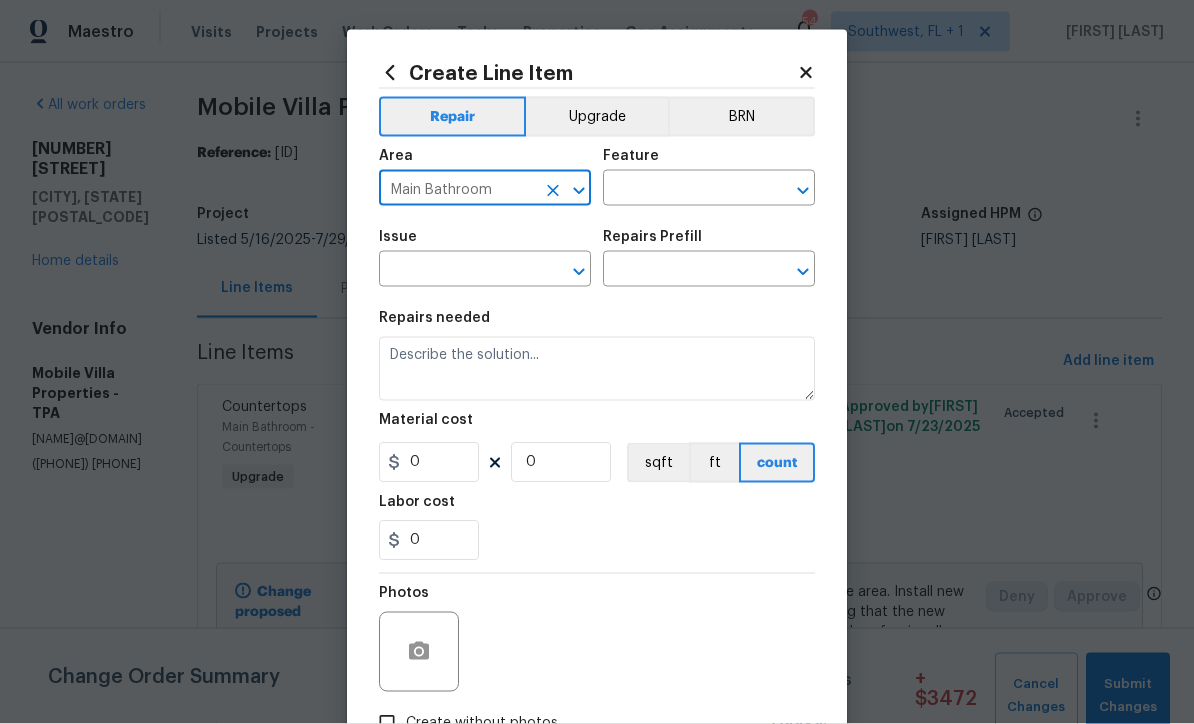 click at bounding box center (681, 190) 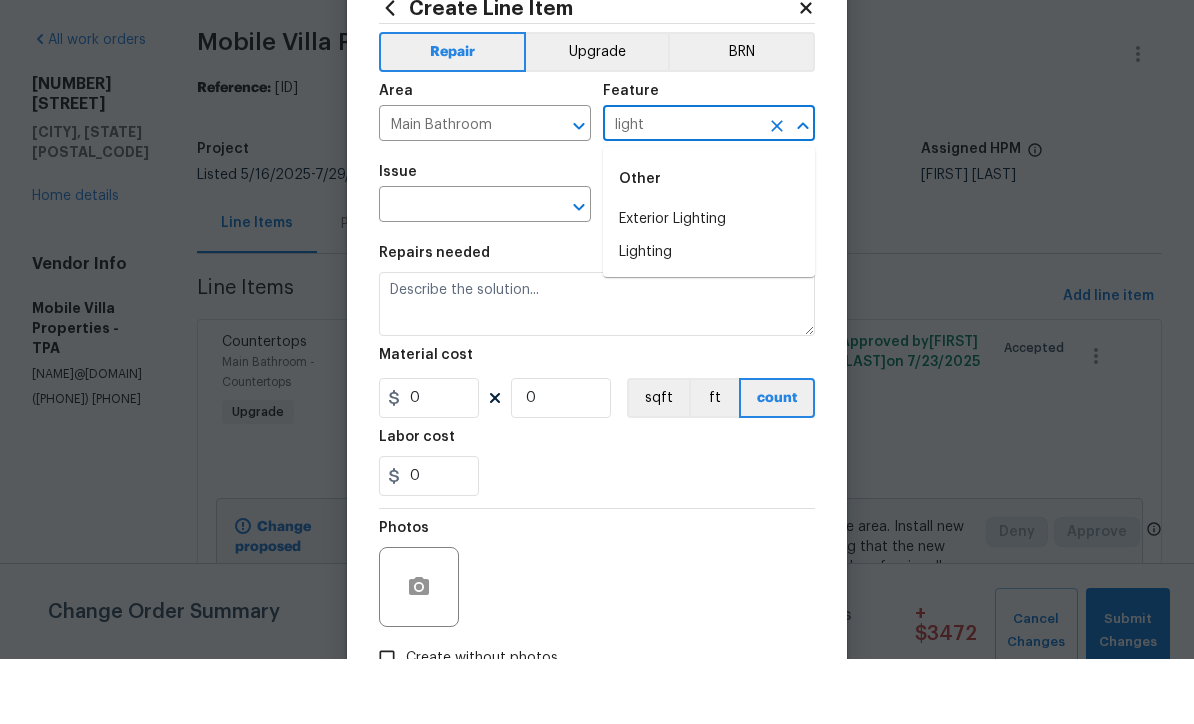 click on "Lighting" at bounding box center [709, 317] 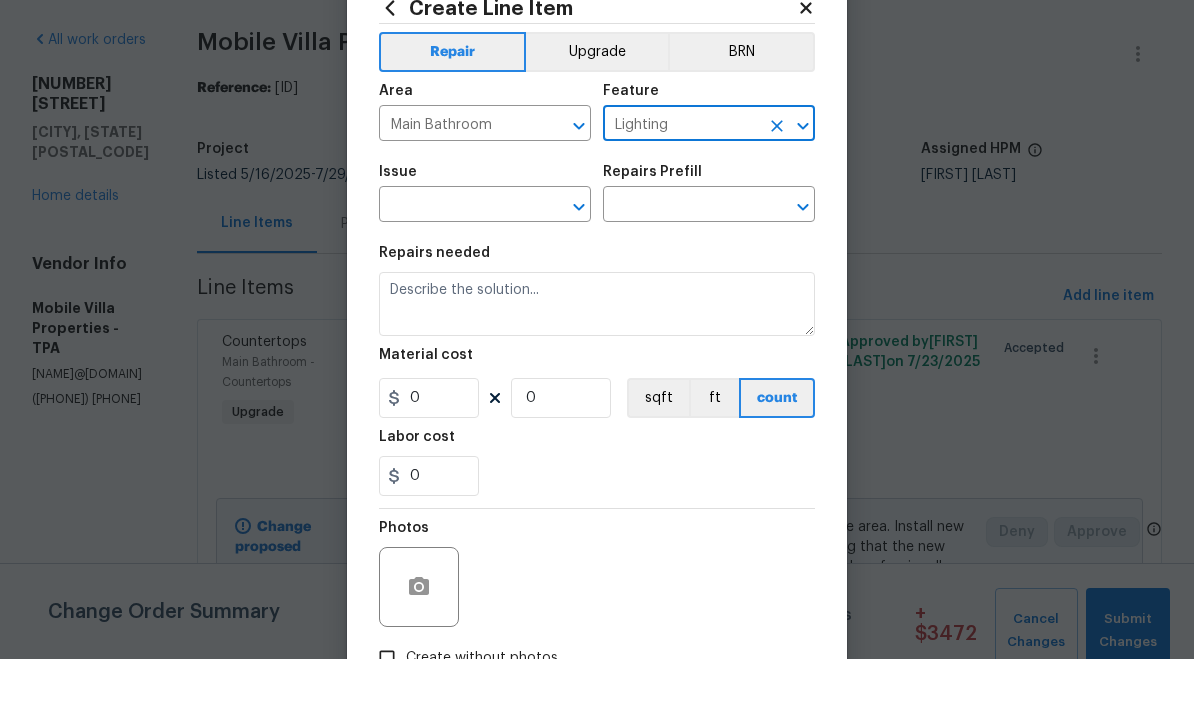 click at bounding box center (457, 271) 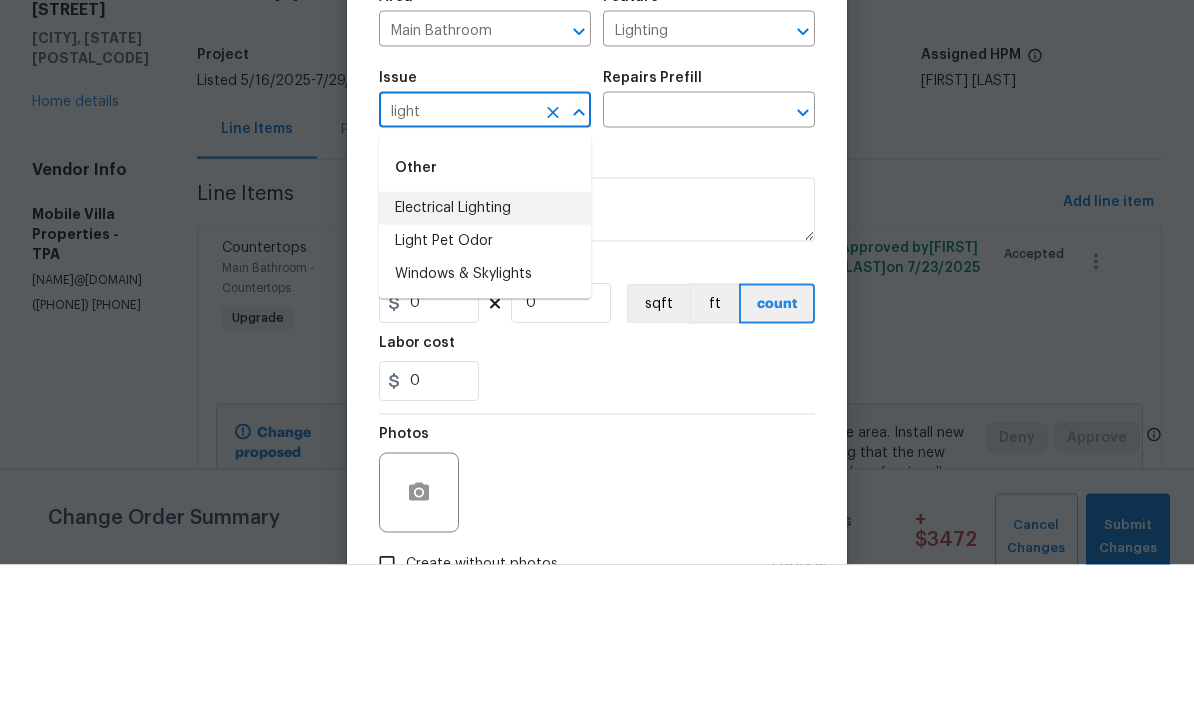 click on "Electrical Lighting" at bounding box center [485, 367] 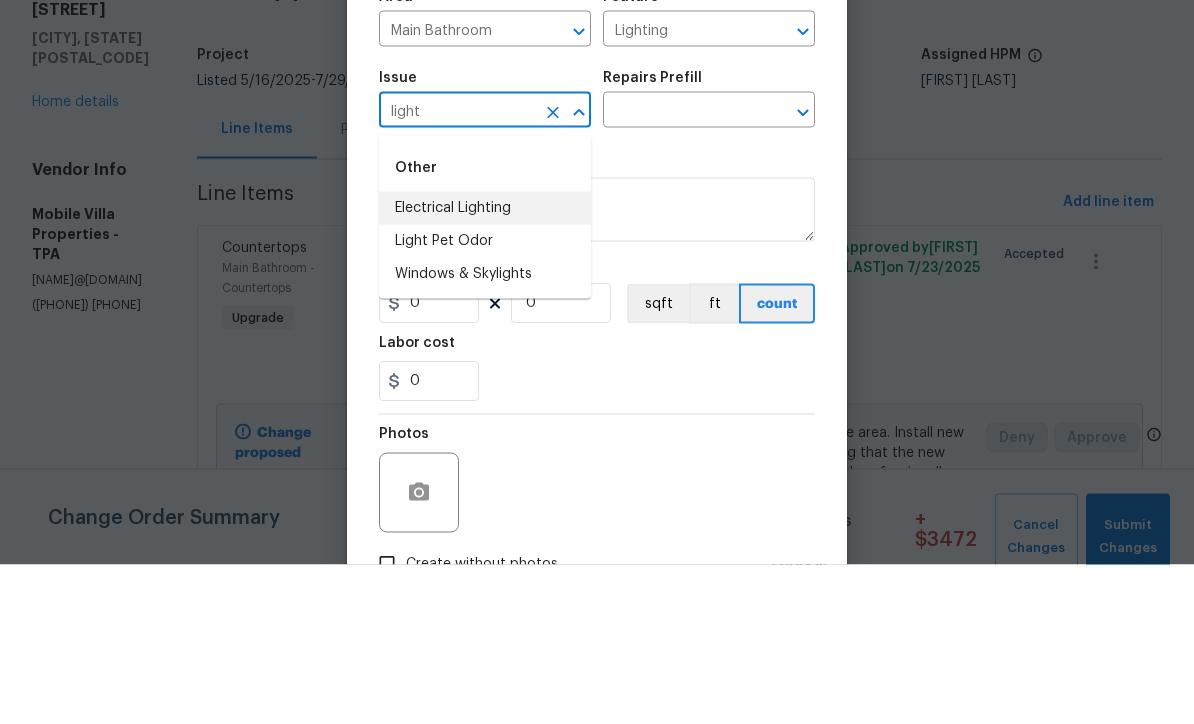 type on "Electrical Lighting" 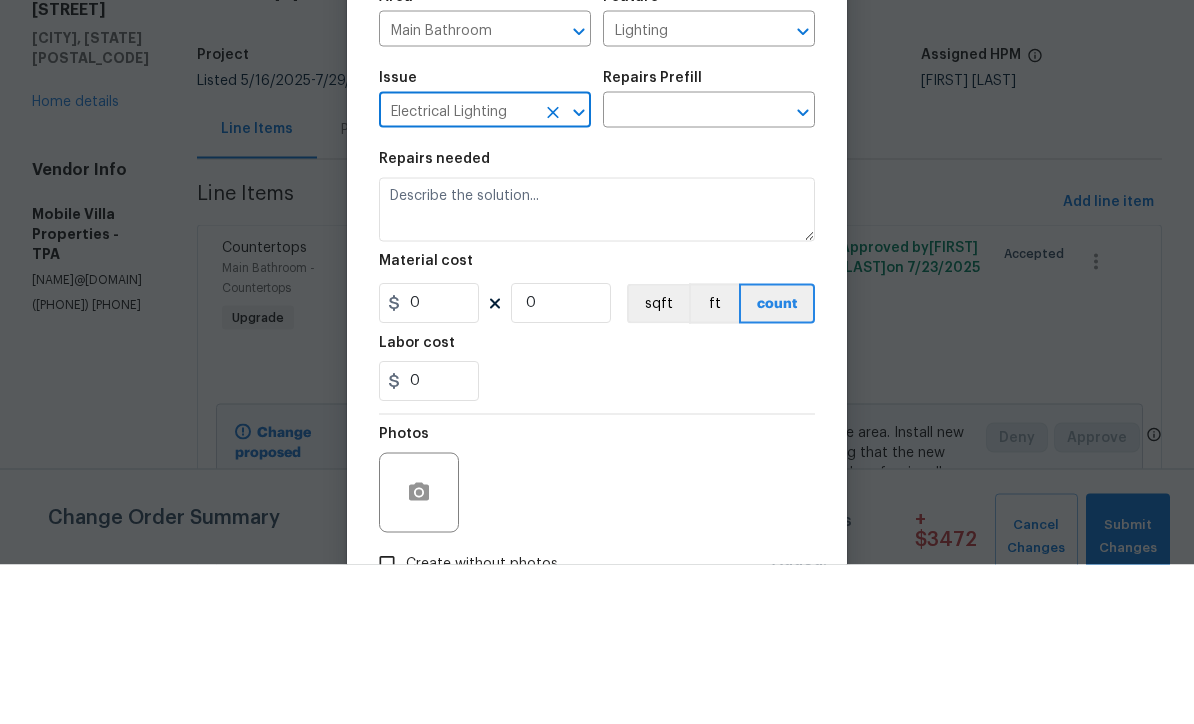 click at bounding box center (681, 271) 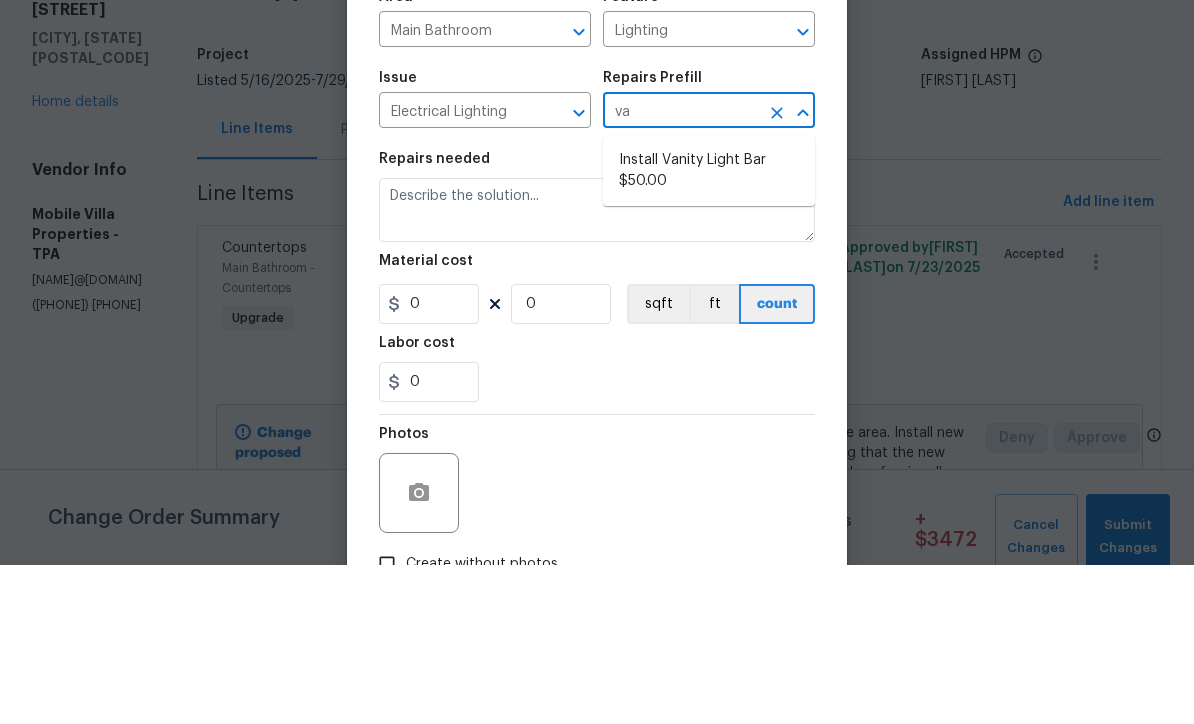 click on "Install Vanity Light Bar $50.00" at bounding box center [709, 330] 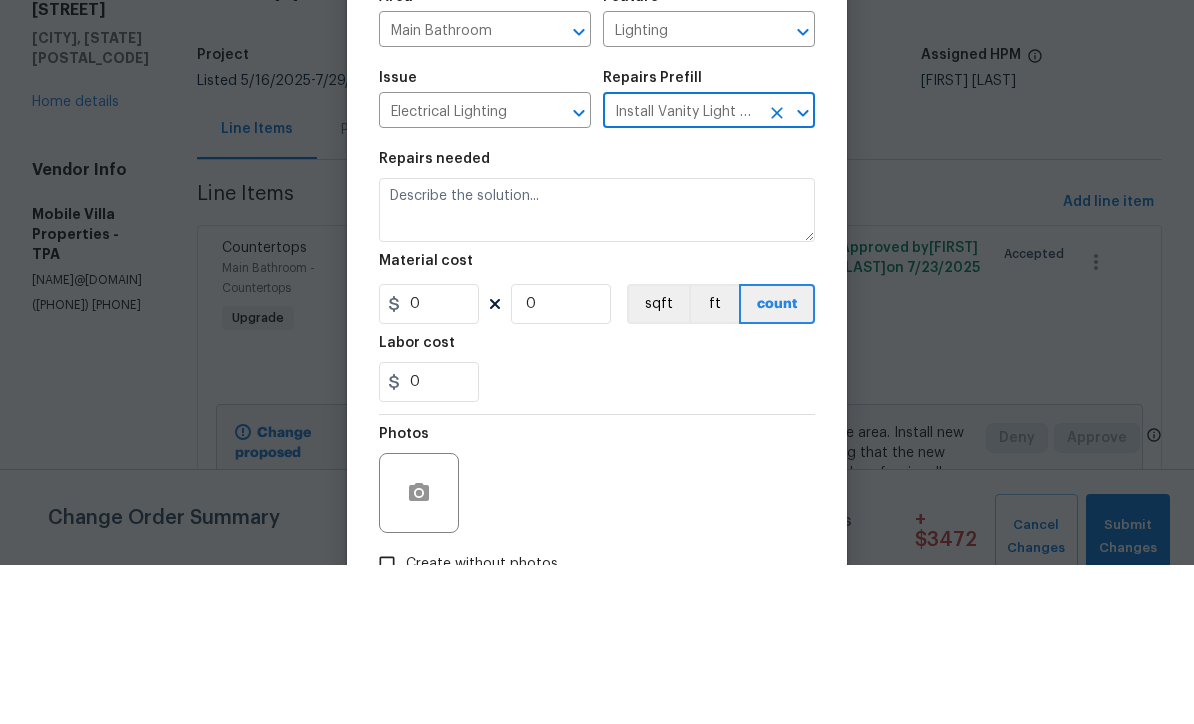 type on "Remove the existing light fixture and install a new, vanity light bar fixture. Ensure that the new light fixture operates as intended and that all debris are properly disposed of." 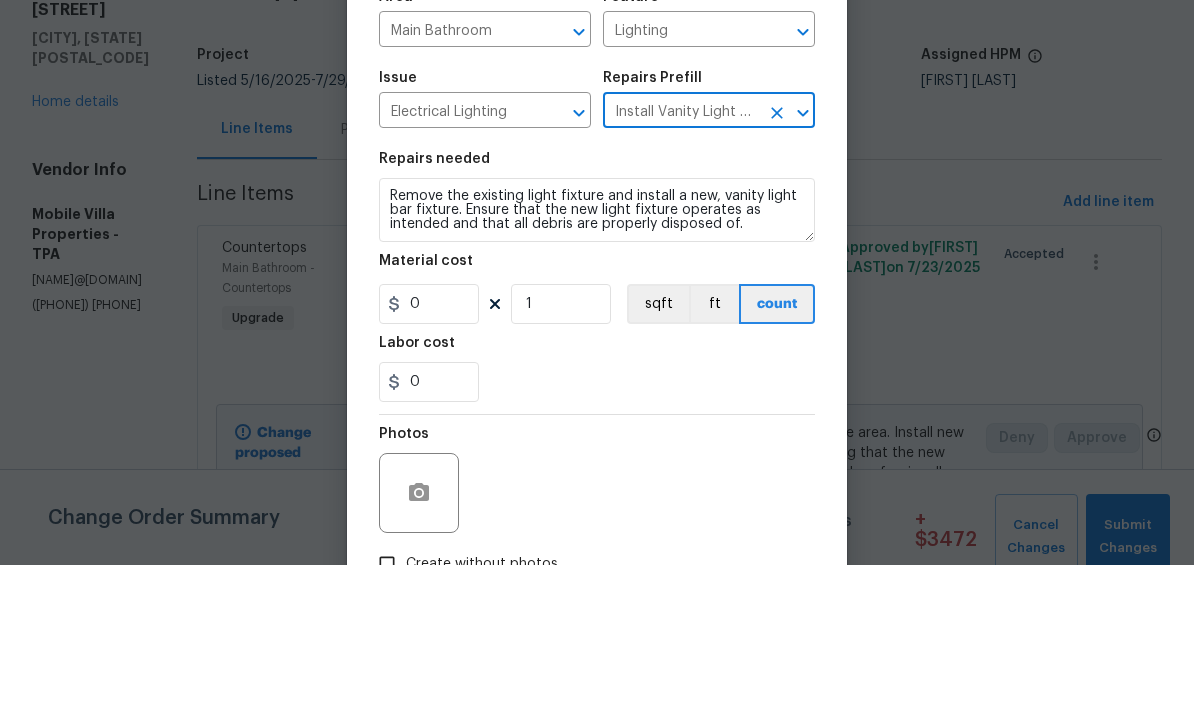 type on "50" 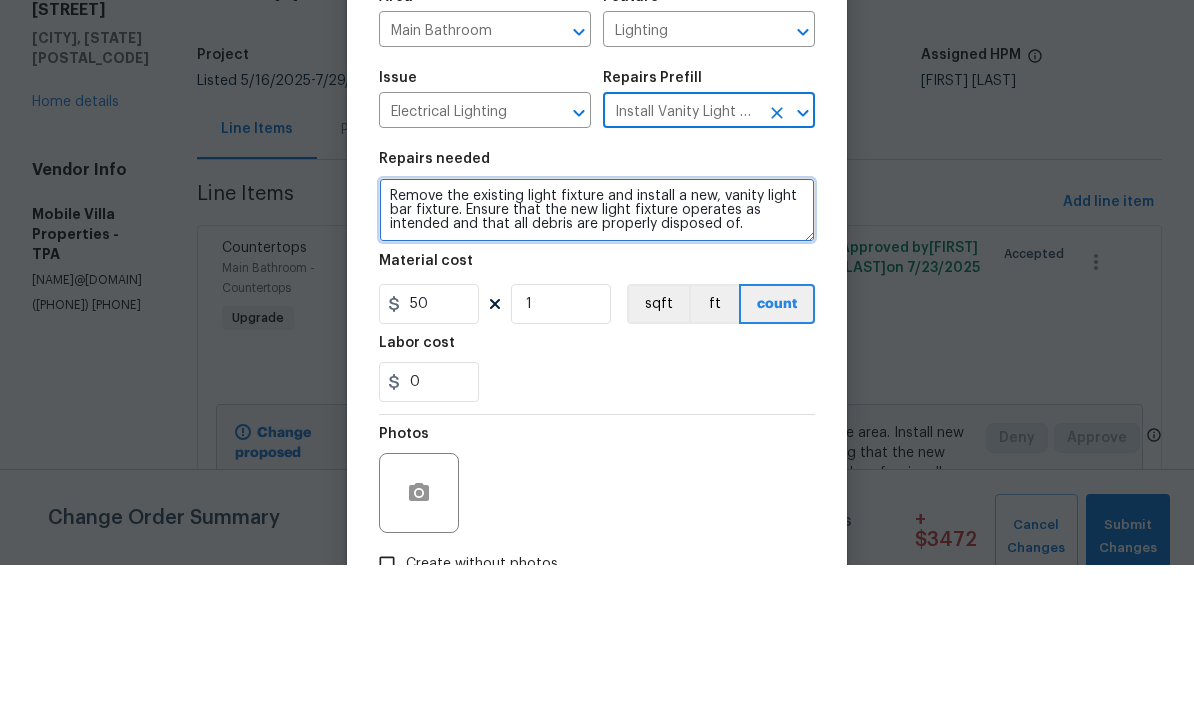 click on "Remove the existing light fixture and install a new, vanity light bar fixture. Ensure that the new light fixture operates as intended and that all debris are properly disposed of." at bounding box center [597, 369] 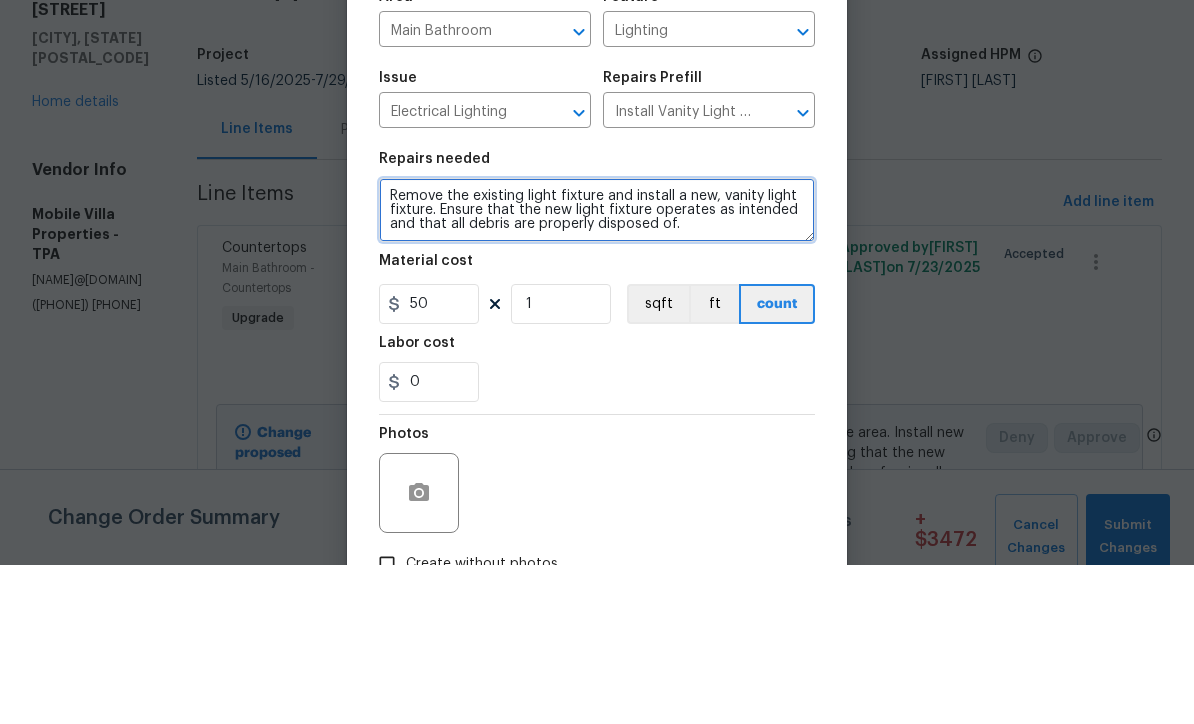 click on "Remove the existing light fixture and install a new, vanity light fixture. Ensure that the new light fixture operates as intended and that all debris are properly disposed of." at bounding box center [597, 369] 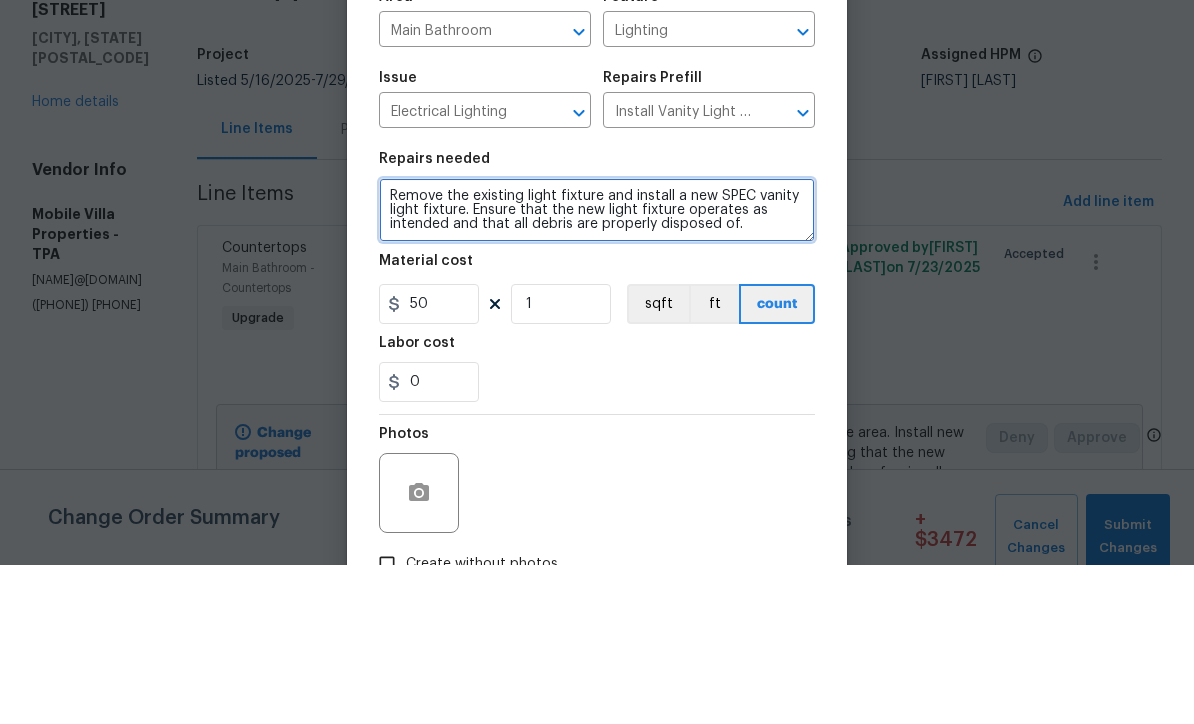 click on "Remove the existing light fixture and install a new SPEC vanity light fixture. Ensure that the new light fixture operates as intended and that all debris are properly disposed of." at bounding box center (597, 369) 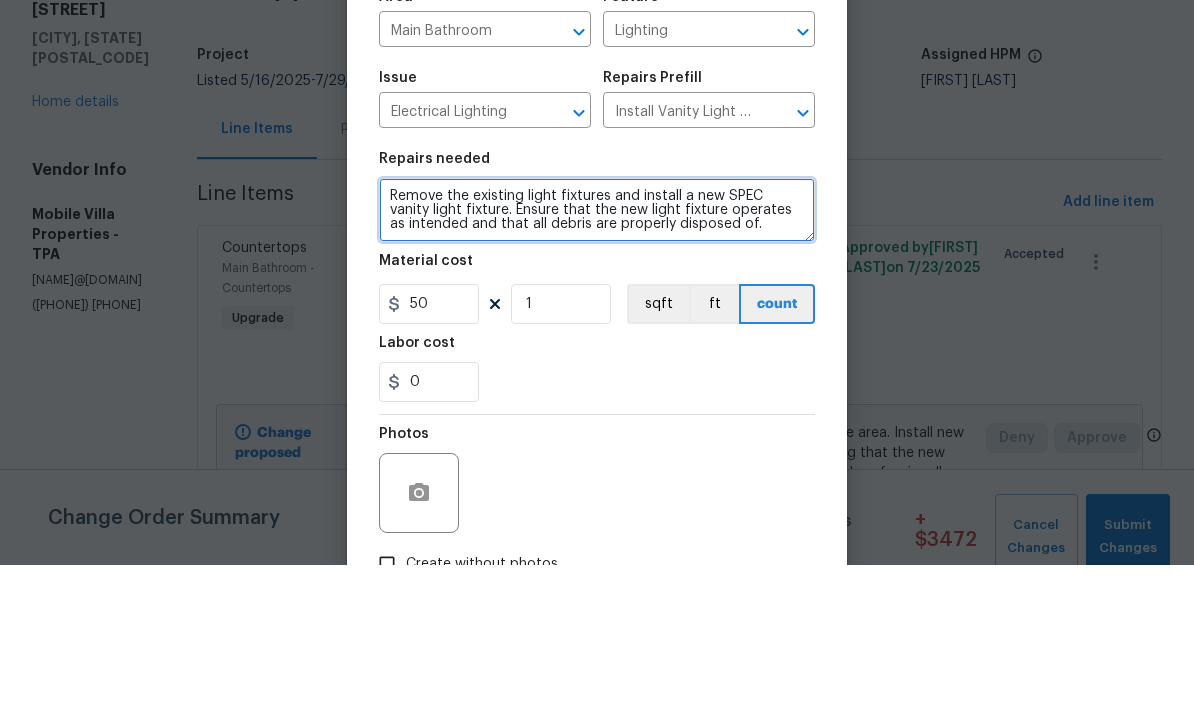 click on "Remove the existing light fixtures and install a new SPEC vanity light fixture. Ensure that the new light fixture operates as intended and that all debris are properly disposed of." at bounding box center (597, 369) 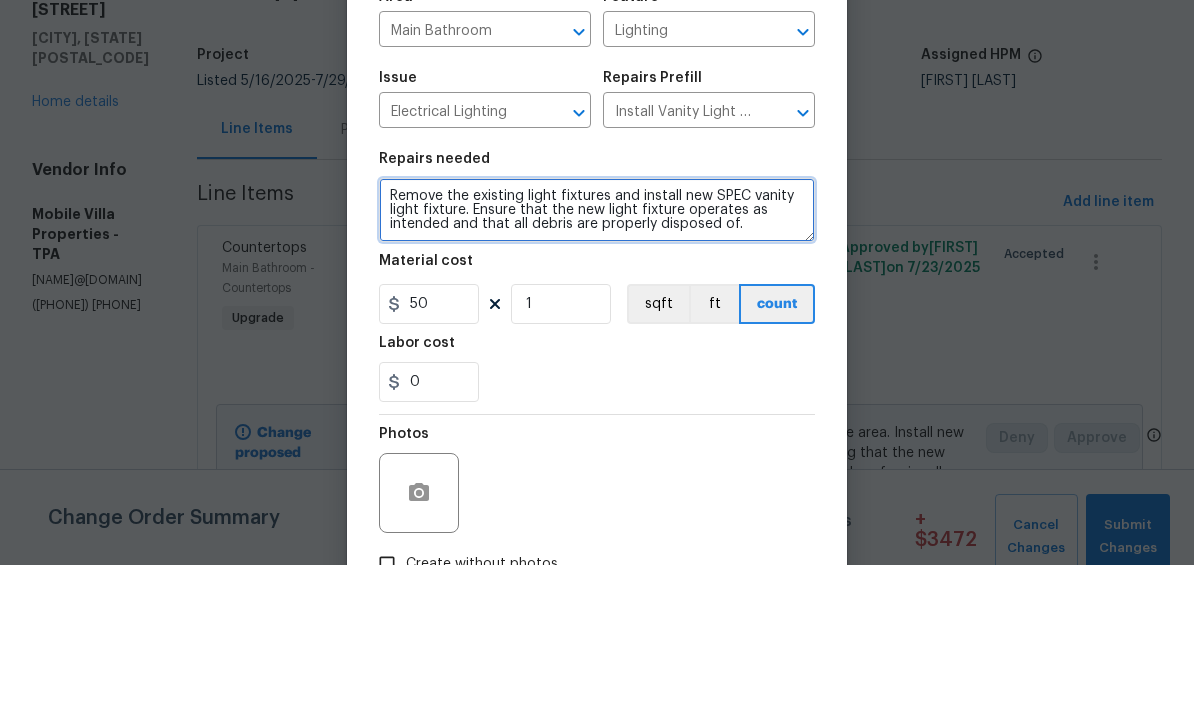 click on "Remove the existing light fixtures and install new SPEC vanity light fixture. Ensure that the new light fixture operates as intended and that all debris are properly disposed of." at bounding box center (597, 369) 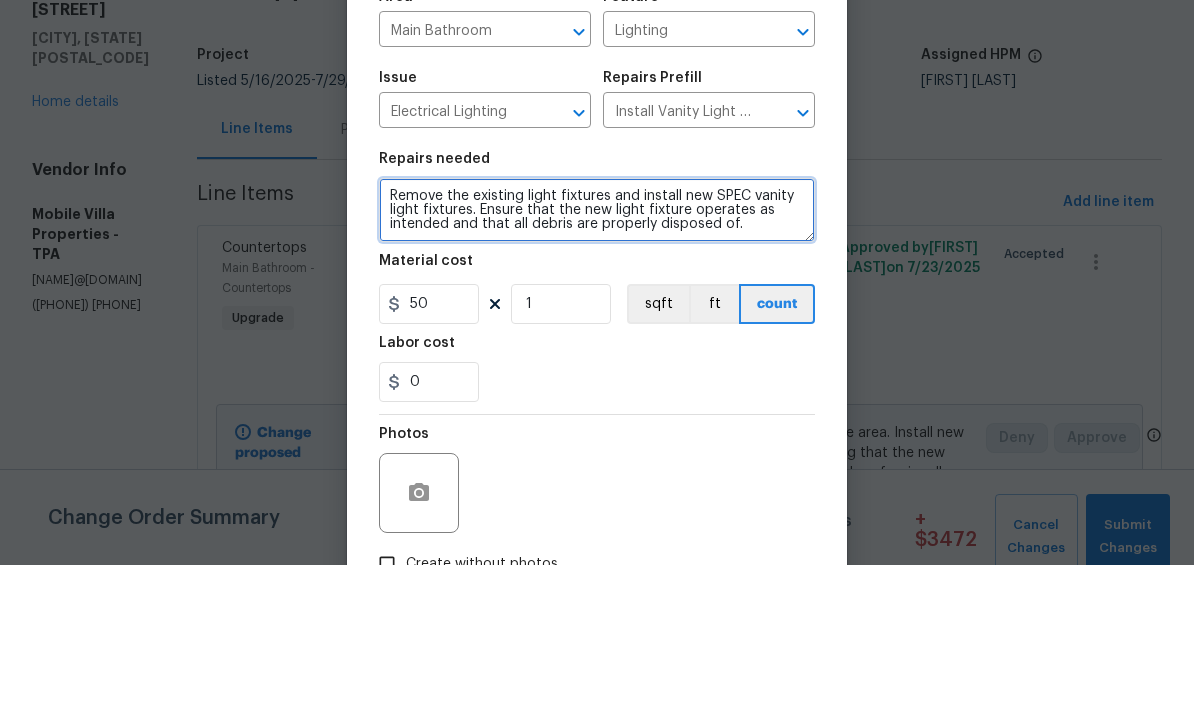 click on "Remove the existing light fixtures and install new SPEC vanity light fixtures. Ensure that the new light fixture operates as intended and that all debris are properly disposed of." at bounding box center [597, 369] 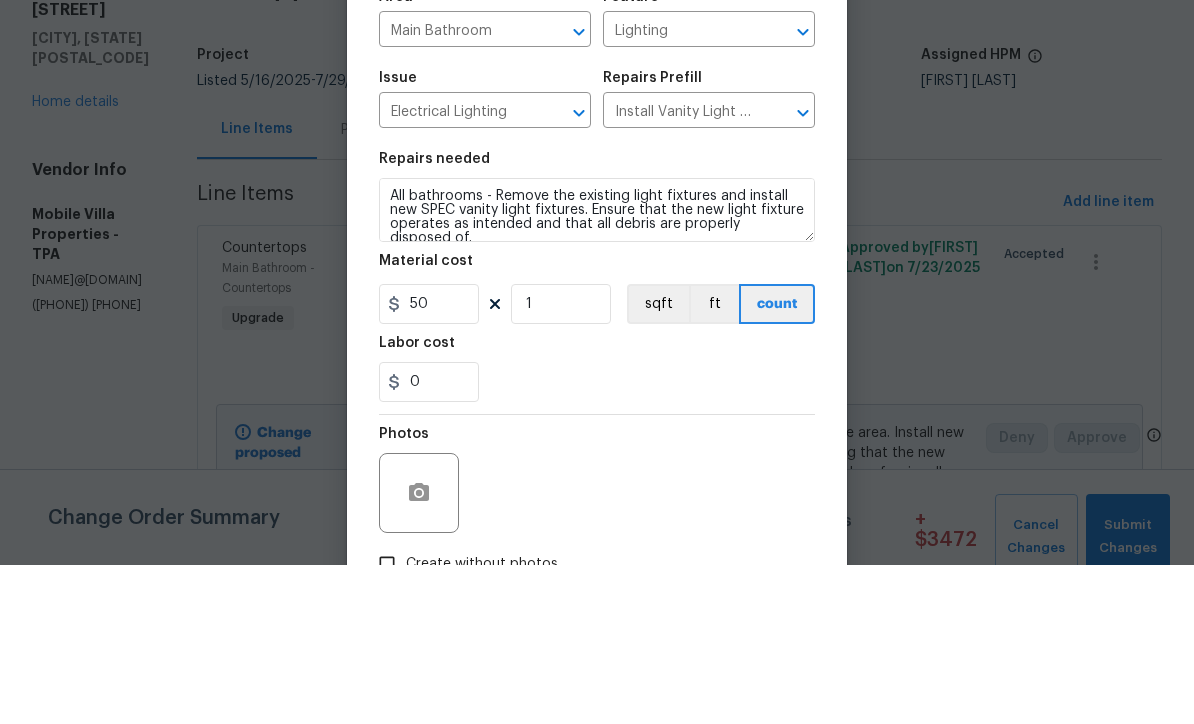 scroll, scrollTop: 66, scrollLeft: 0, axis: vertical 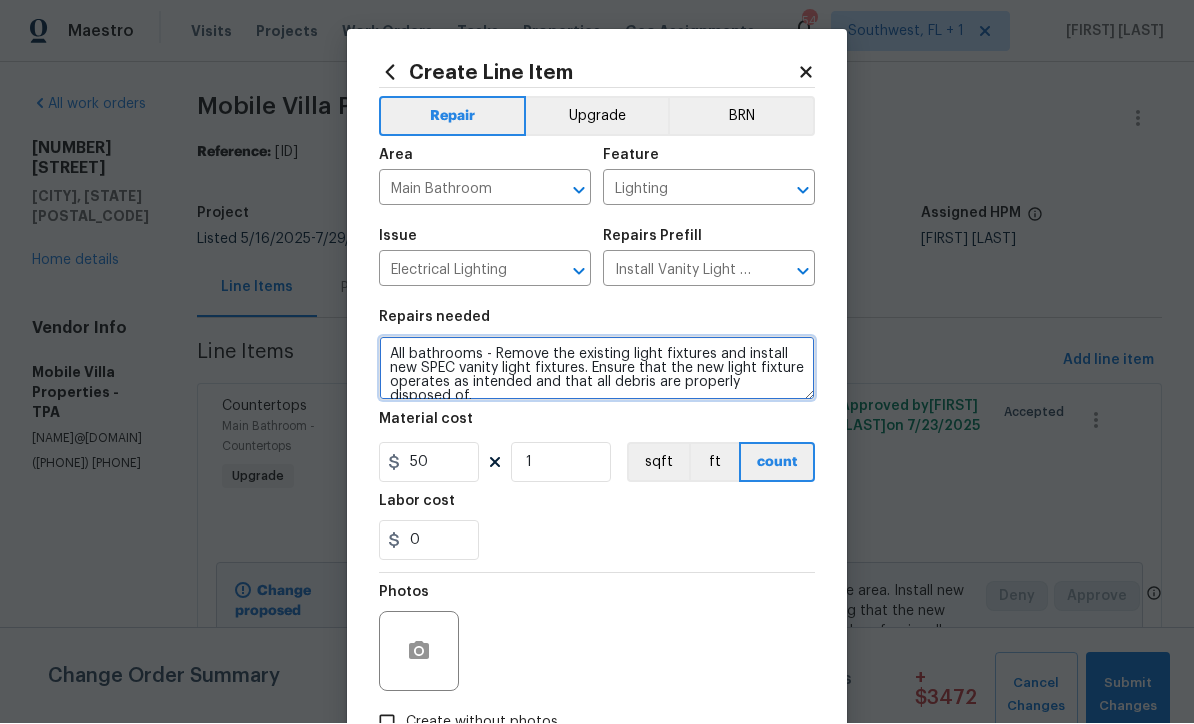 type on "All bathrooms - Remove the existing light fixtures and install new SPEC vanity light fixtures. Ensure that the new light fixture operates as intended and that all debris are properly disposed of." 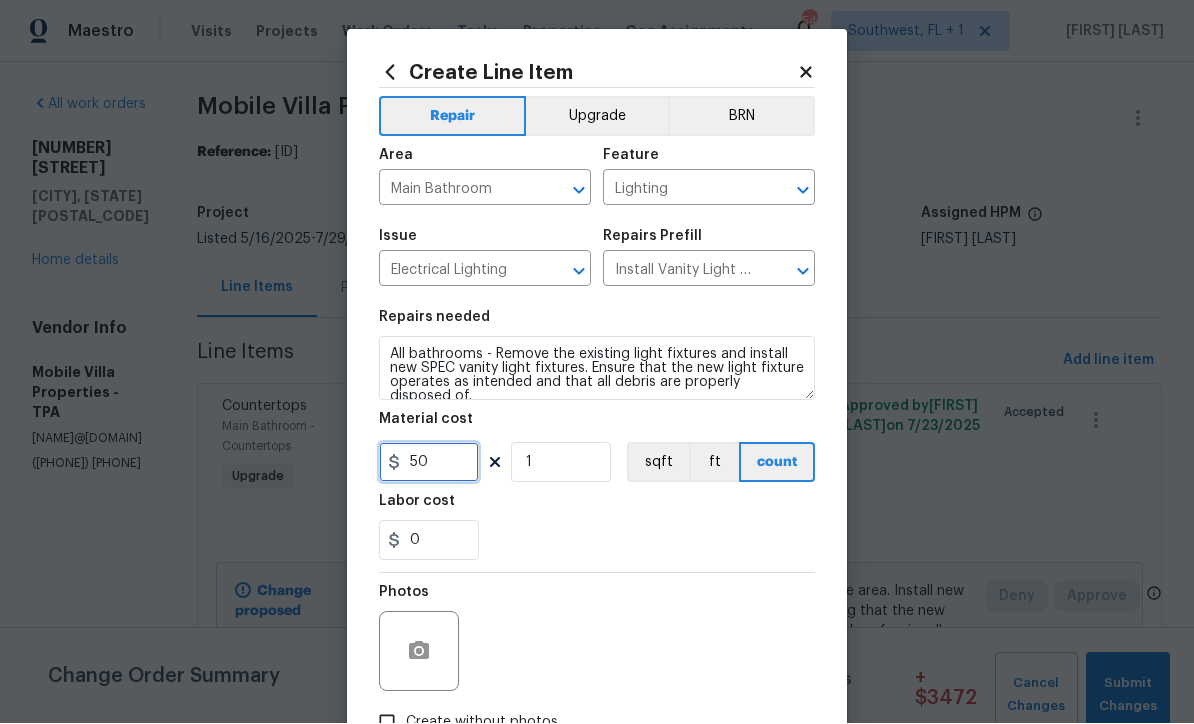 click on "50" at bounding box center [429, 463] 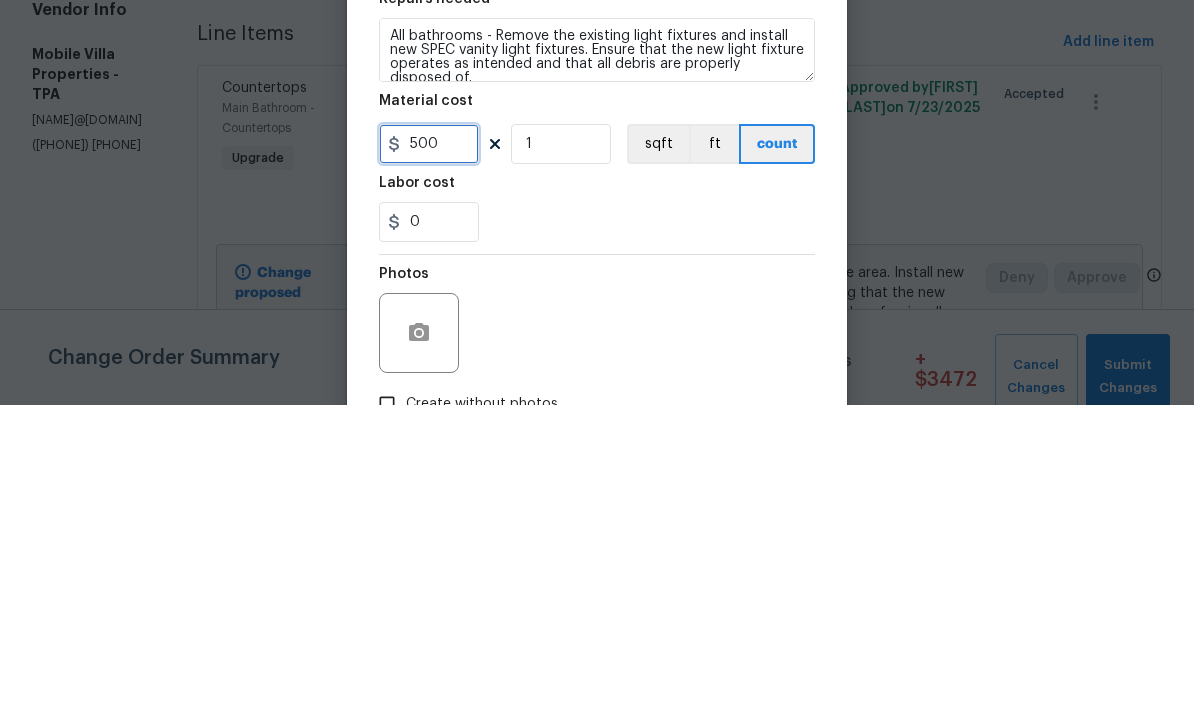type on "500" 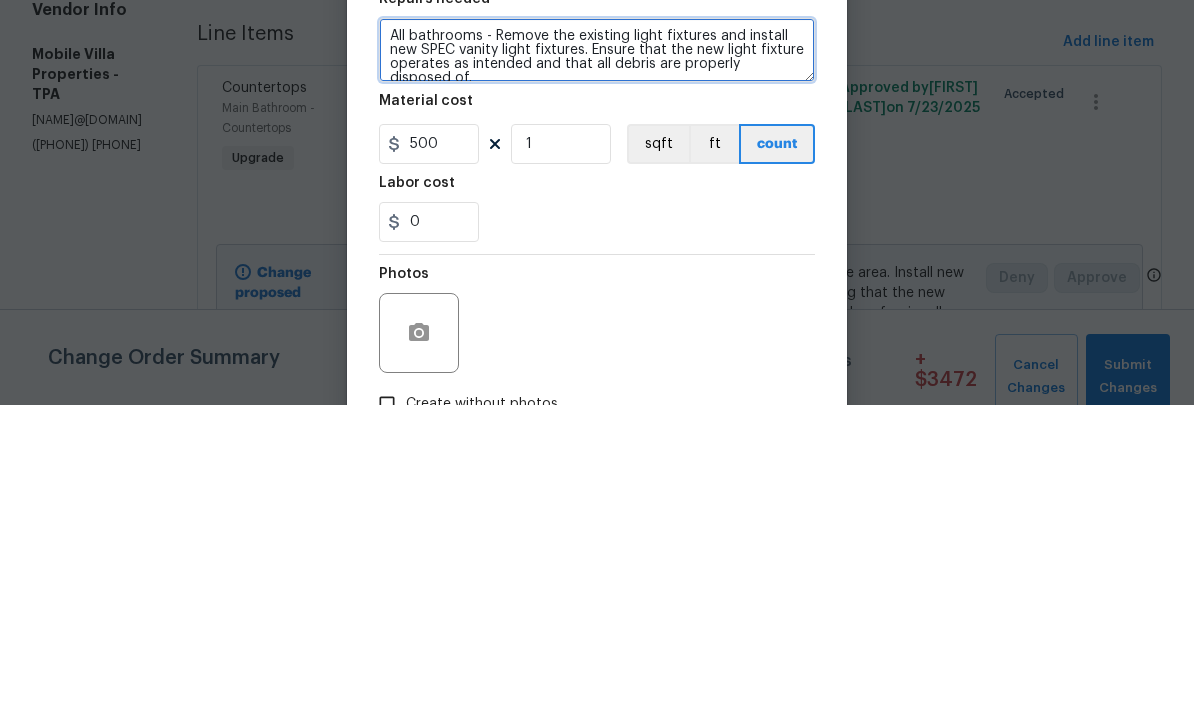 click on "All bathrooms - Remove the existing light fixtures and install new SPEC vanity light fixtures. Ensure that the new light fixture operates as intended and that all debris are properly disposed of." at bounding box center (597, 369) 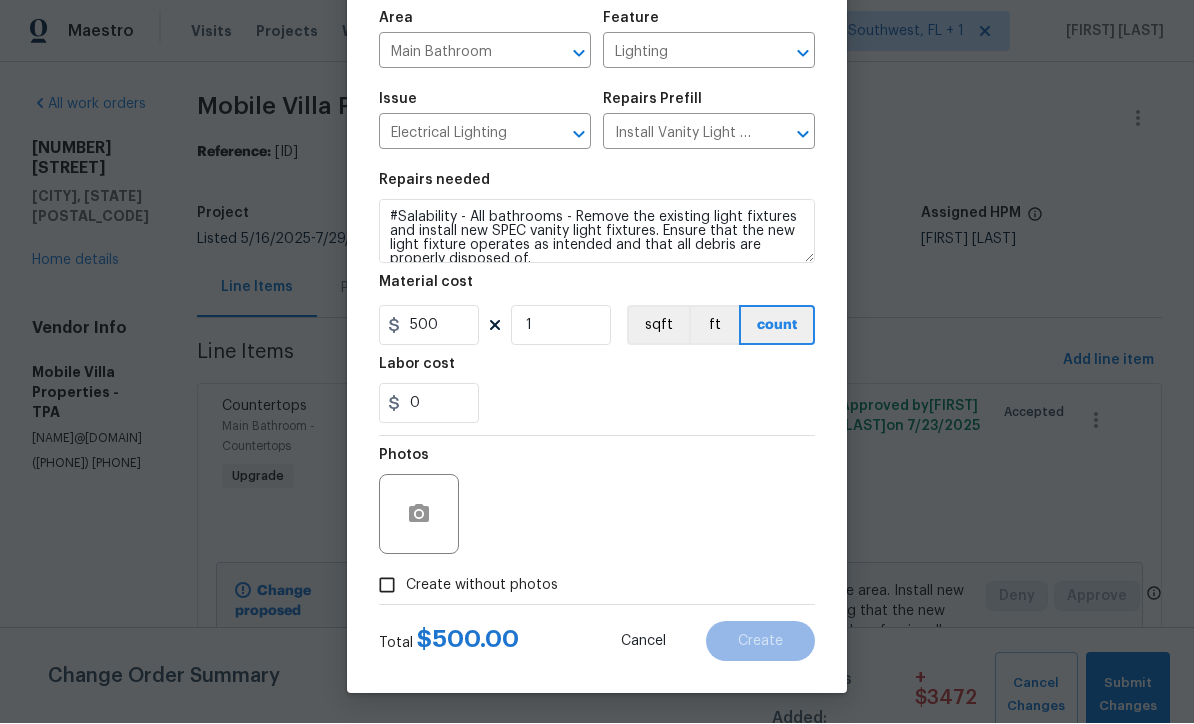 scroll, scrollTop: 141, scrollLeft: 0, axis: vertical 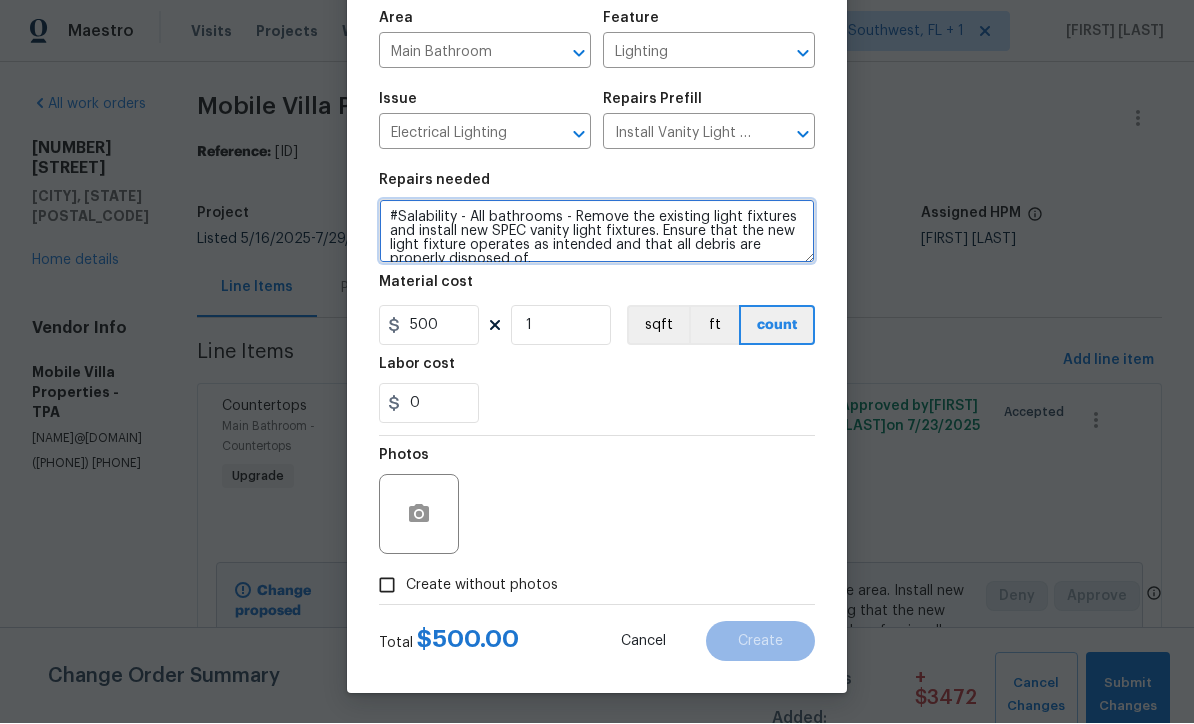 type on "#Salability - All bathrooms - Remove the existing light fixtures and install new SPEC vanity light fixtures. Ensure that the new light fixture operates as intended and that all debris are properly disposed of." 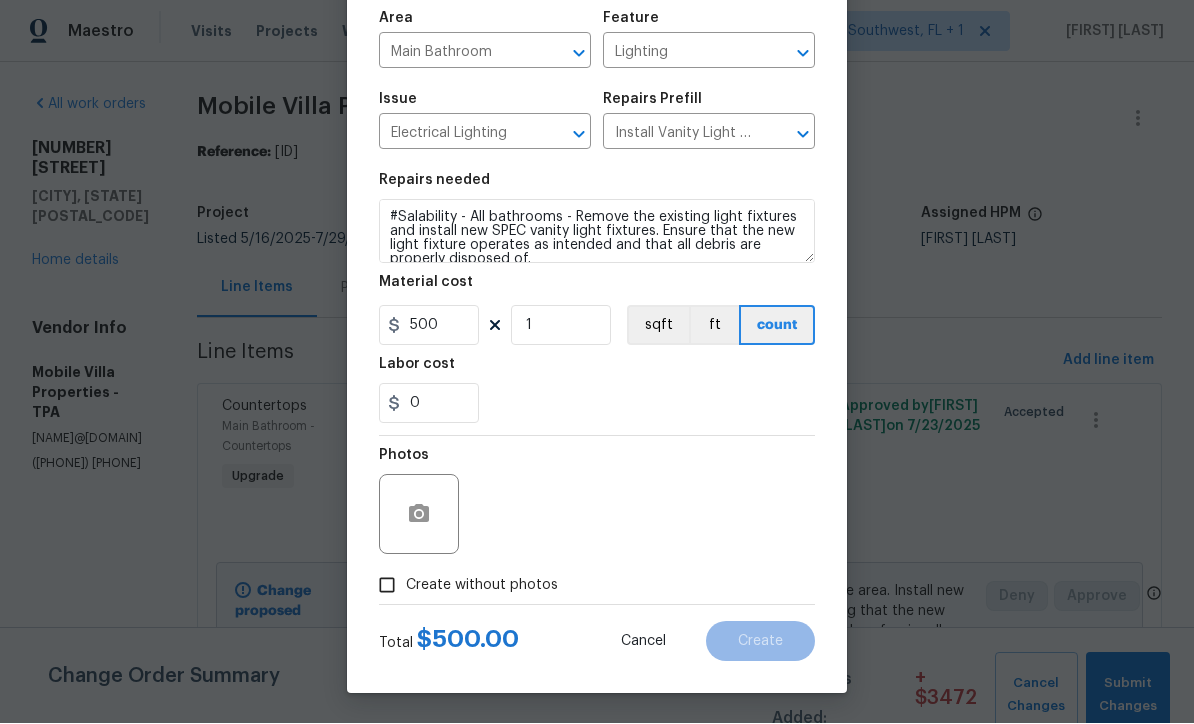 click on "Create without photos" at bounding box center [387, 586] 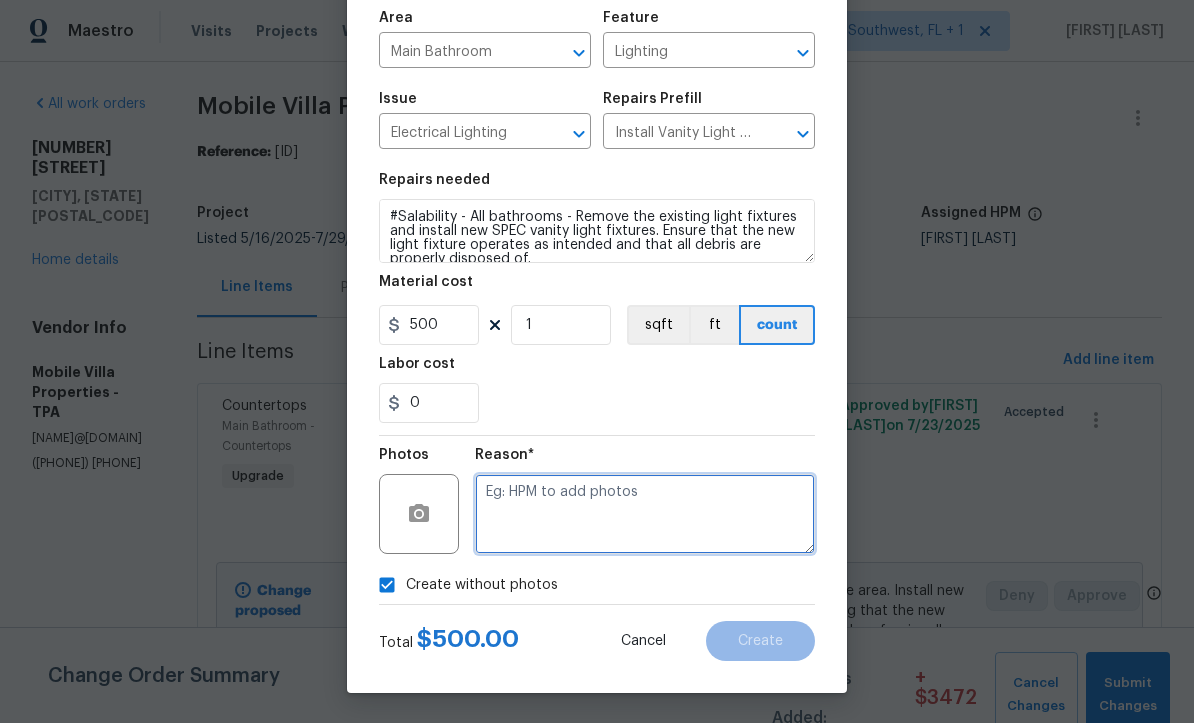 click at bounding box center [645, 515] 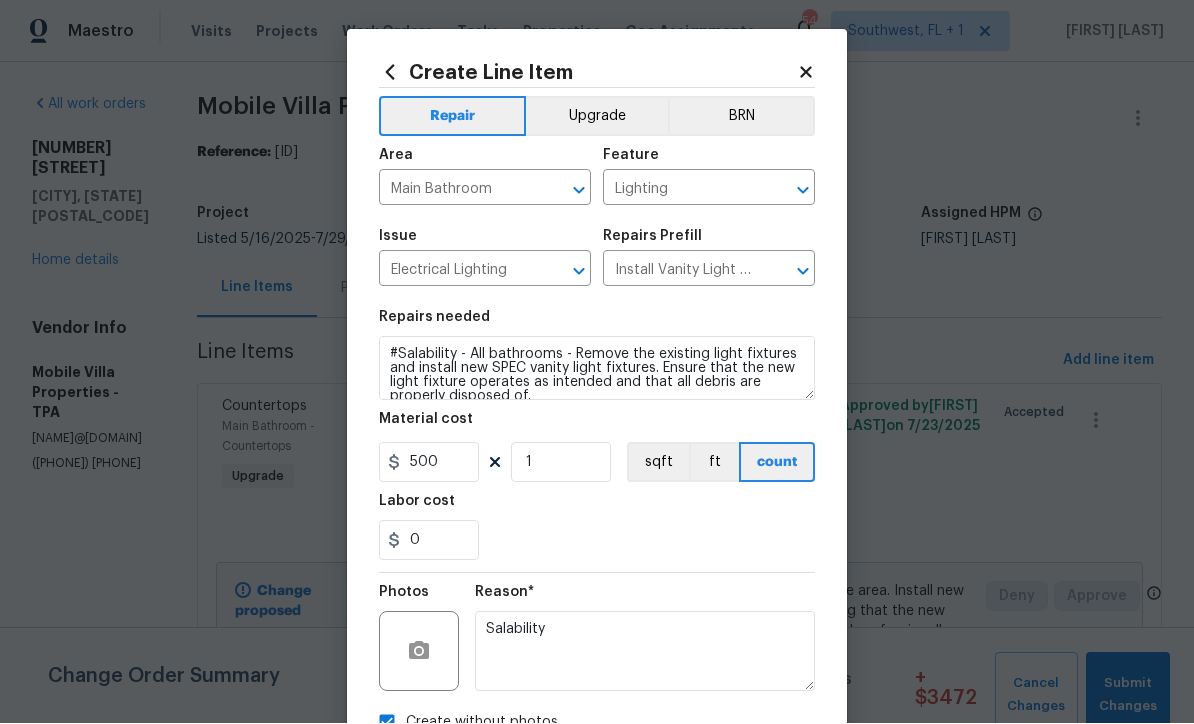 scroll, scrollTop: 0, scrollLeft: 0, axis: both 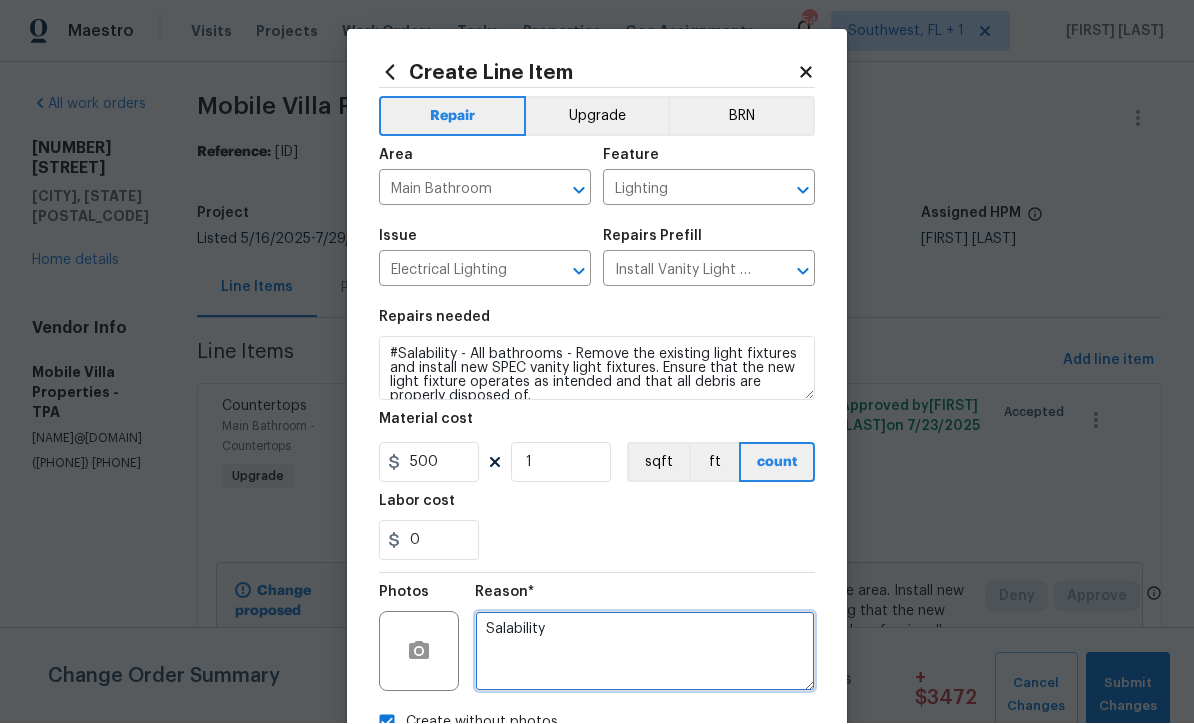 type on "Salability" 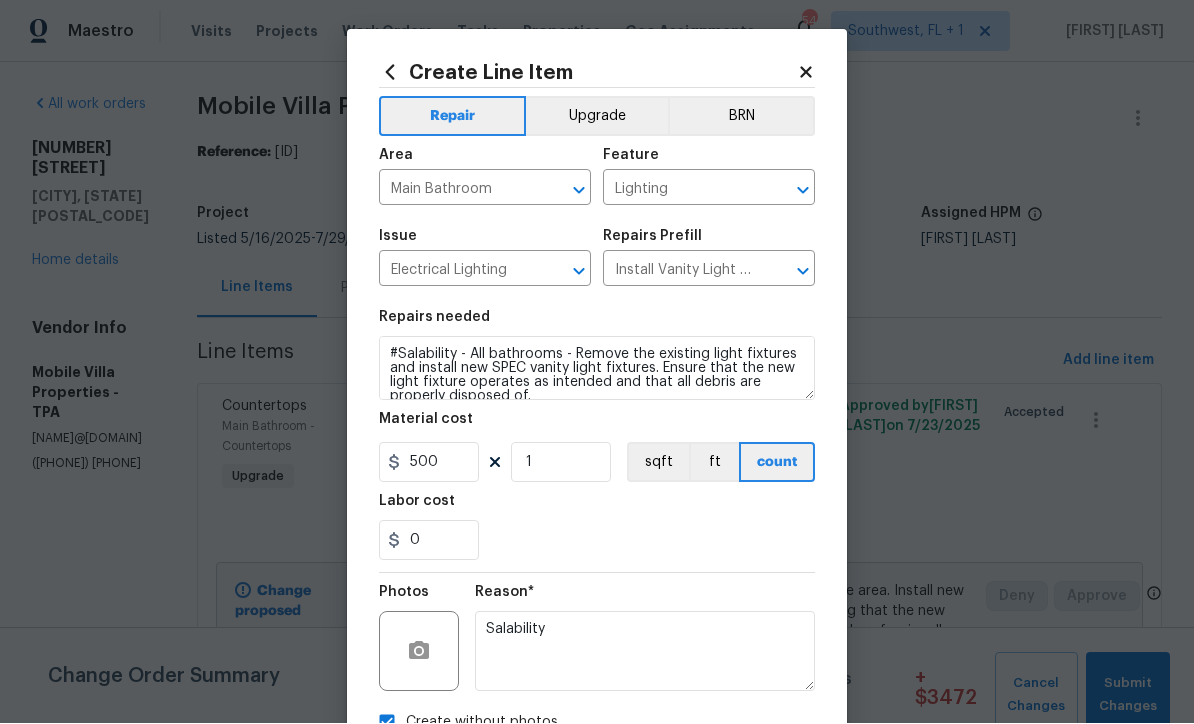 click on "Upgrade" at bounding box center [597, 117] 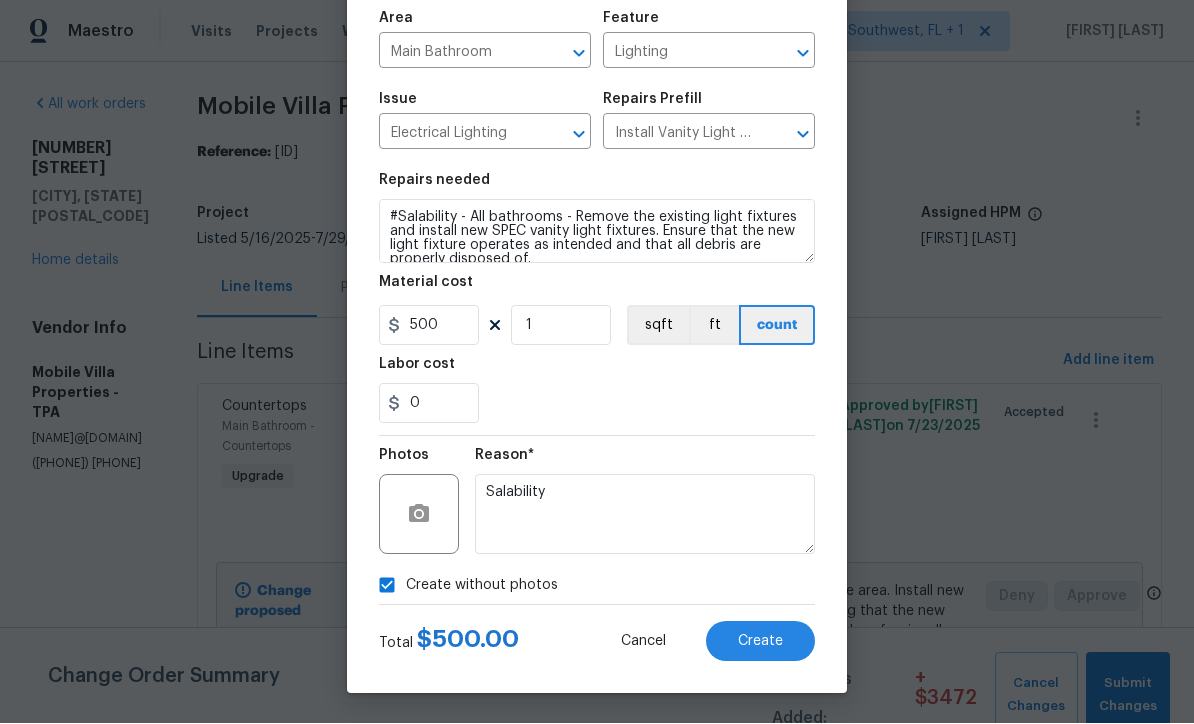 scroll, scrollTop: 141, scrollLeft: 0, axis: vertical 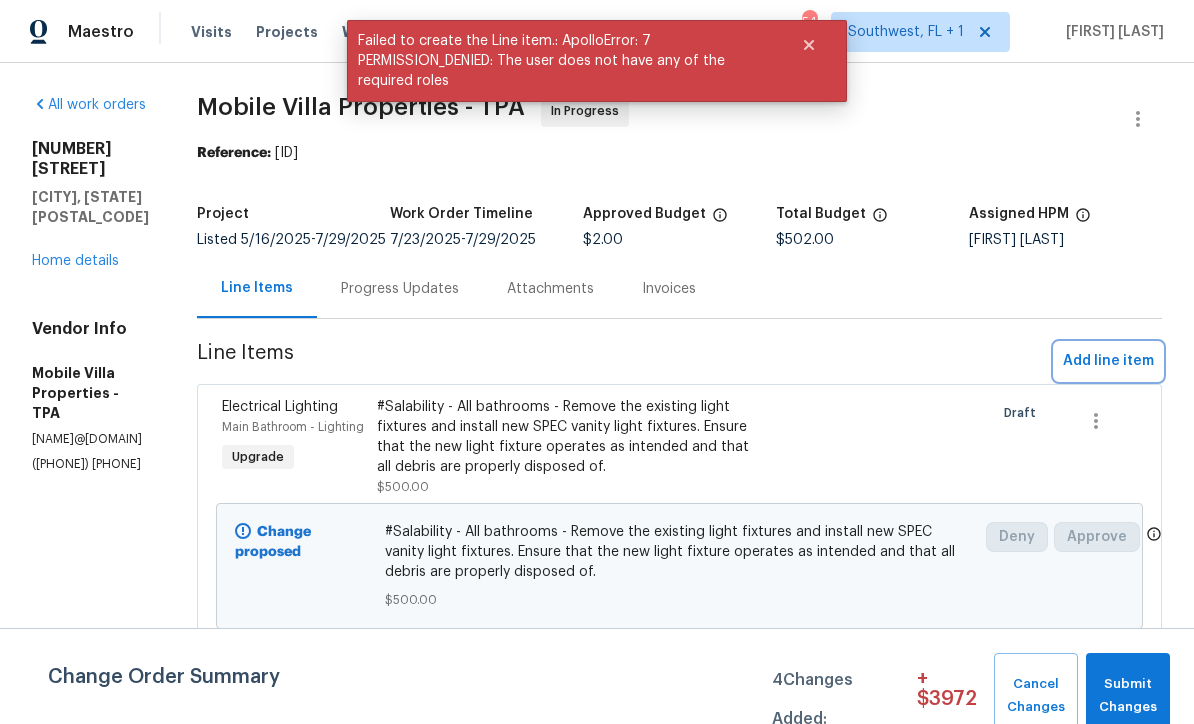 click on "Add line item" at bounding box center [1108, 361] 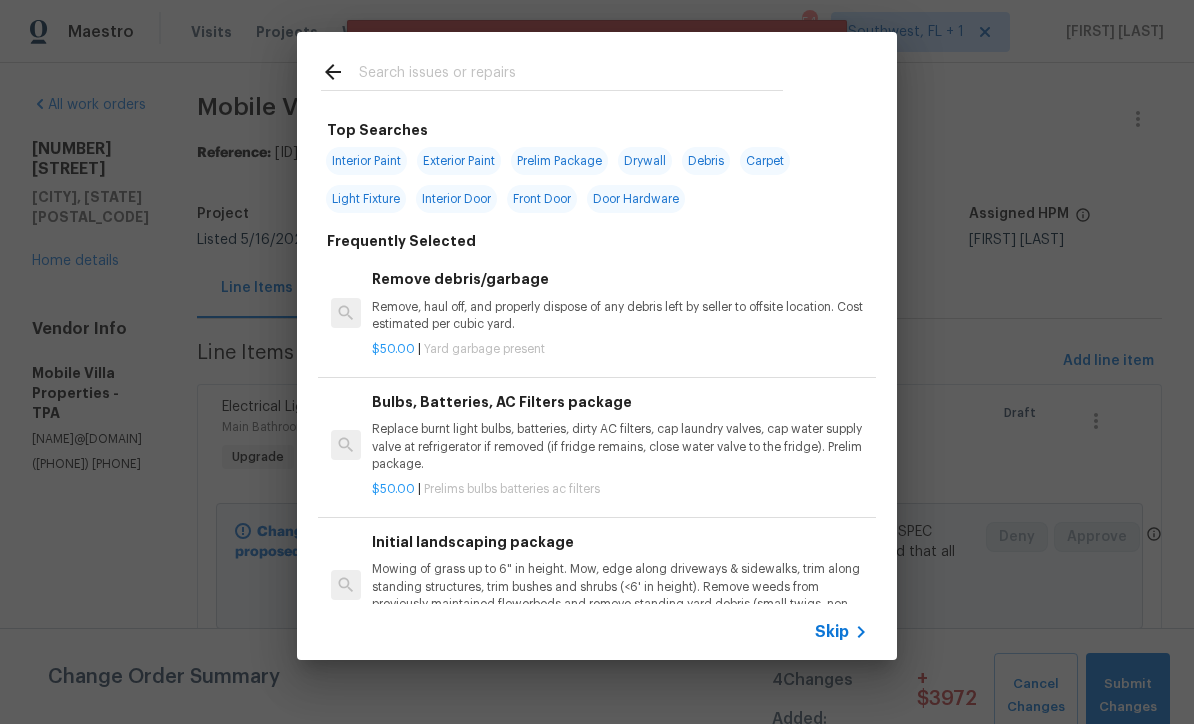 click 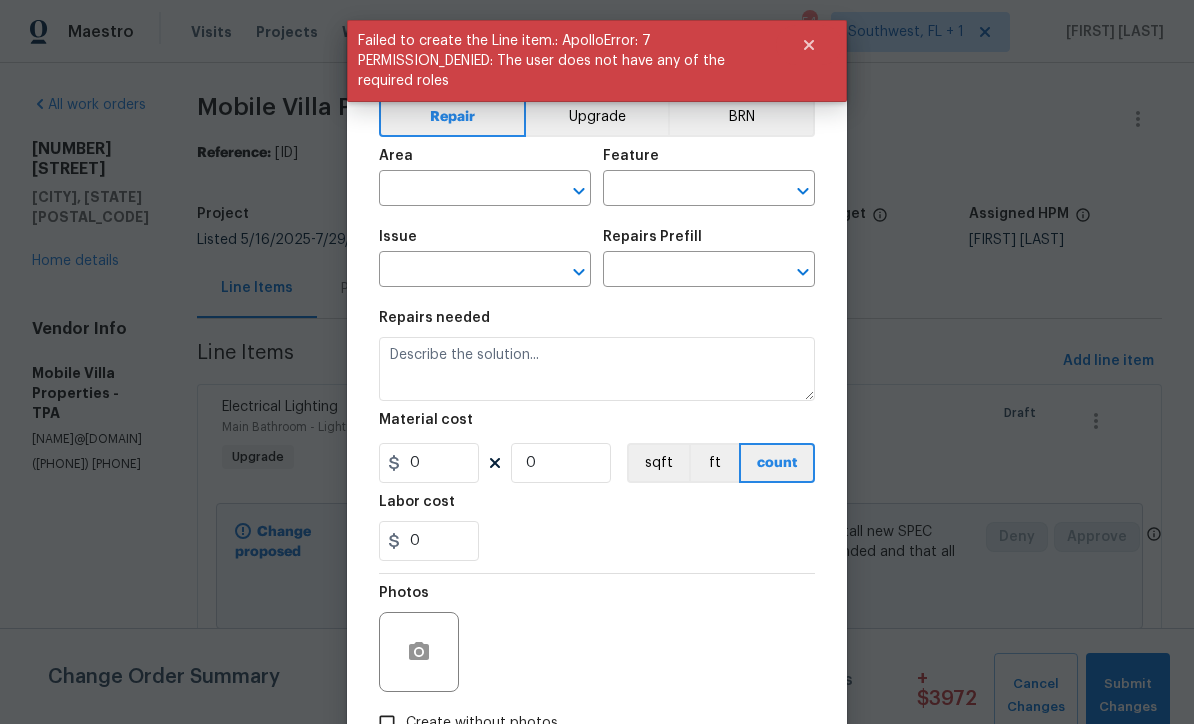 click on "Upgrade" at bounding box center [597, 117] 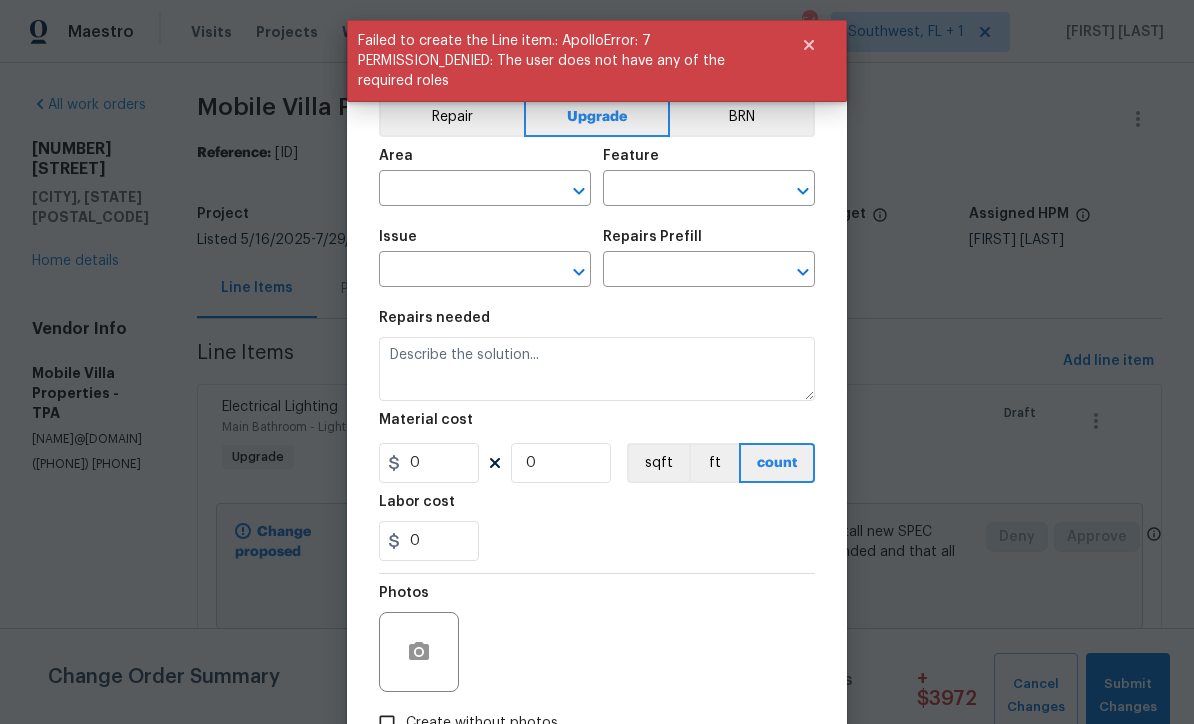 click at bounding box center [457, 190] 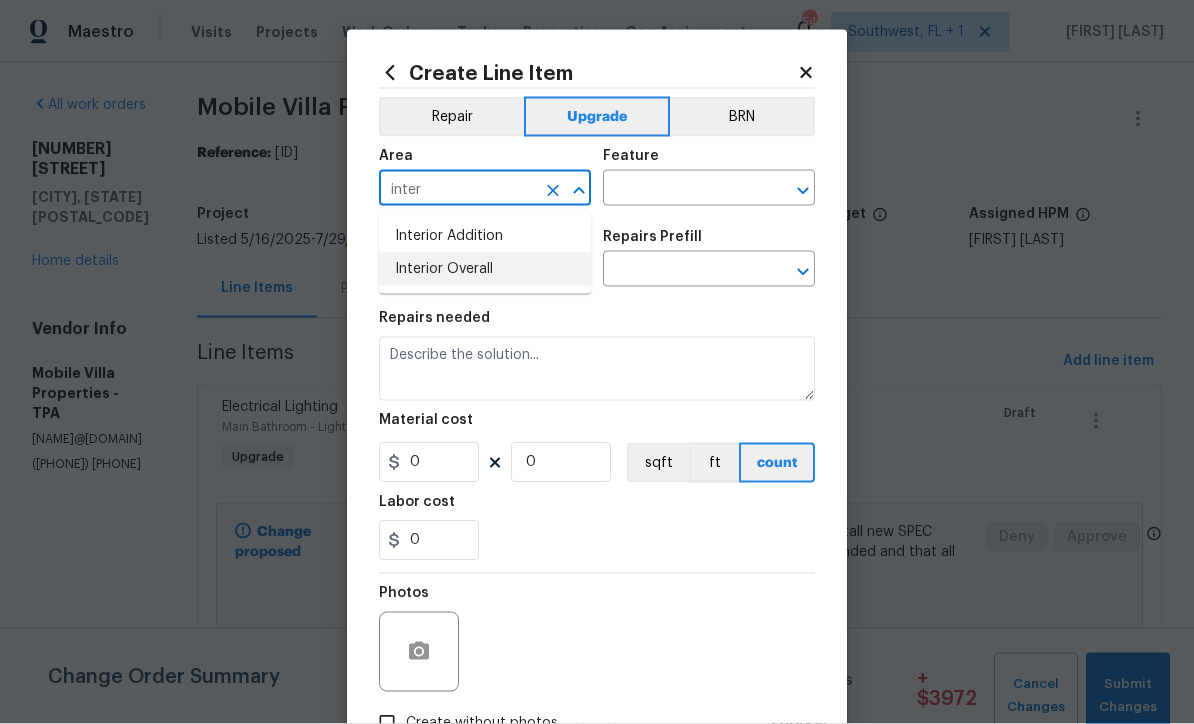 click on "Interior Overall" at bounding box center (485, 269) 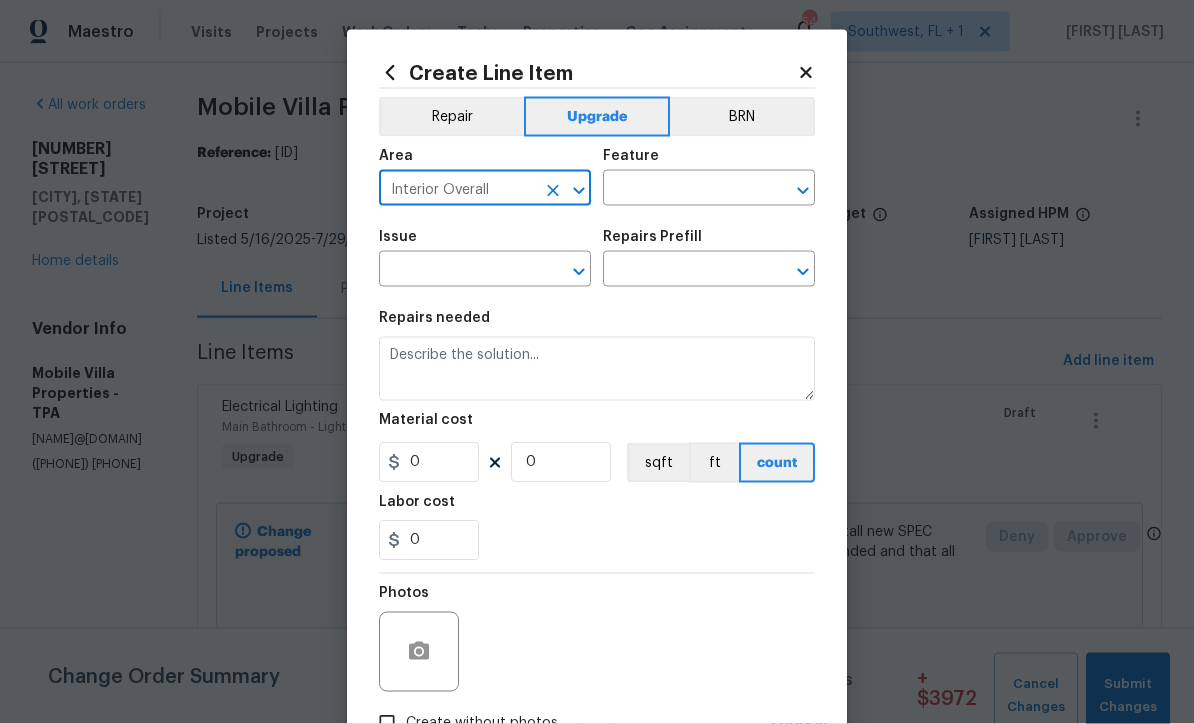 click at bounding box center [681, 190] 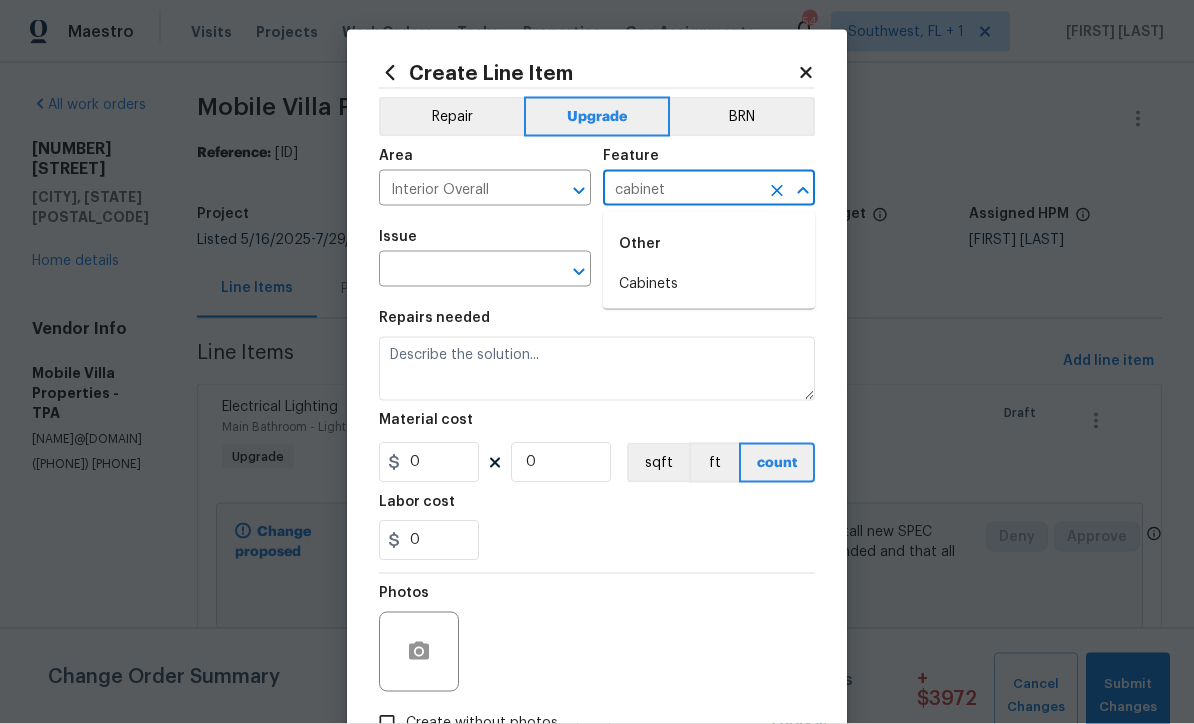 click on "Cabinets" at bounding box center (709, 284) 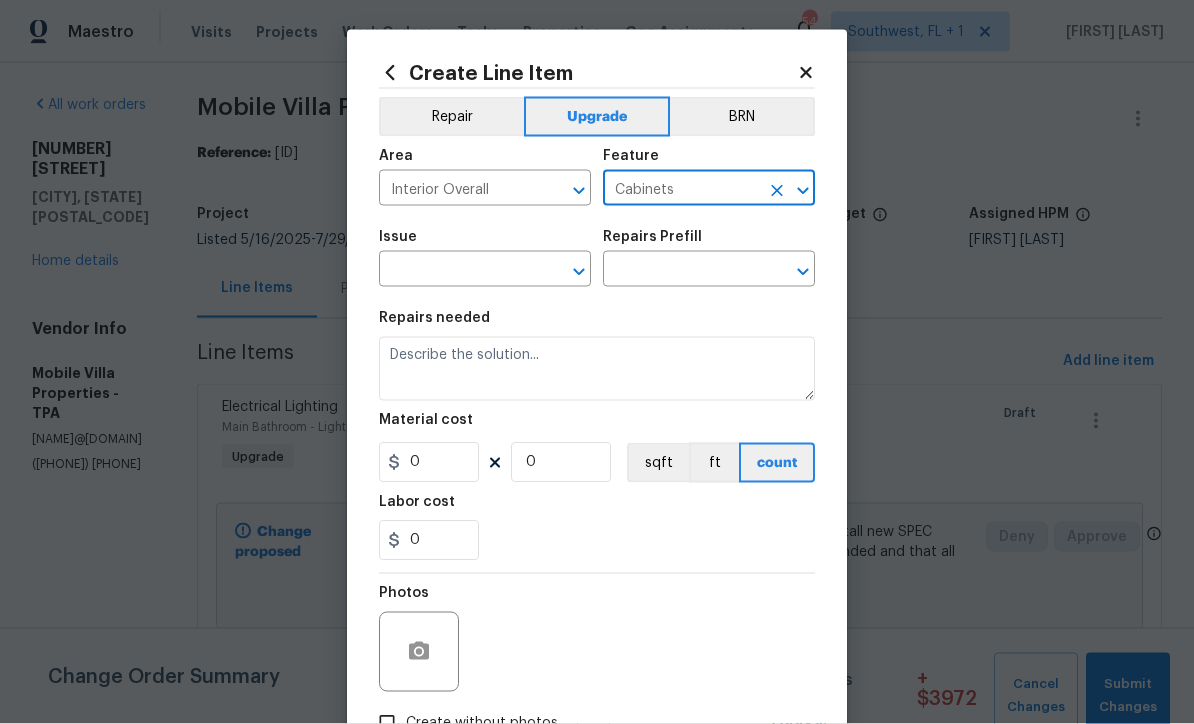 click at bounding box center (457, 271) 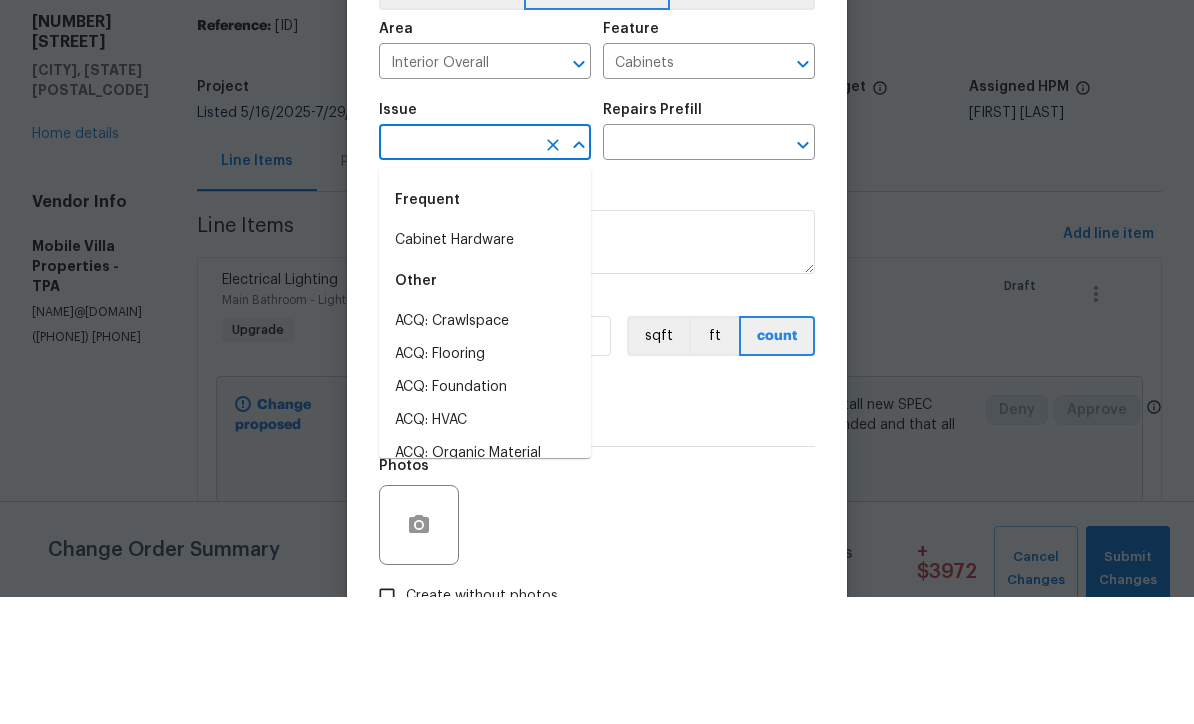 click on "Cabinet Hardware" at bounding box center (485, 367) 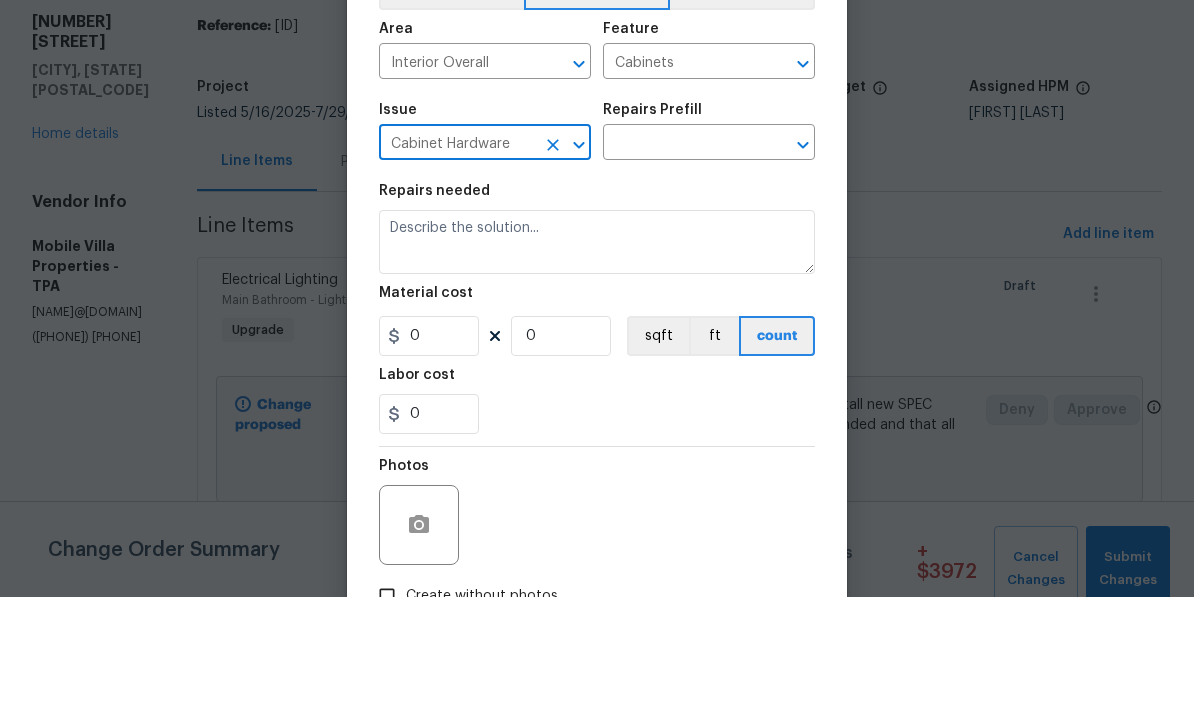 click at bounding box center [681, 271] 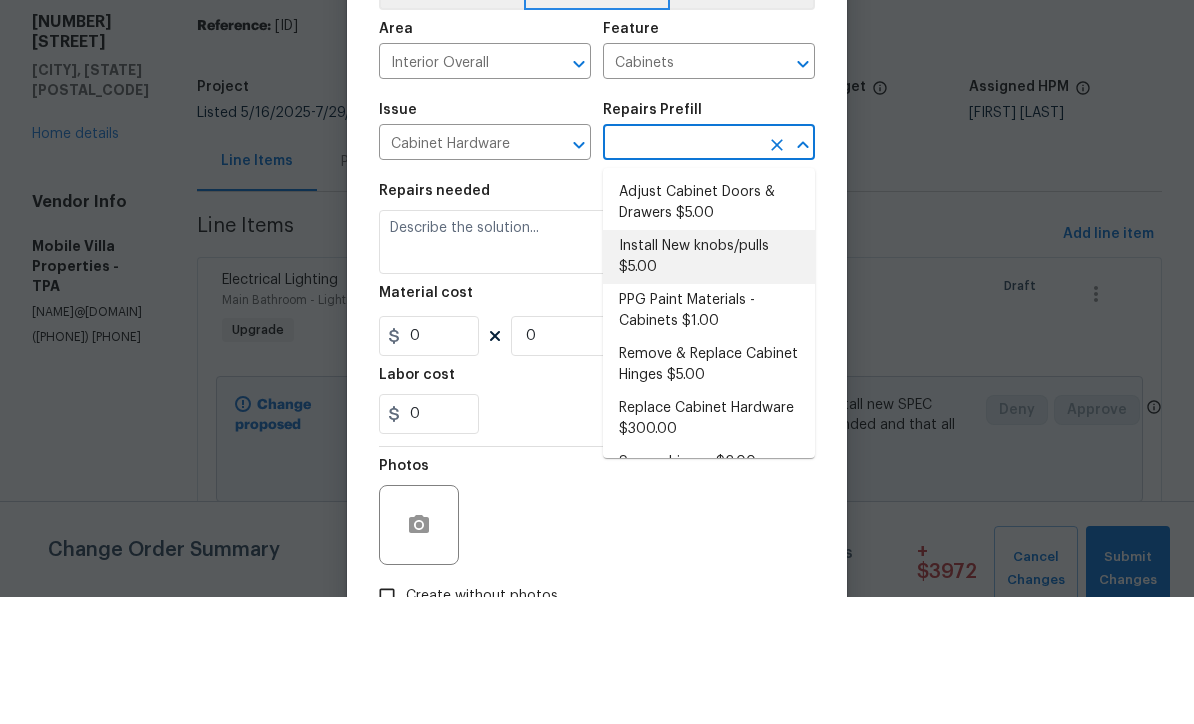 click on "Install New knobs/pulls $5.00" at bounding box center (709, 384) 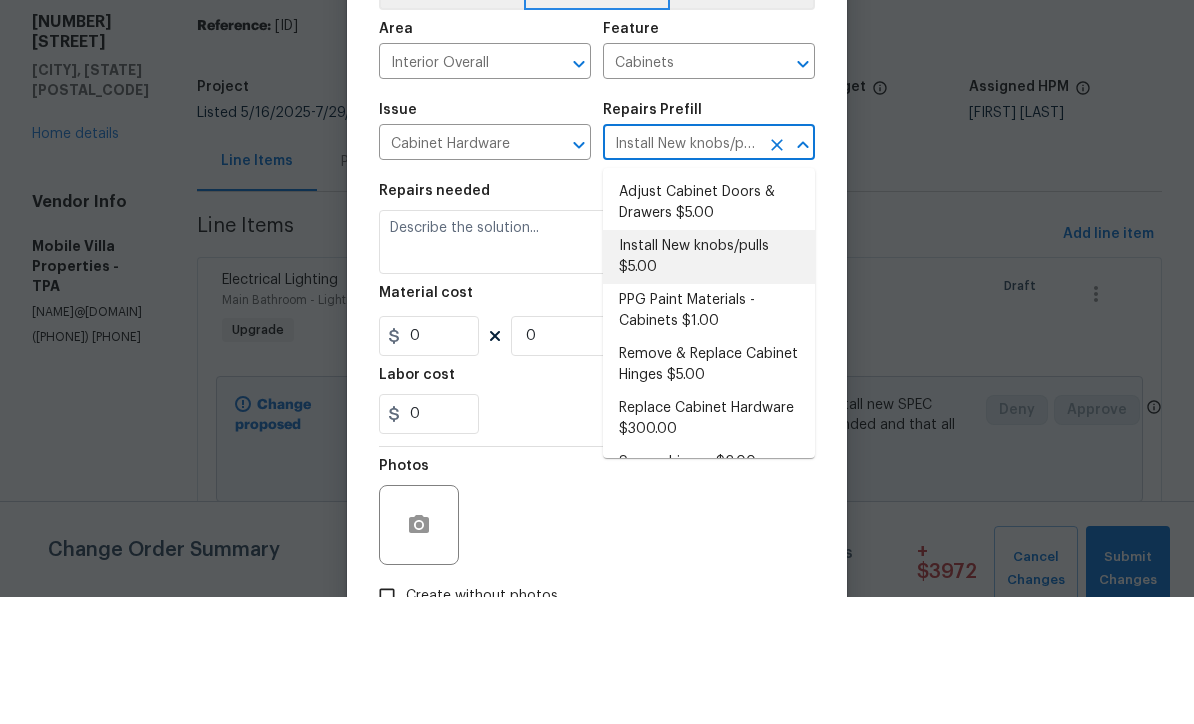 type 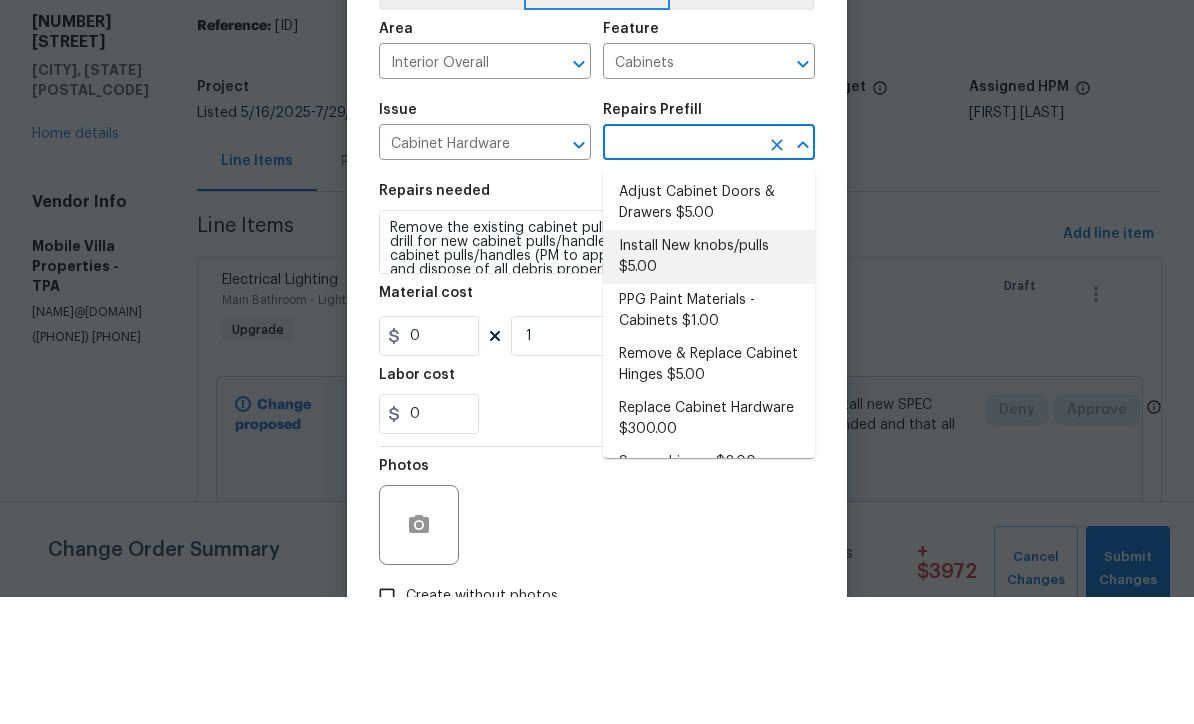 type on "Install New knobs/pulls $5.00" 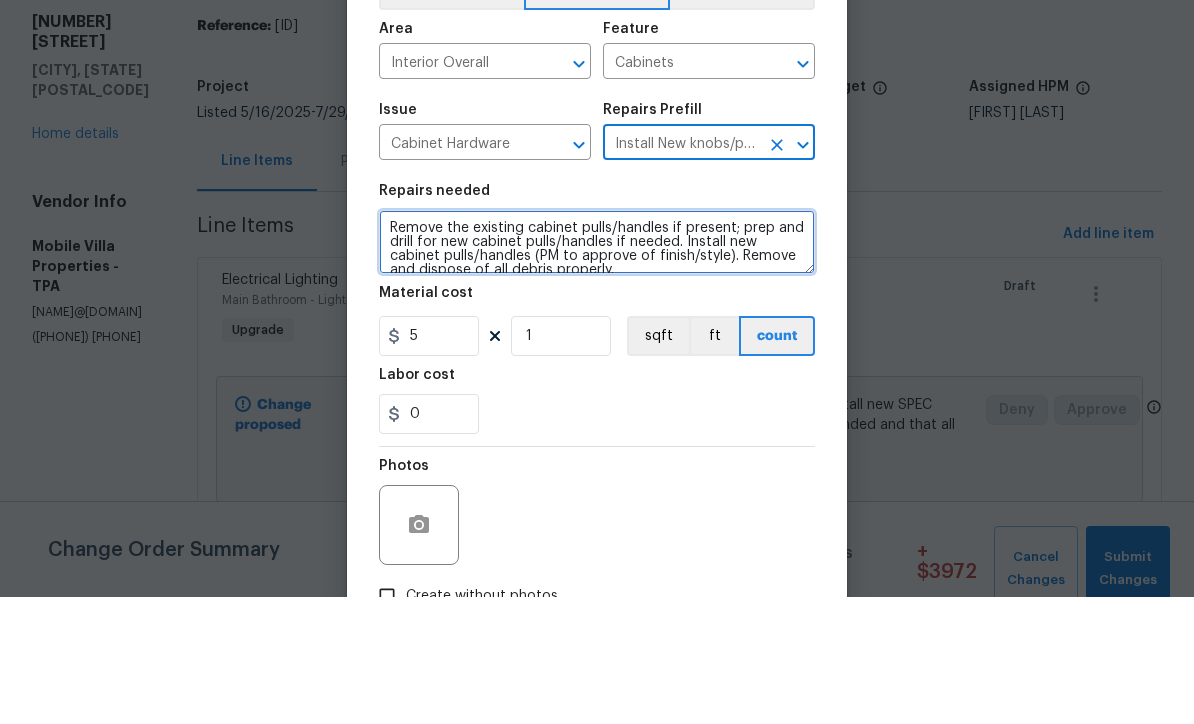 click on "Remove the existing cabinet pulls/handles if present; prep and drill for new cabinet pulls/handles if needed. Install new cabinet pulls/handles (PM to approve of finish/style). Remove and dispose of all debris properly." at bounding box center [597, 369] 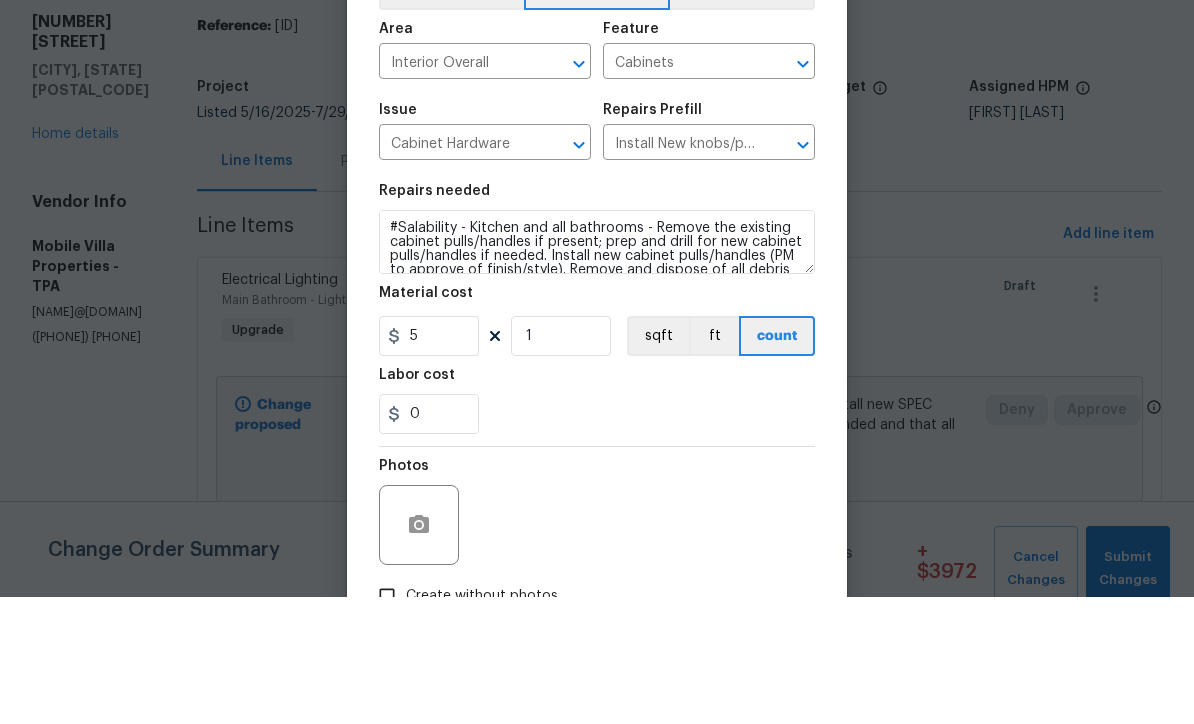 scroll, scrollTop: 66, scrollLeft: 0, axis: vertical 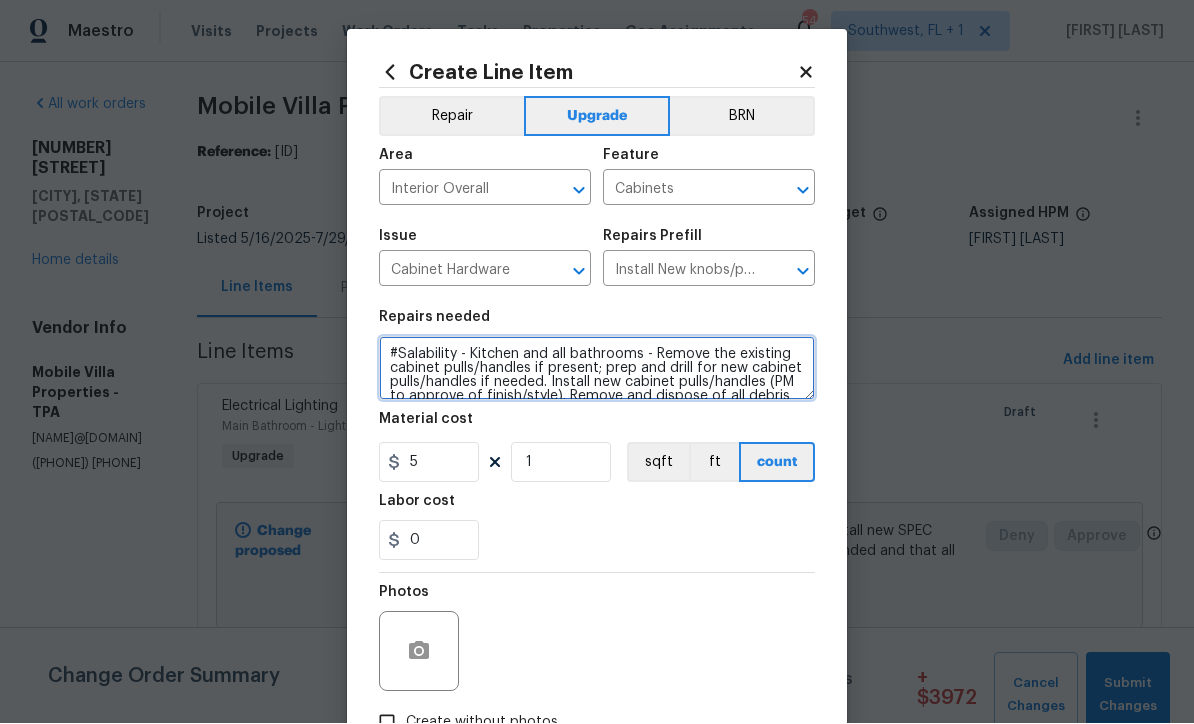 click on "#Salability - Kitchen and all bathrooms - Remove the existing cabinet pulls/handles if present; prep and drill for new cabinet pulls/handles if needed. Install new cabinet pulls/handles (PM to approve of finish/style). Remove and dispose of all debris properly." at bounding box center (597, 369) 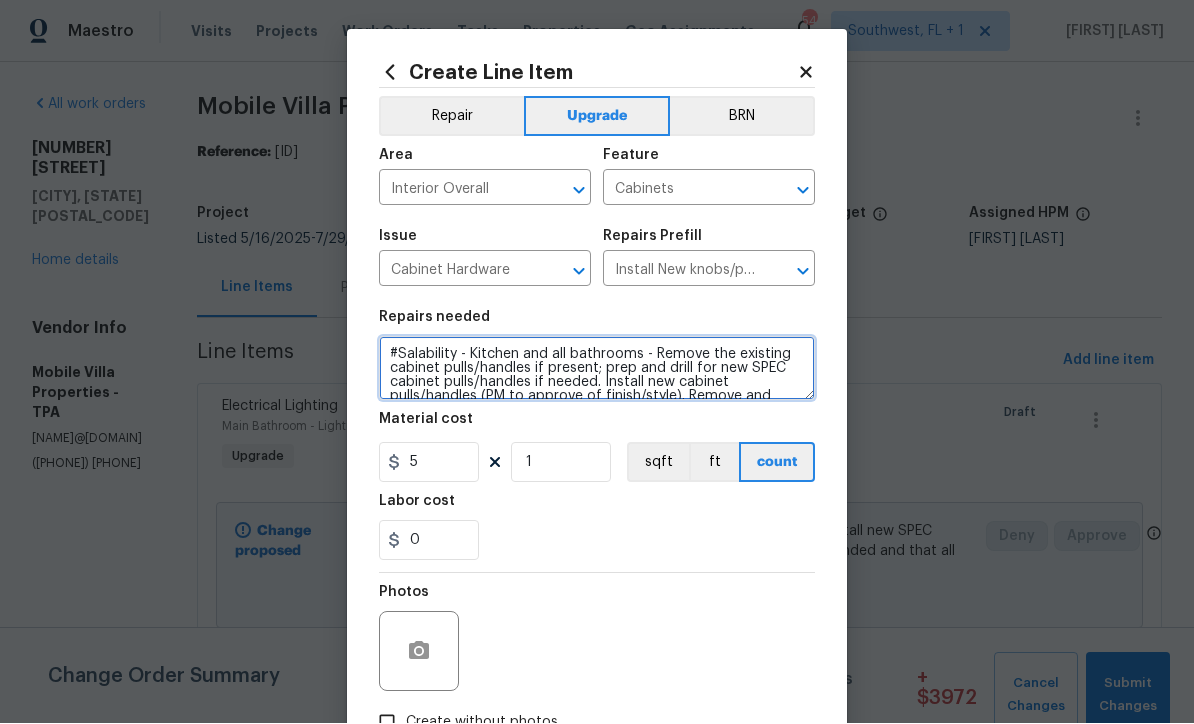 type on "#Salability - Kitchen and all bathrooms - Remove the existing cabinet pulls/handles if present; prep and drill for new SPEC cabinet pulls/handles if needed. Install new cabinet pulls/handles (PM to approve of finish/style). Remove and dispose of all debris properly." 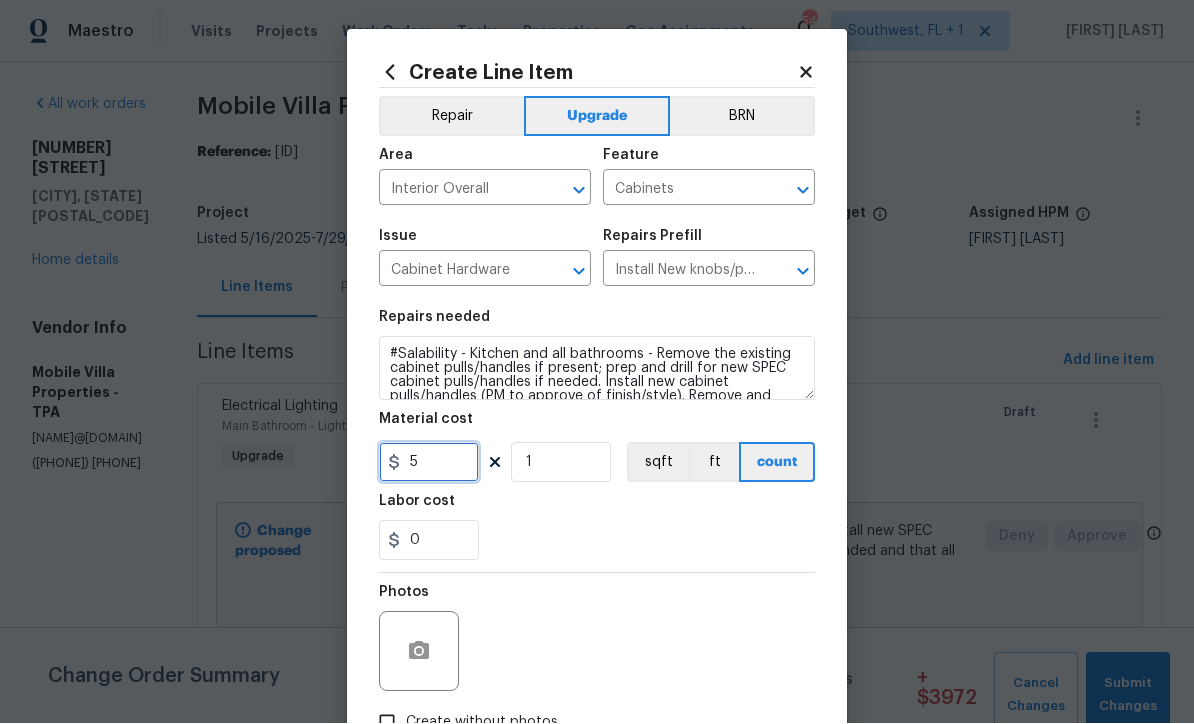 click on "5" at bounding box center (429, 463) 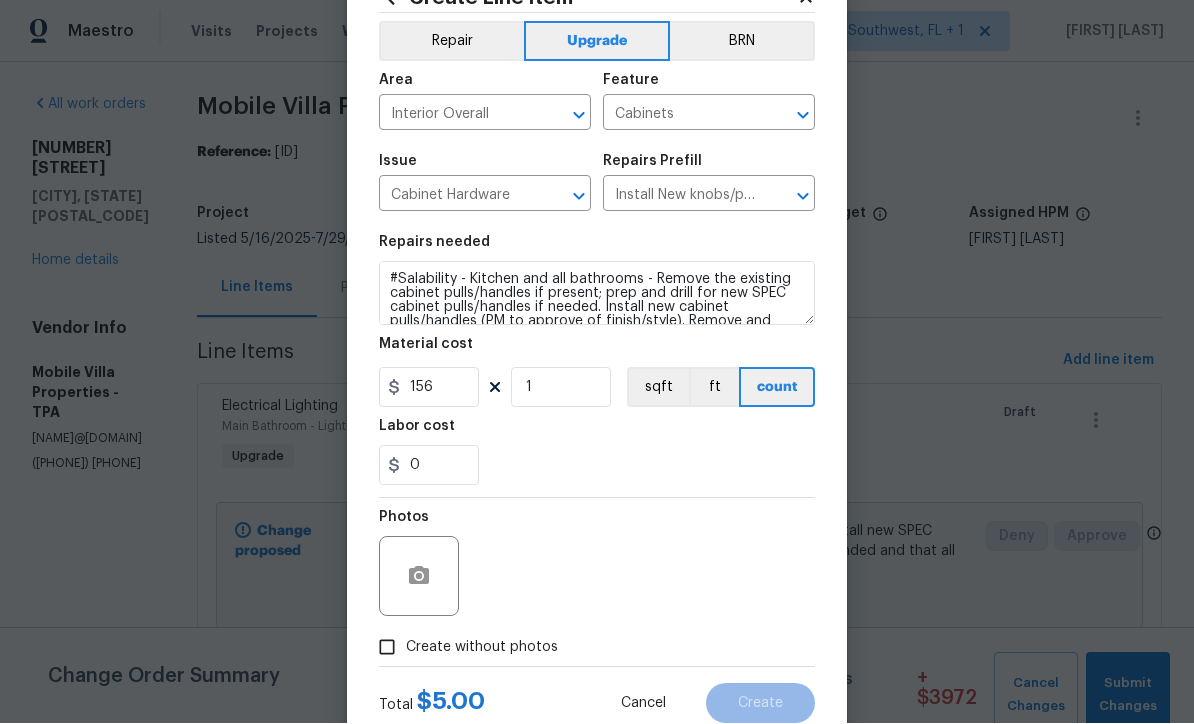 scroll, scrollTop: 82, scrollLeft: 0, axis: vertical 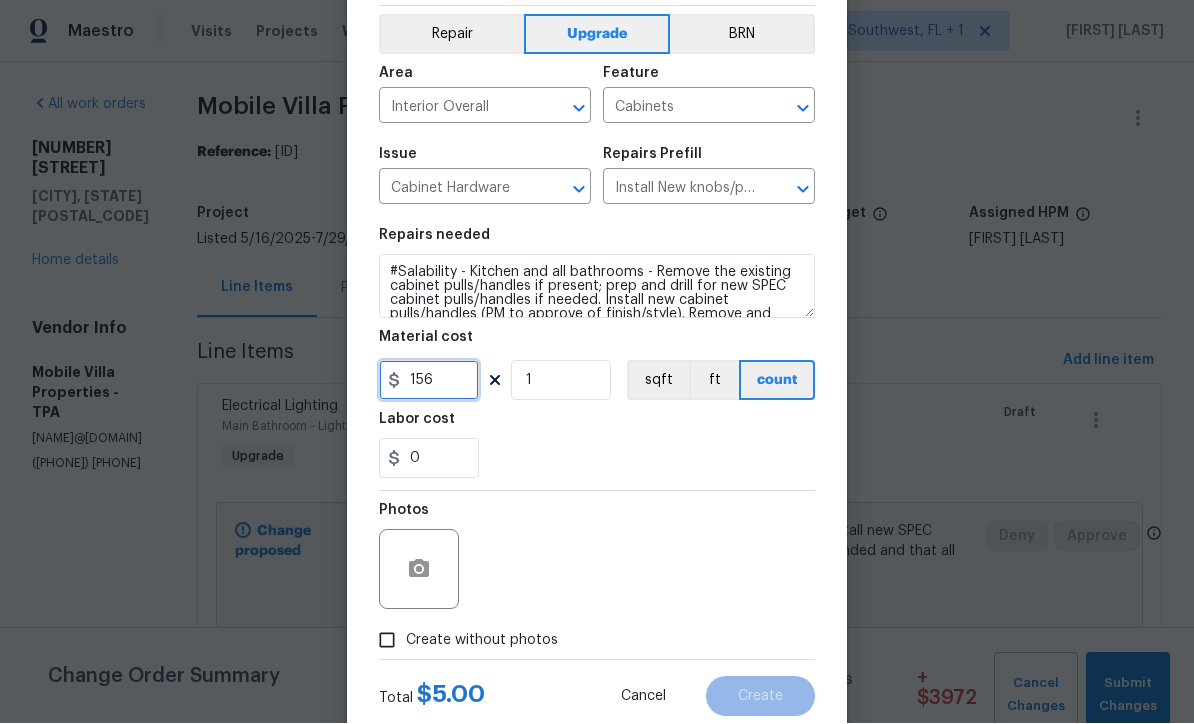 type on "156" 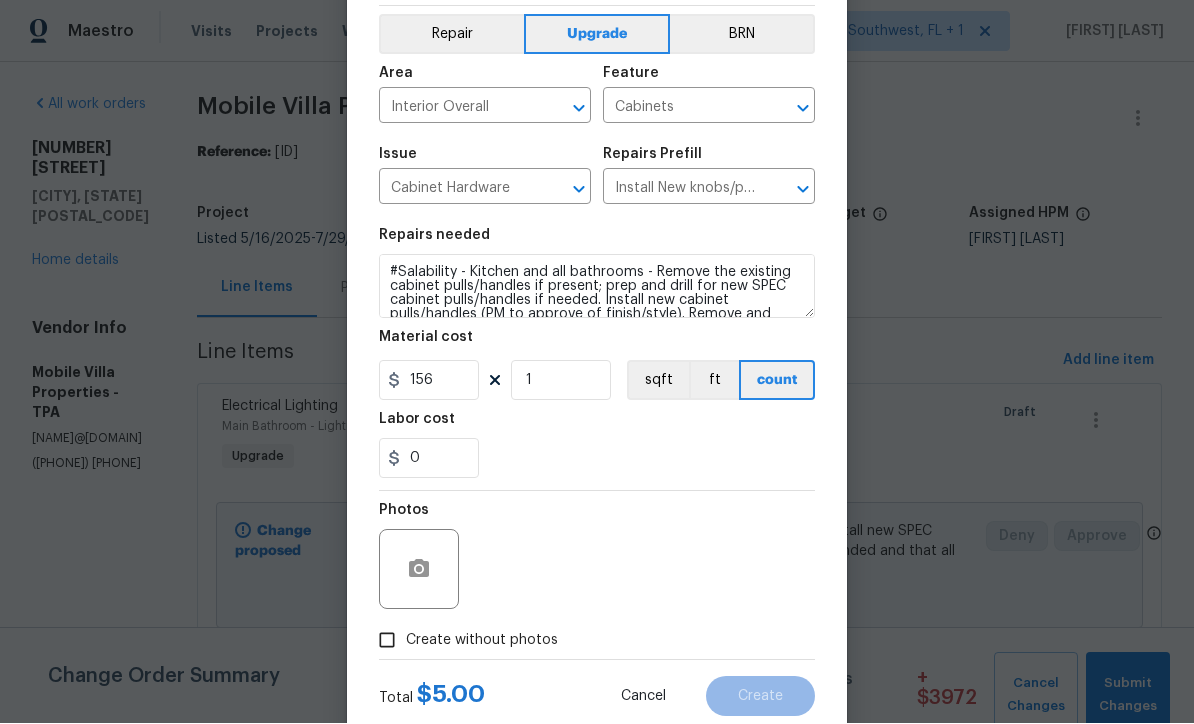 click on "Create without photos" at bounding box center [387, 641] 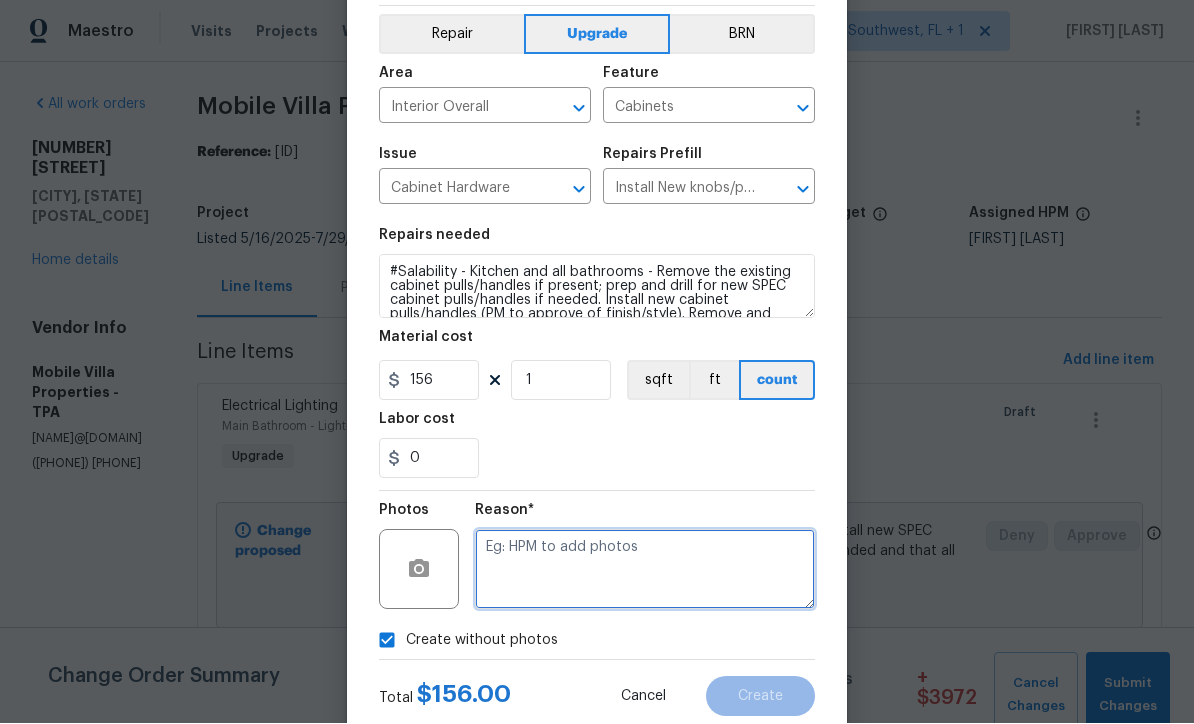 click at bounding box center [645, 570] 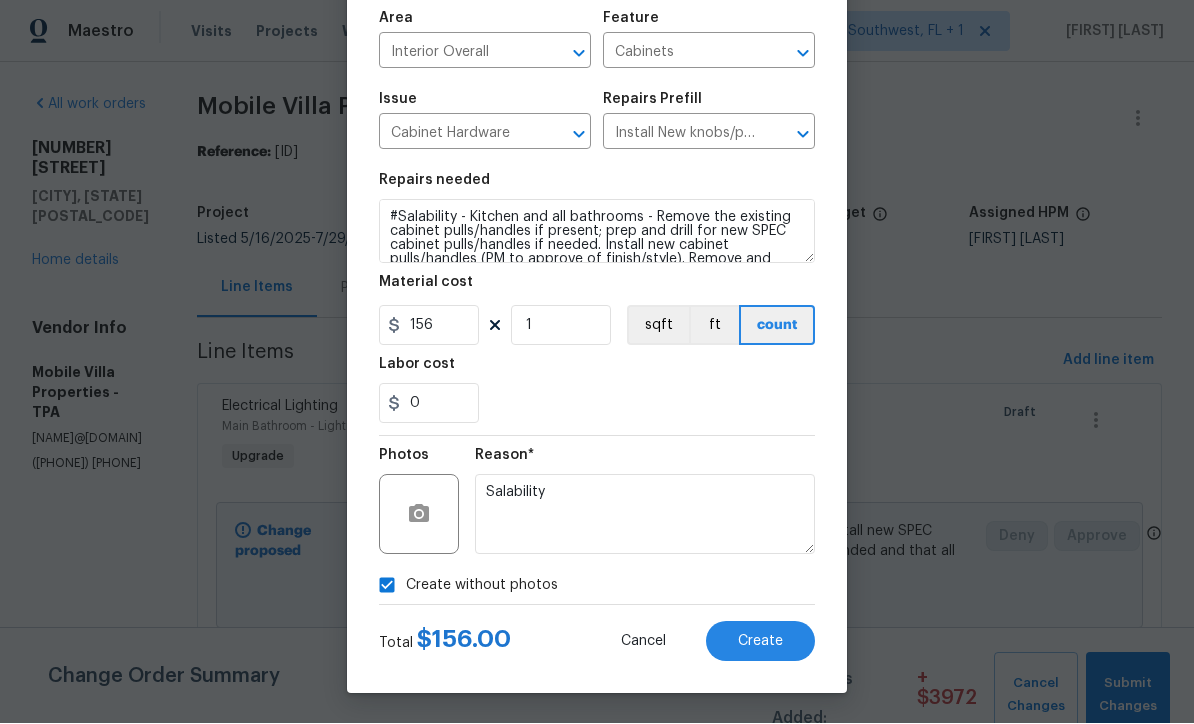 scroll, scrollTop: 141, scrollLeft: 0, axis: vertical 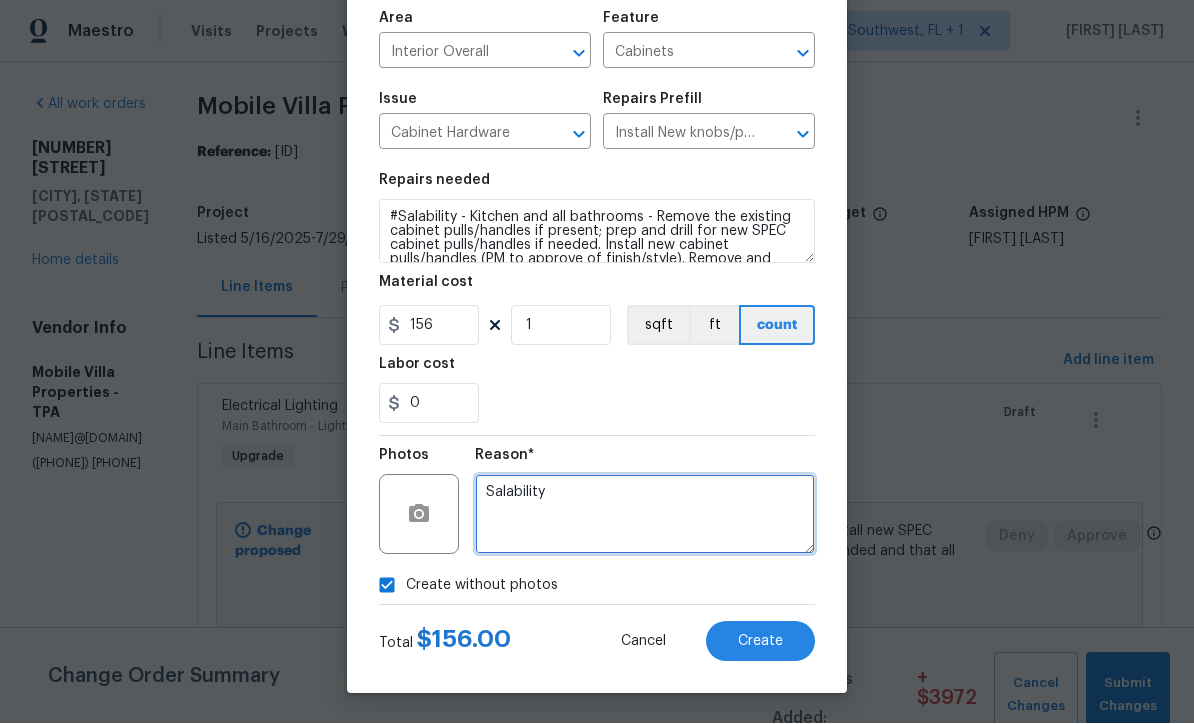 type on "Salability" 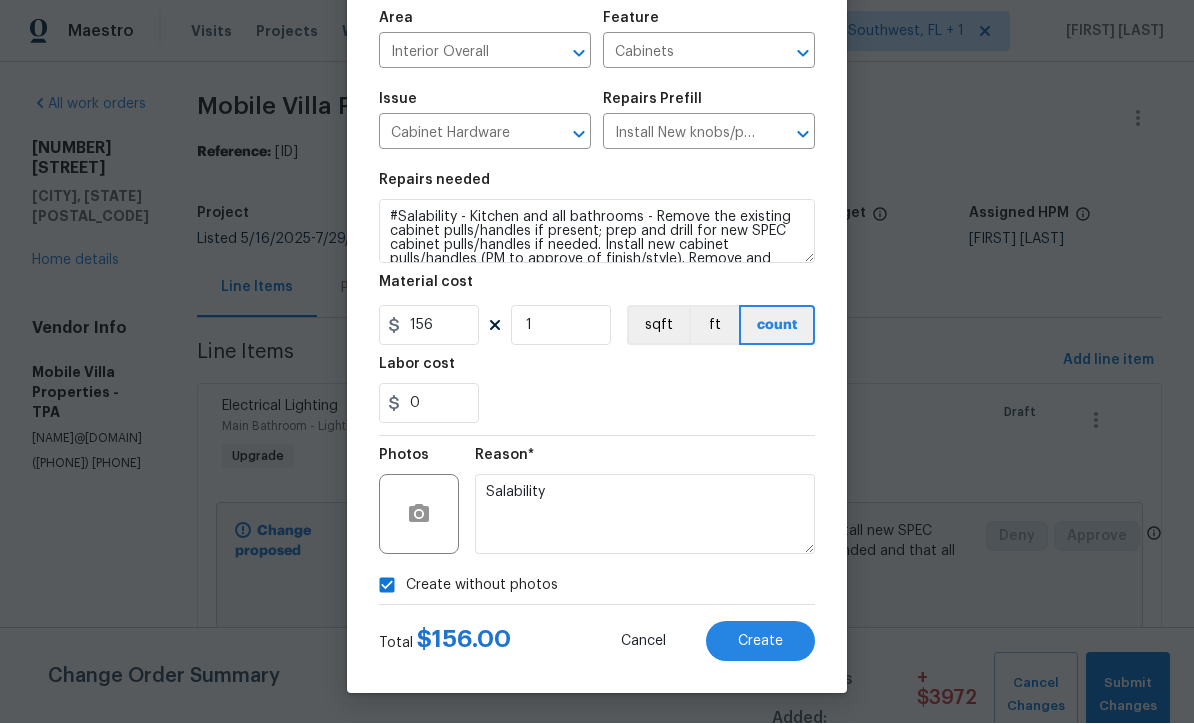click on "Create" at bounding box center [760, 642] 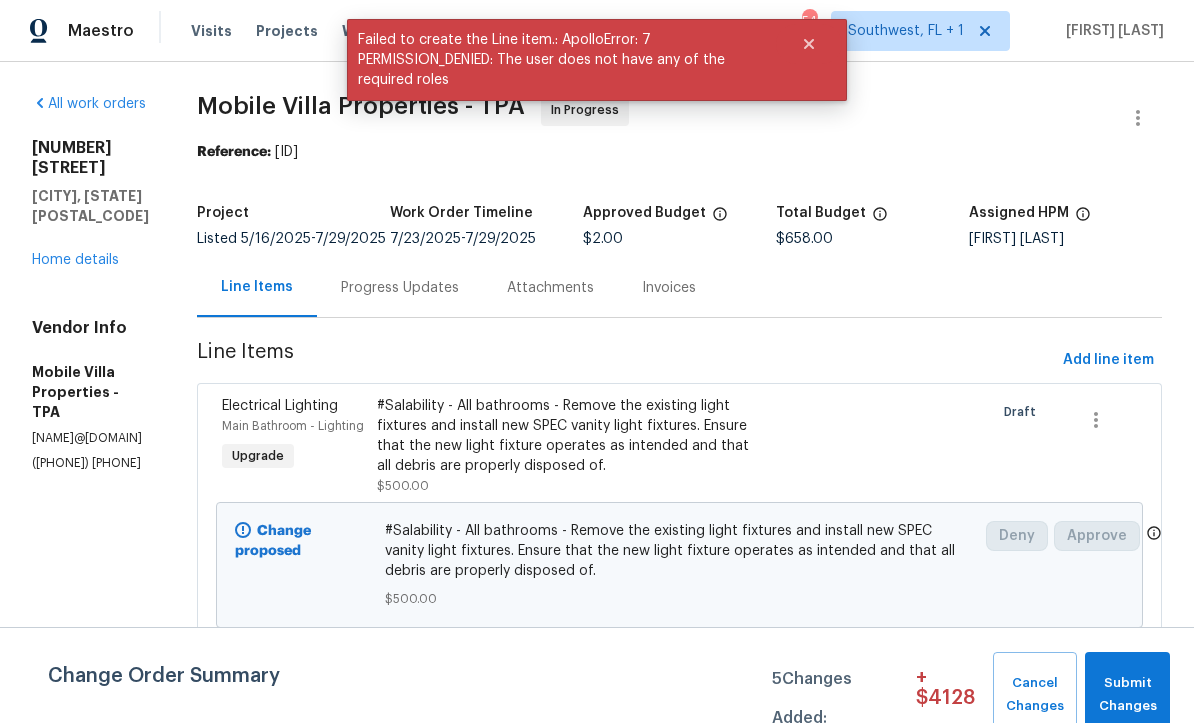 scroll, scrollTop: 1, scrollLeft: 0, axis: vertical 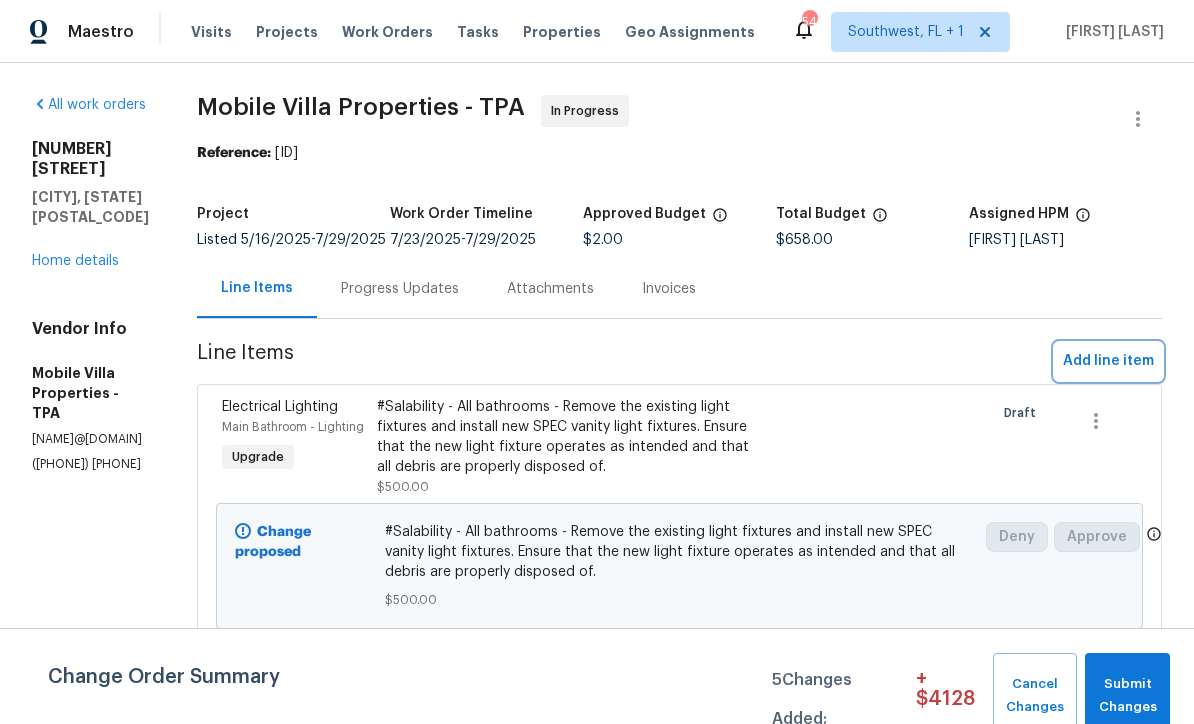 click on "Add line item" at bounding box center (1108, 361) 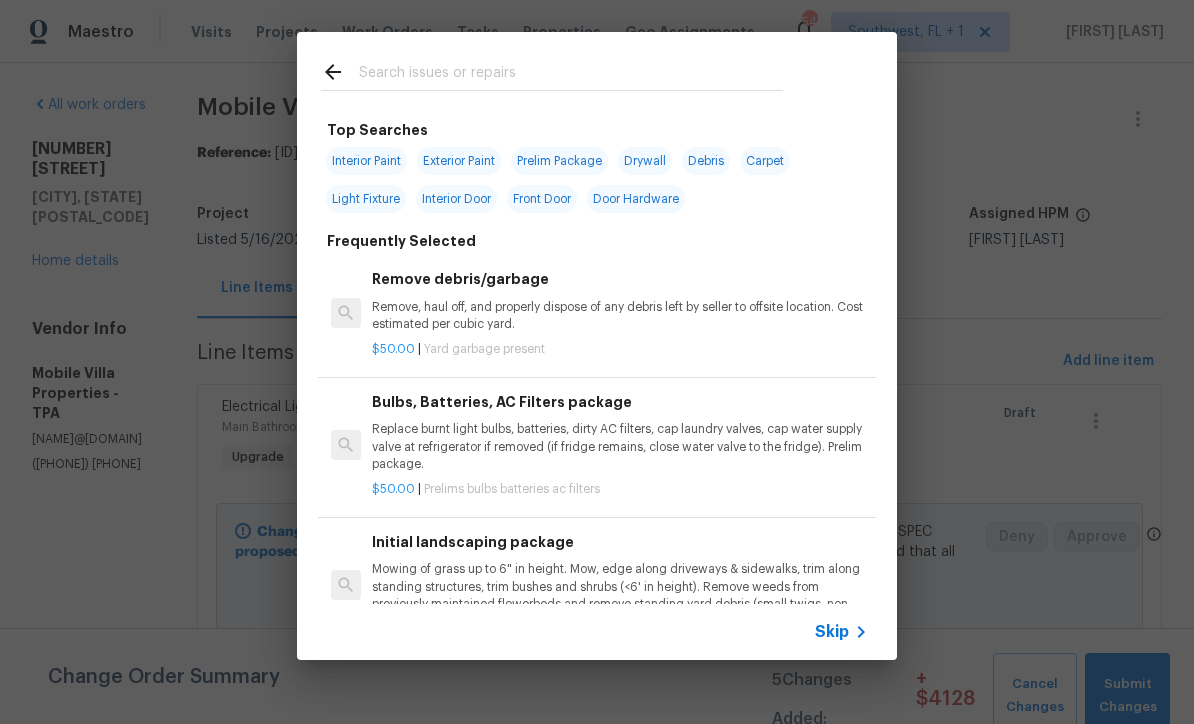 click on "Skip" at bounding box center [832, 632] 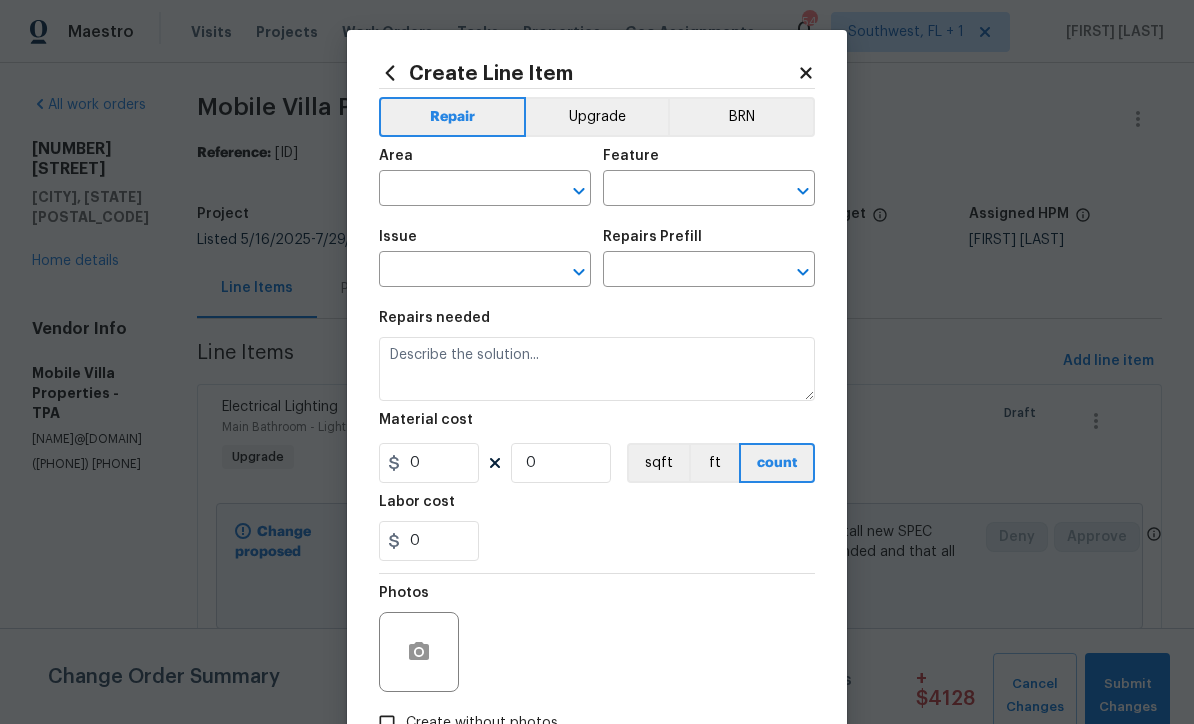 click at bounding box center (457, 190) 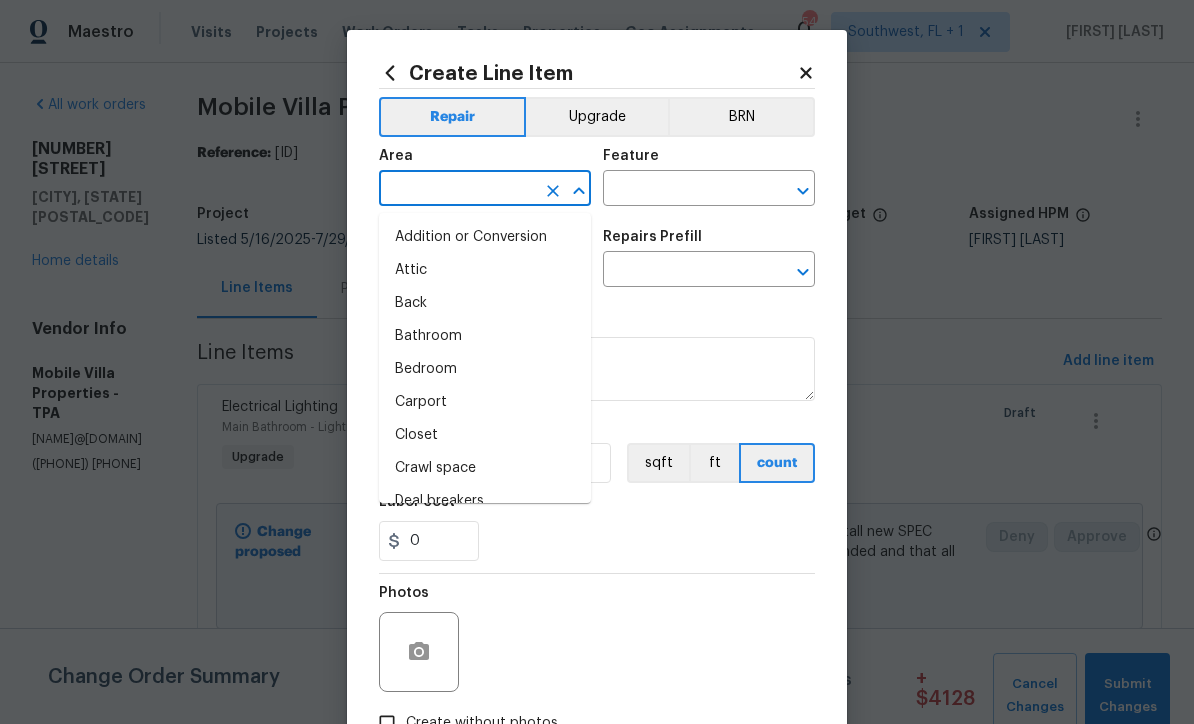 scroll, scrollTop: 0, scrollLeft: 0, axis: both 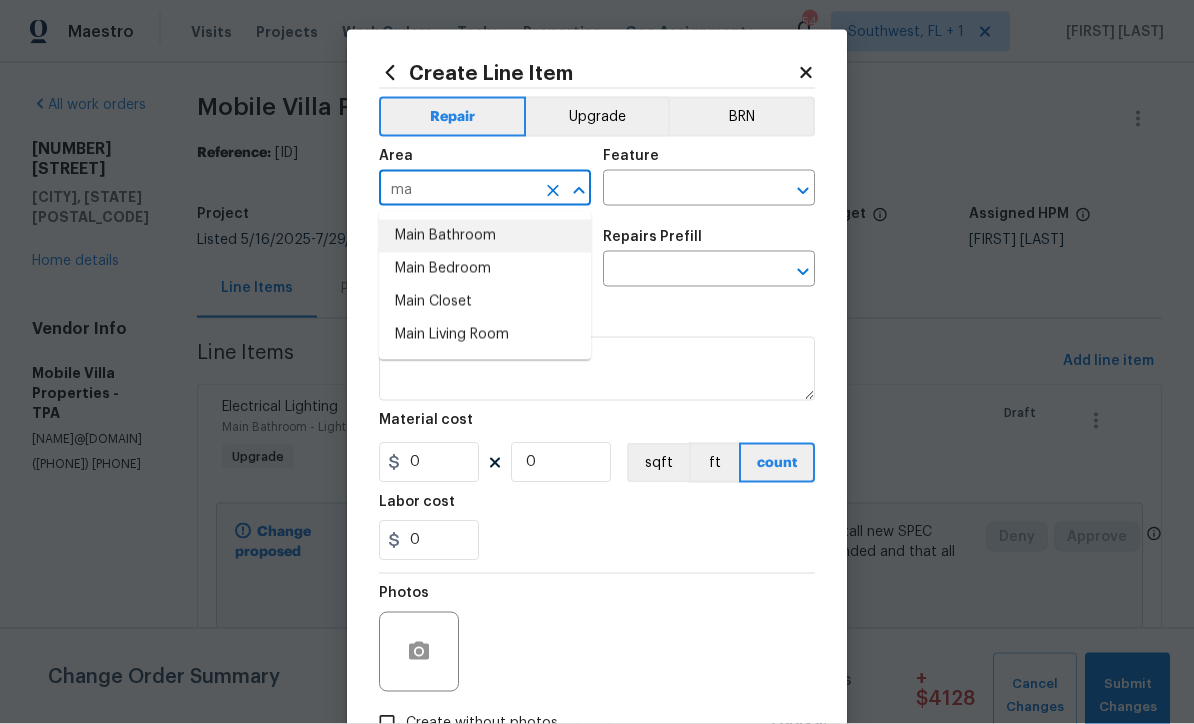 click on "Main Bathroom" at bounding box center (485, 236) 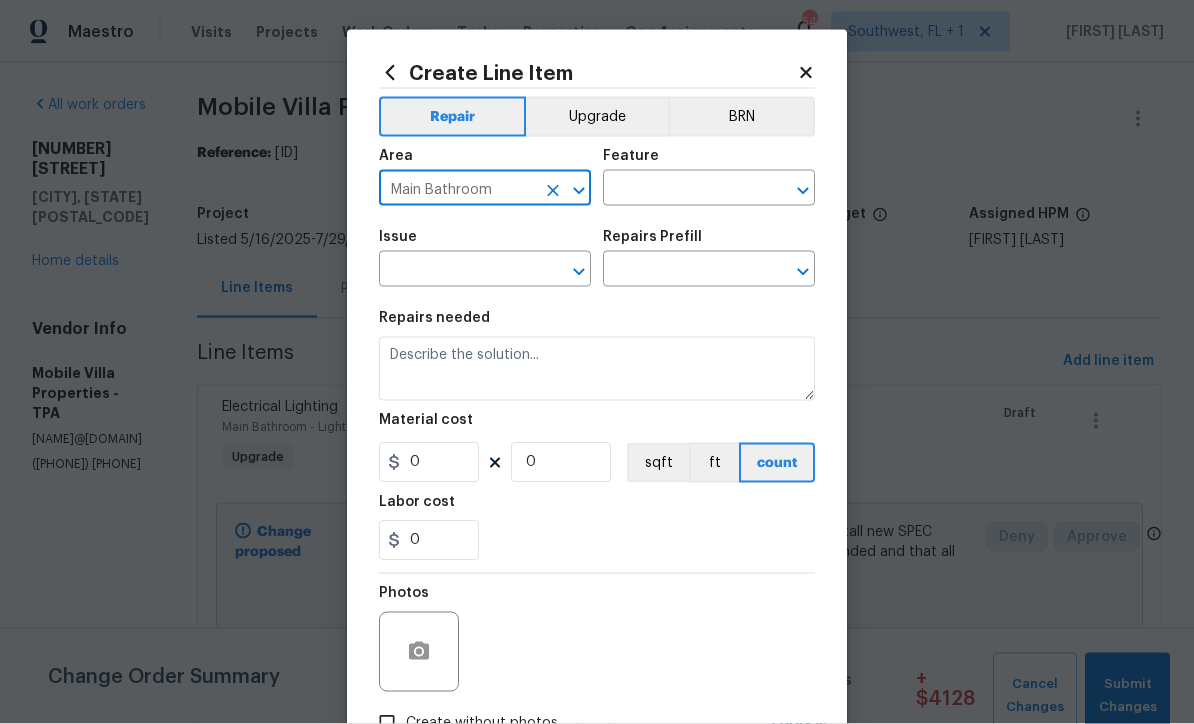 click at bounding box center (681, 190) 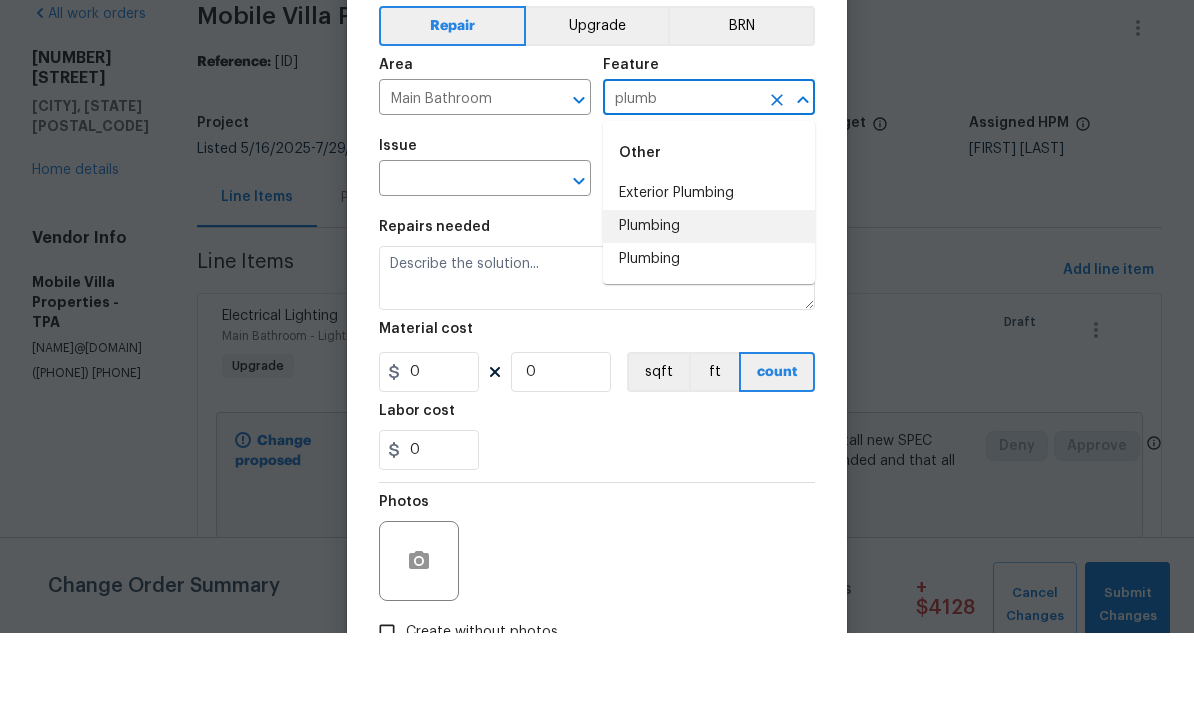 click on "Plumbing" at bounding box center [709, 317] 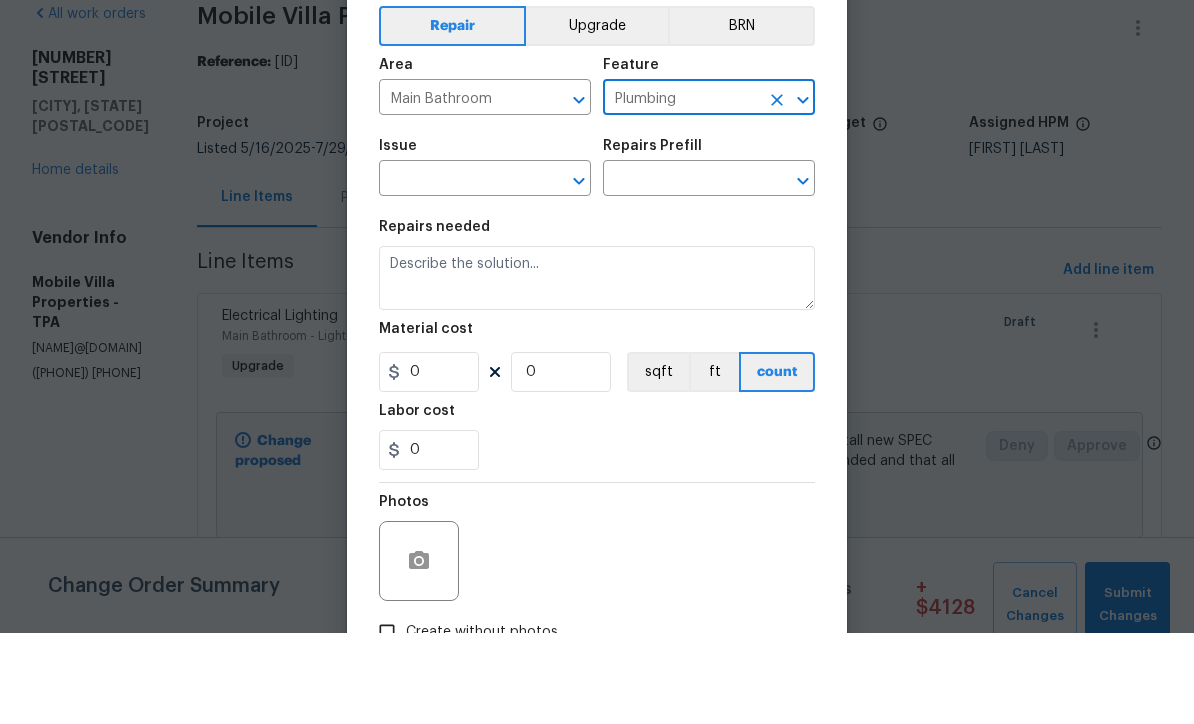 click at bounding box center [457, 271] 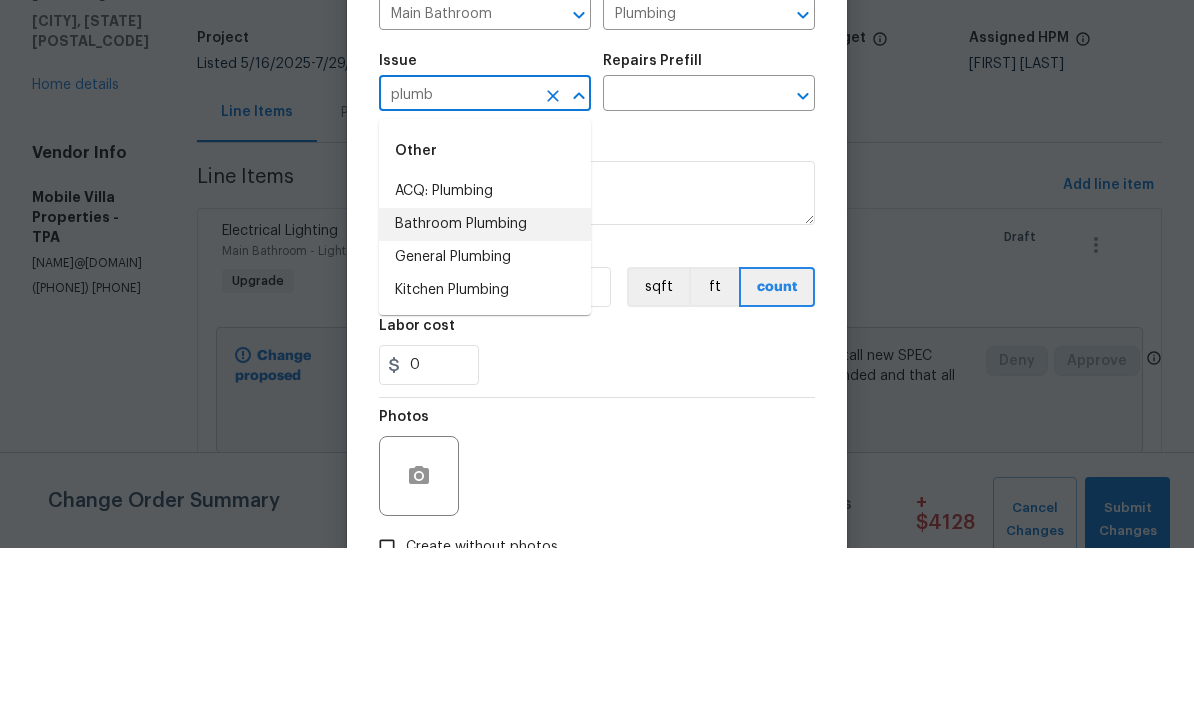 click on "Bathroom Plumbing" at bounding box center (485, 400) 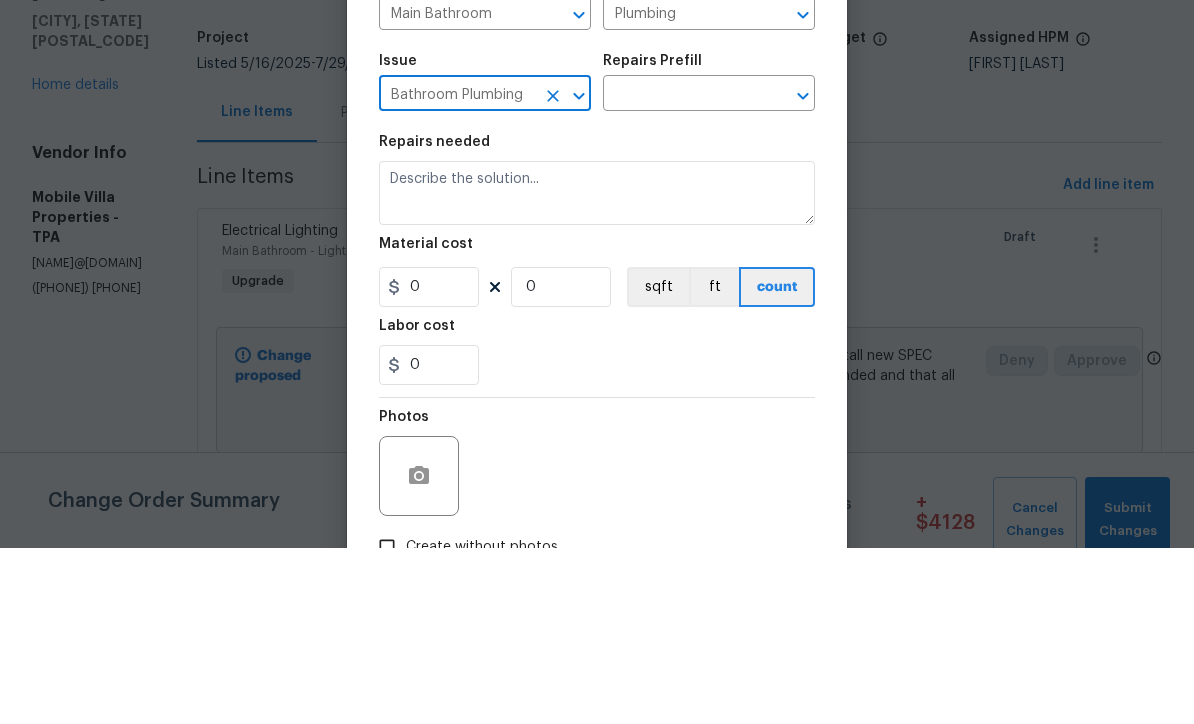 click at bounding box center [681, 271] 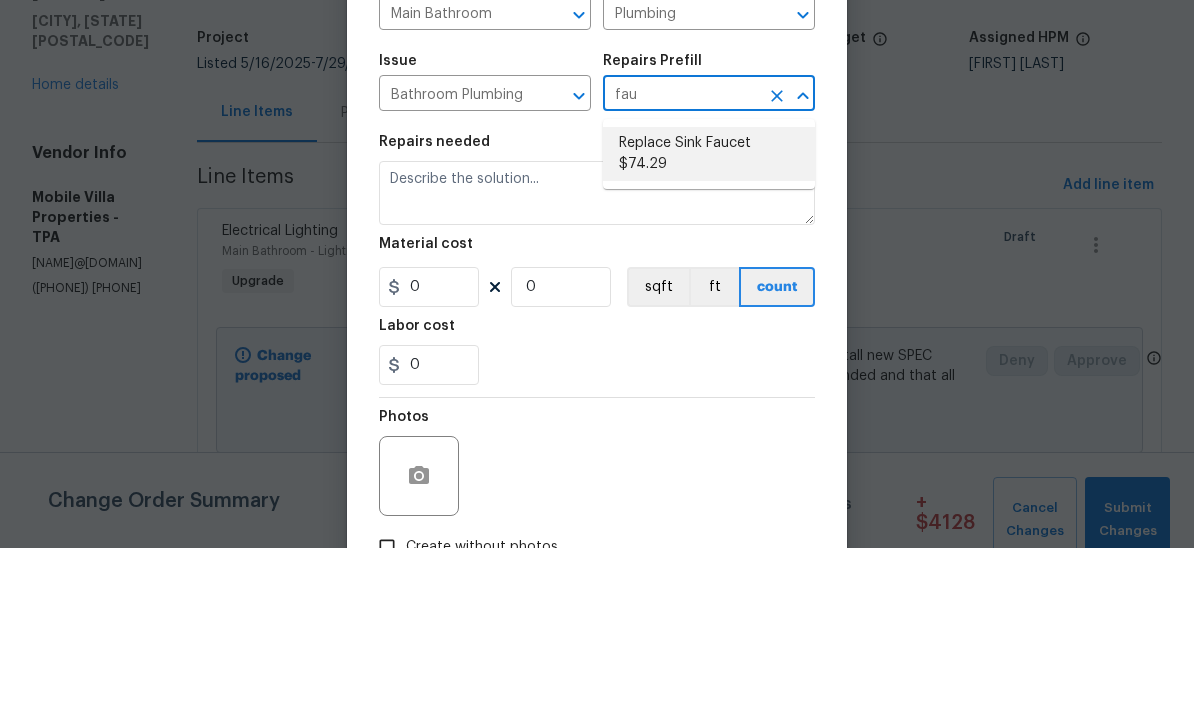 click on "Replace Sink Faucet $74.29" at bounding box center [709, 330] 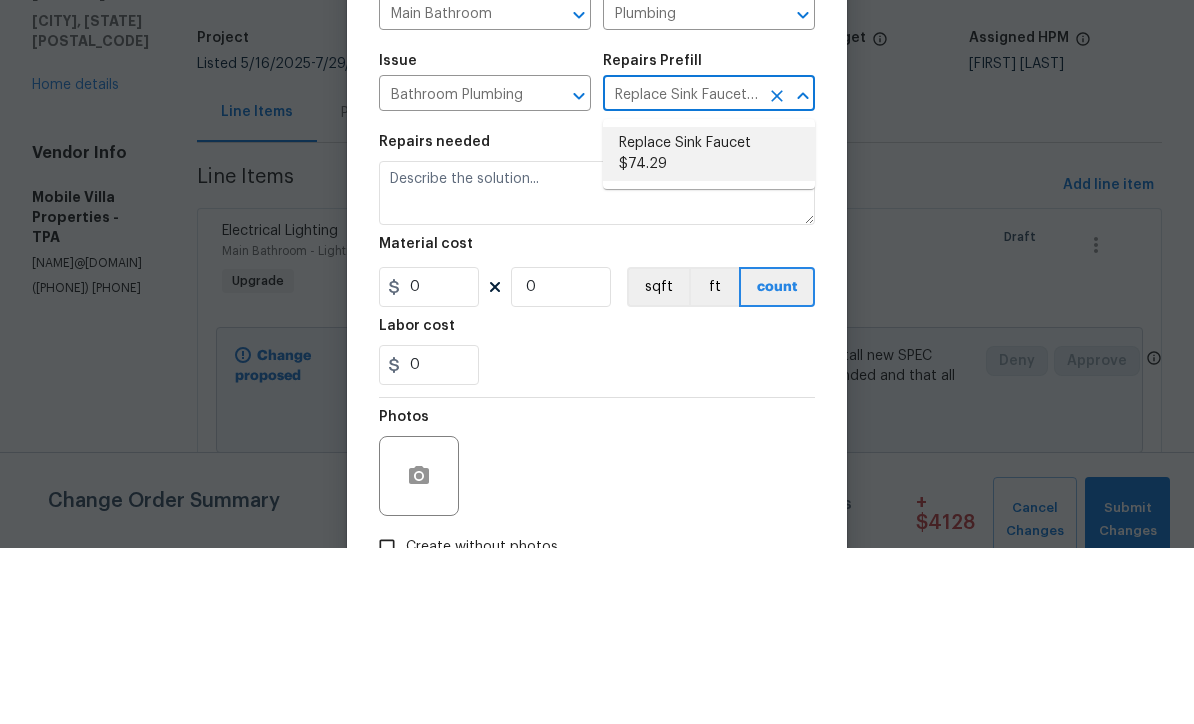 type 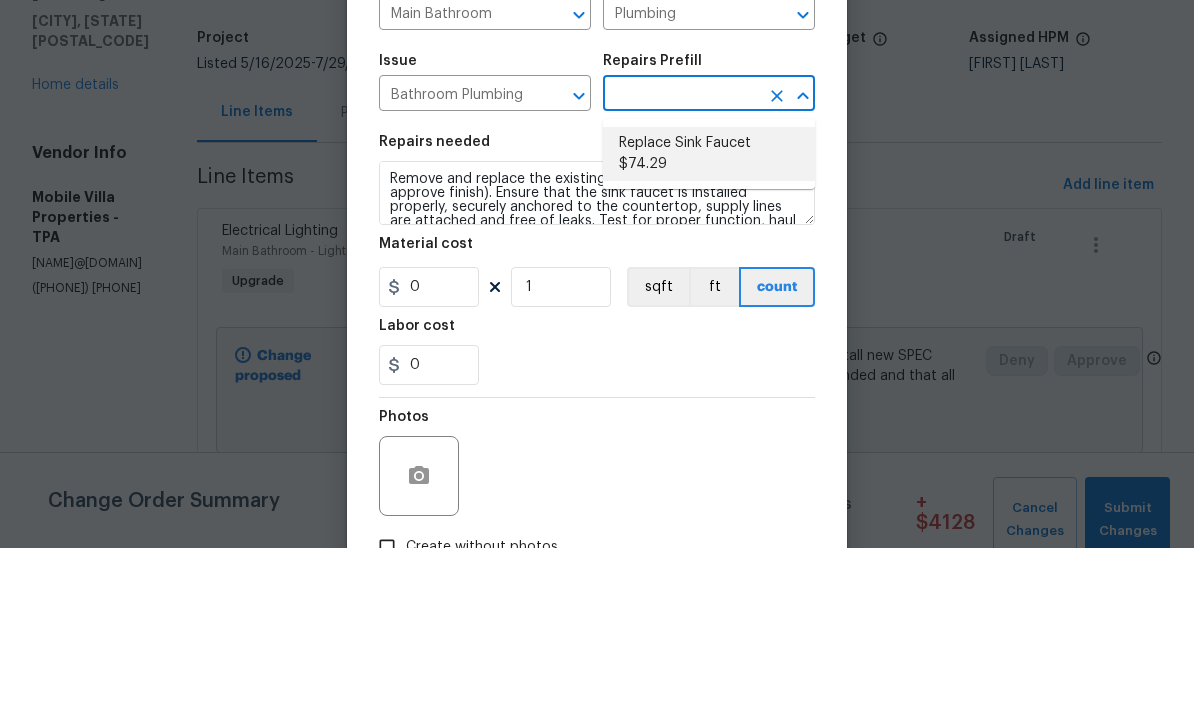 type on "Replace Sink Faucet $74.29" 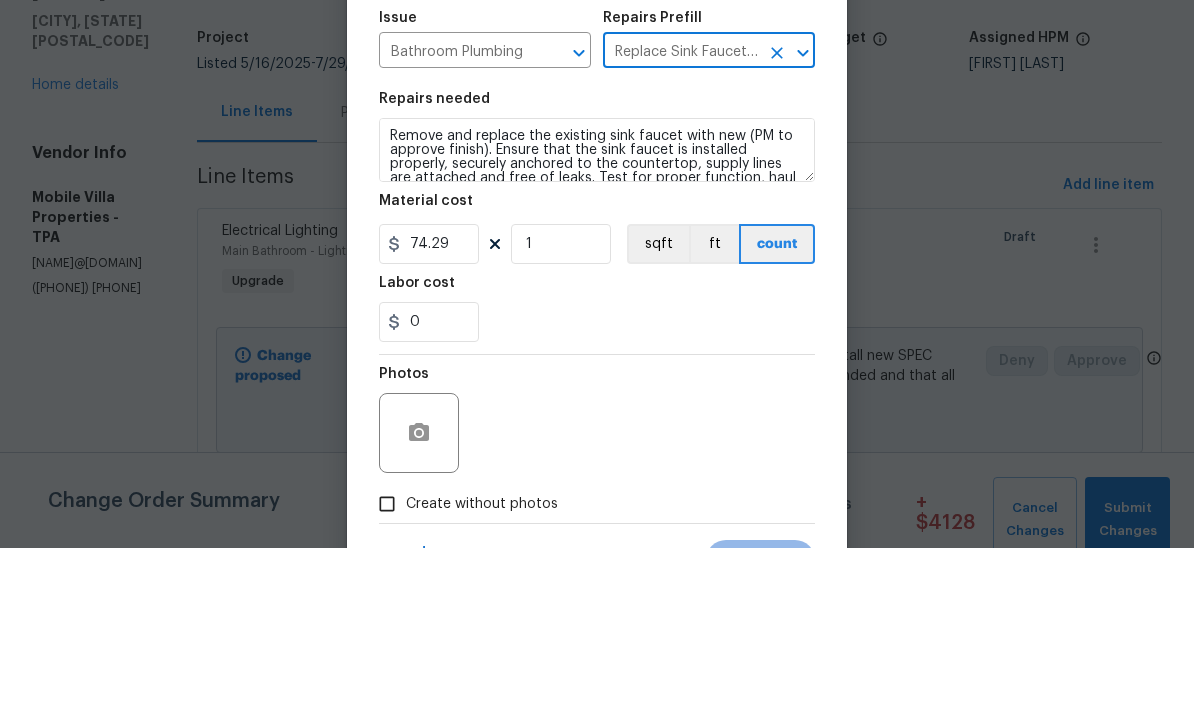 scroll, scrollTop: 56, scrollLeft: 0, axis: vertical 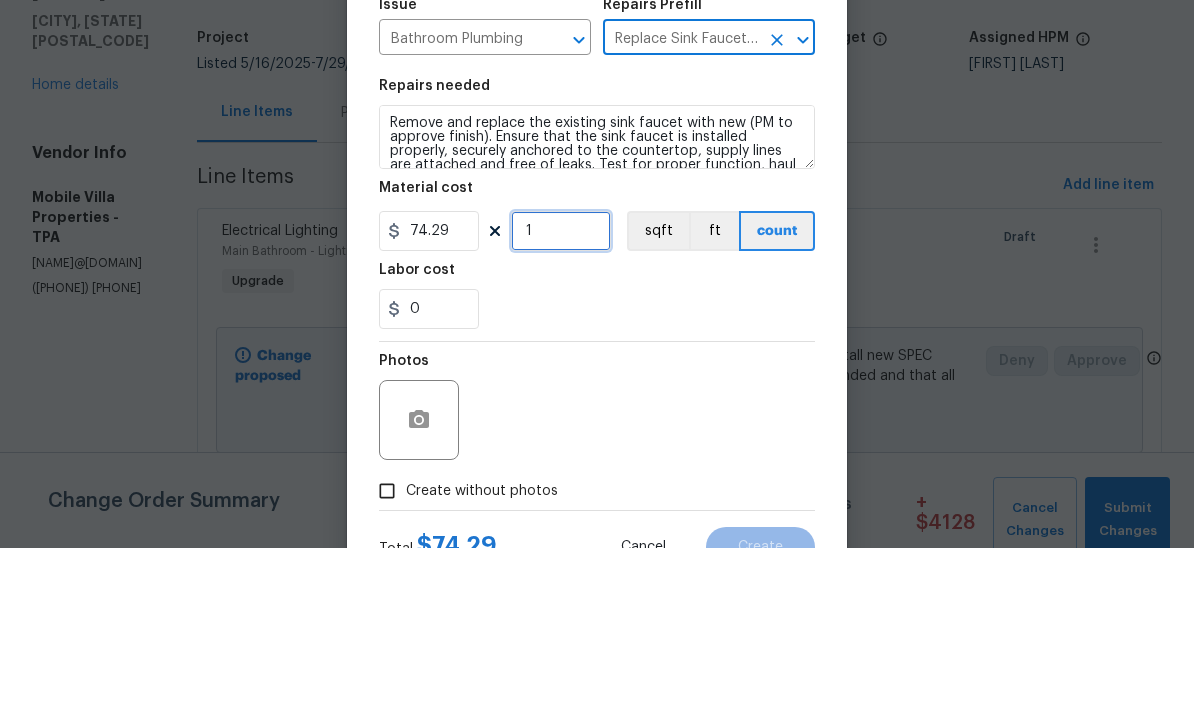click on "1" at bounding box center (561, 407) 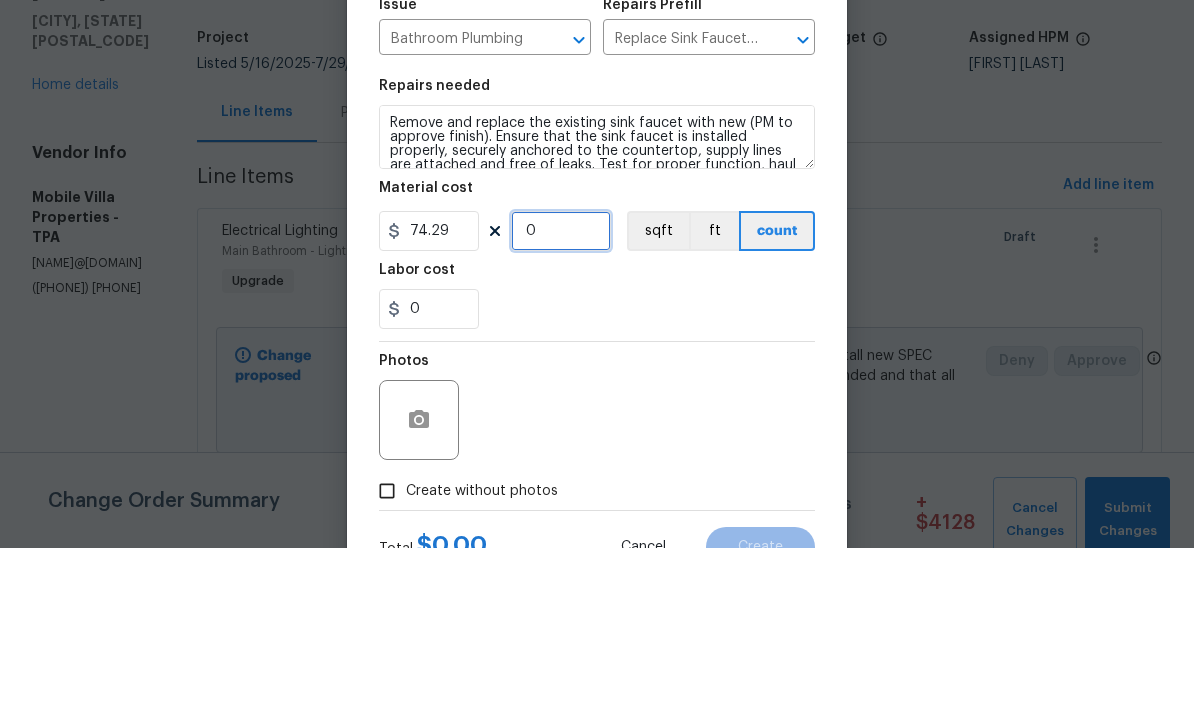 type on "1" 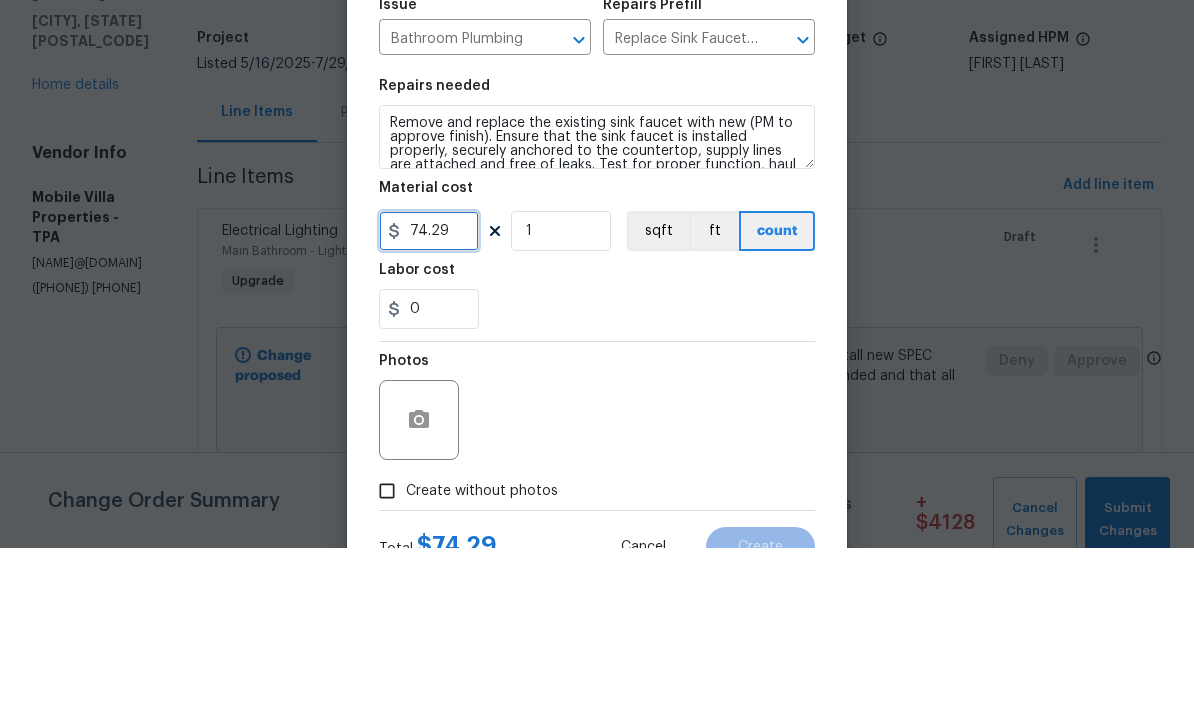 click on "74.29" at bounding box center (429, 407) 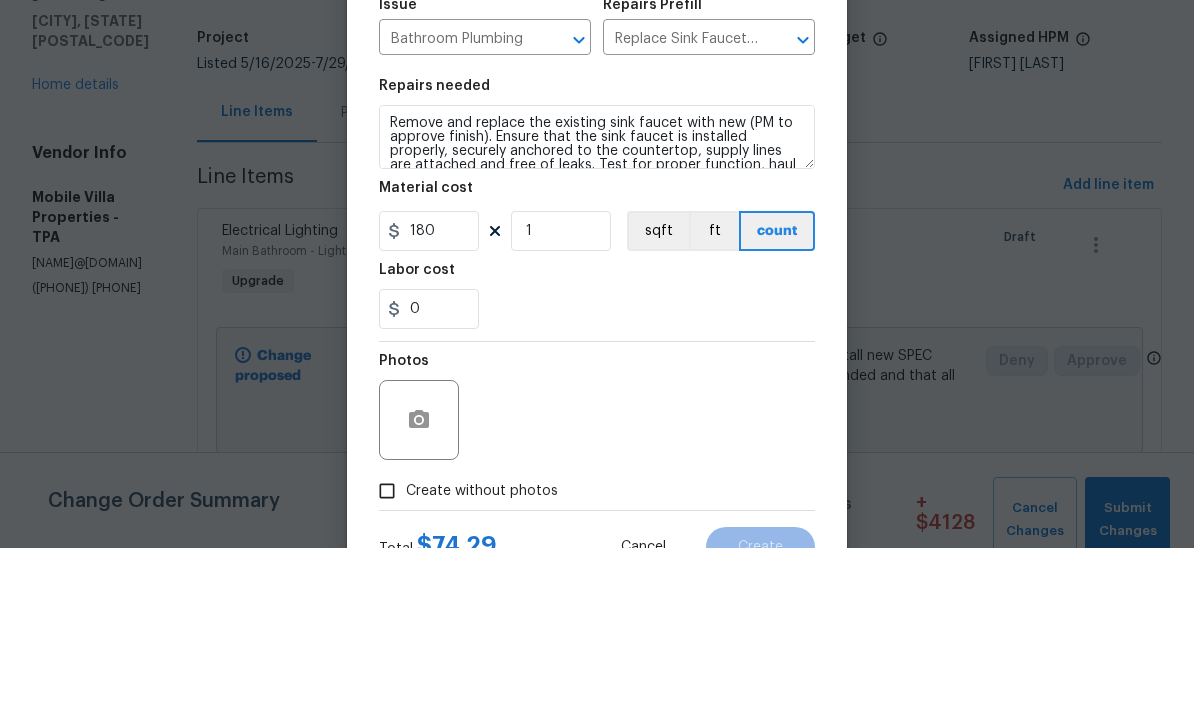 scroll, scrollTop: 66, scrollLeft: 0, axis: vertical 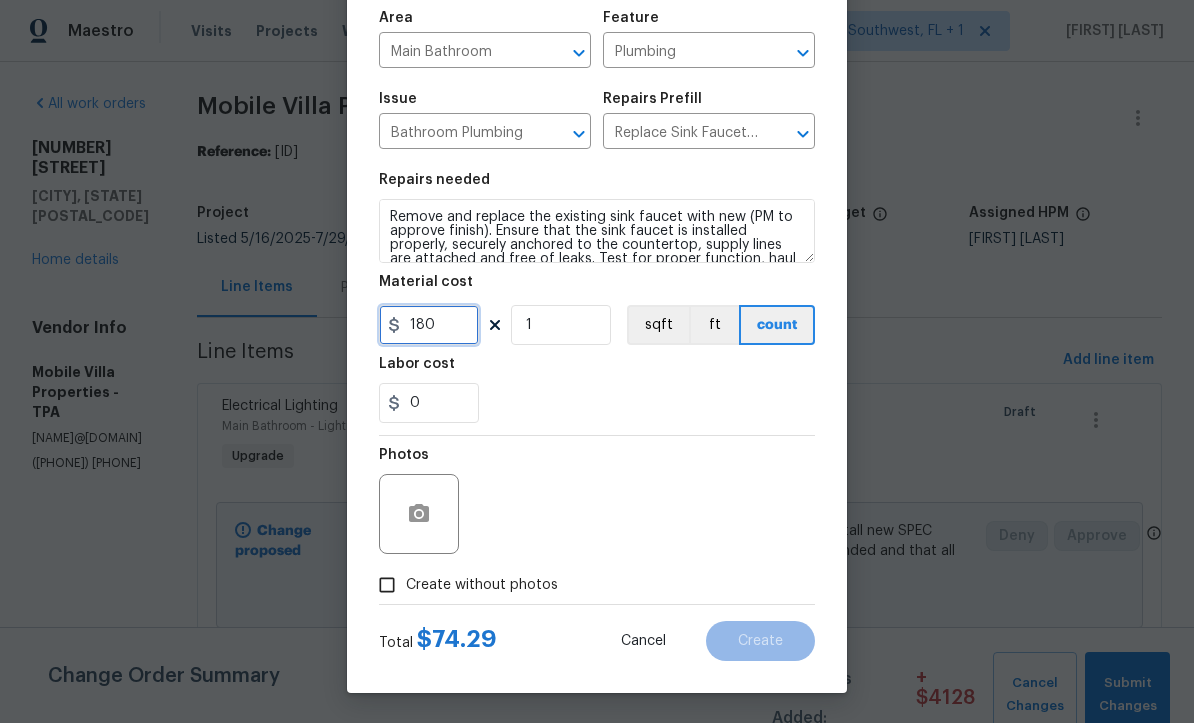 type on "180" 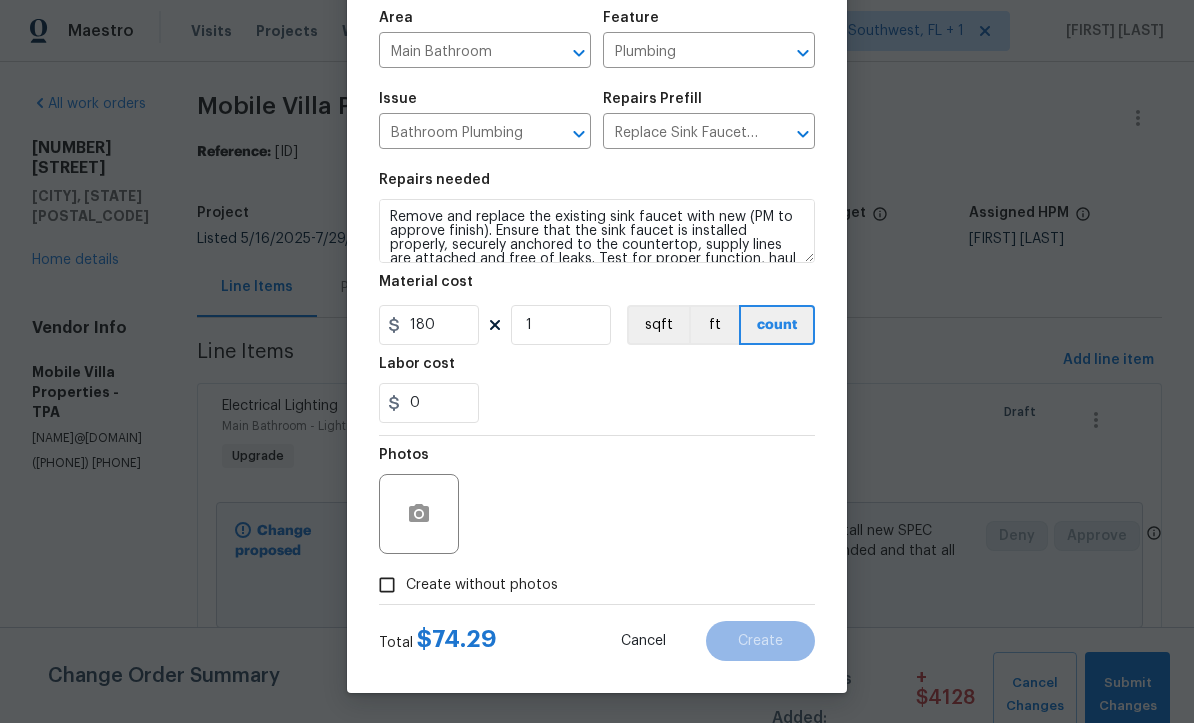 click on "Photos" at bounding box center [597, 502] 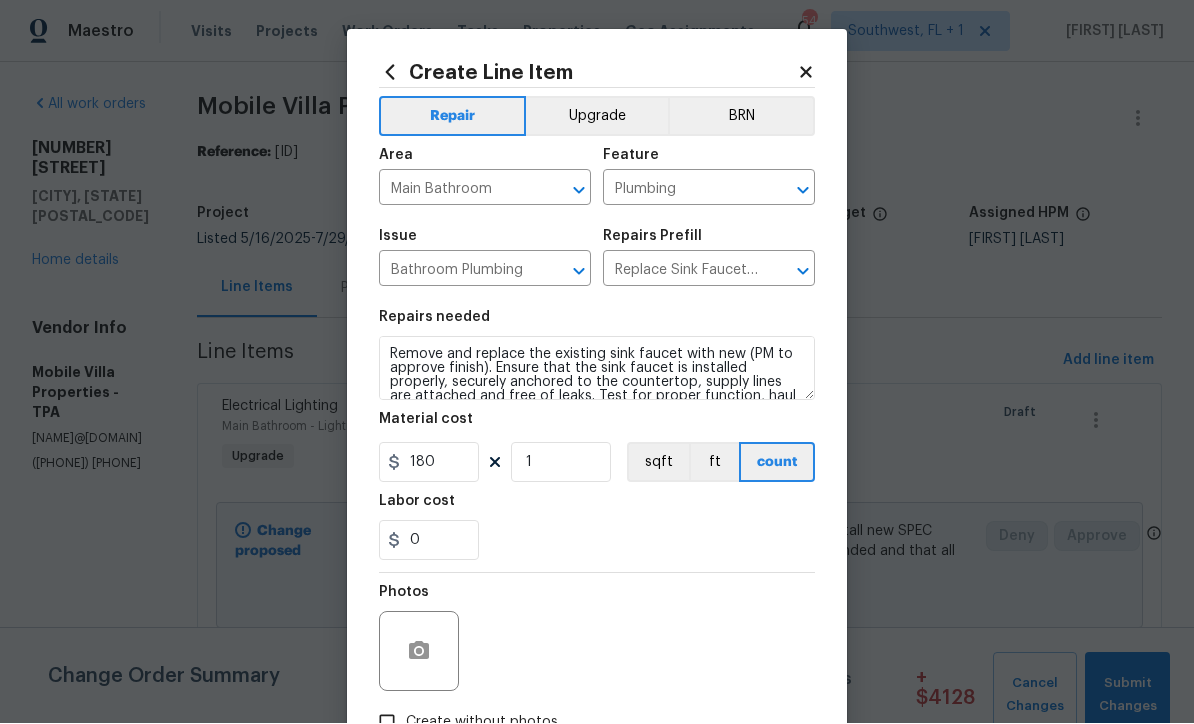 scroll, scrollTop: 0, scrollLeft: 0, axis: both 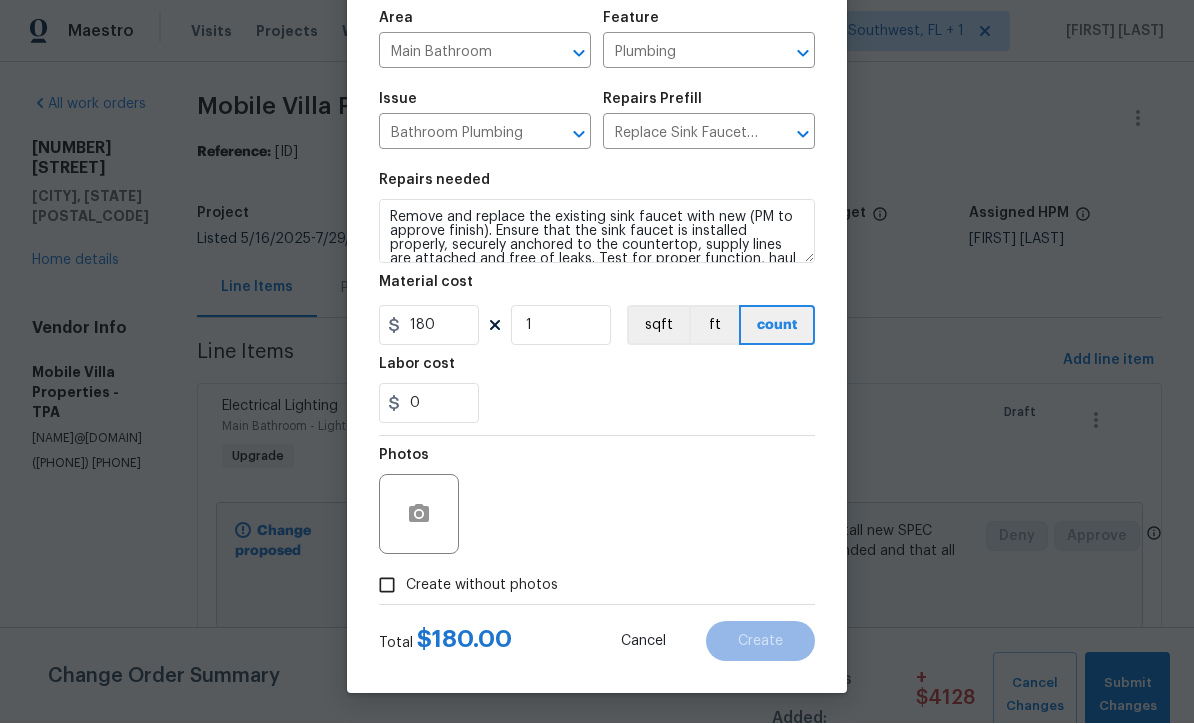 click on "Create without photos" at bounding box center [387, 586] 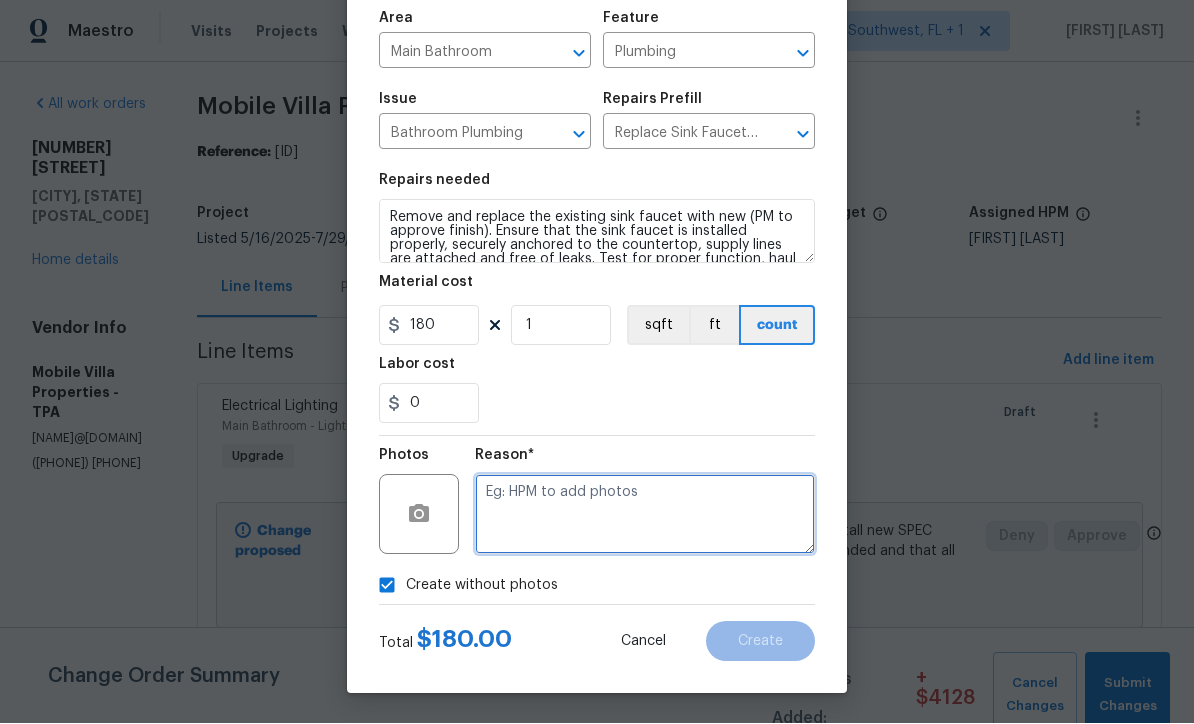 click at bounding box center (645, 515) 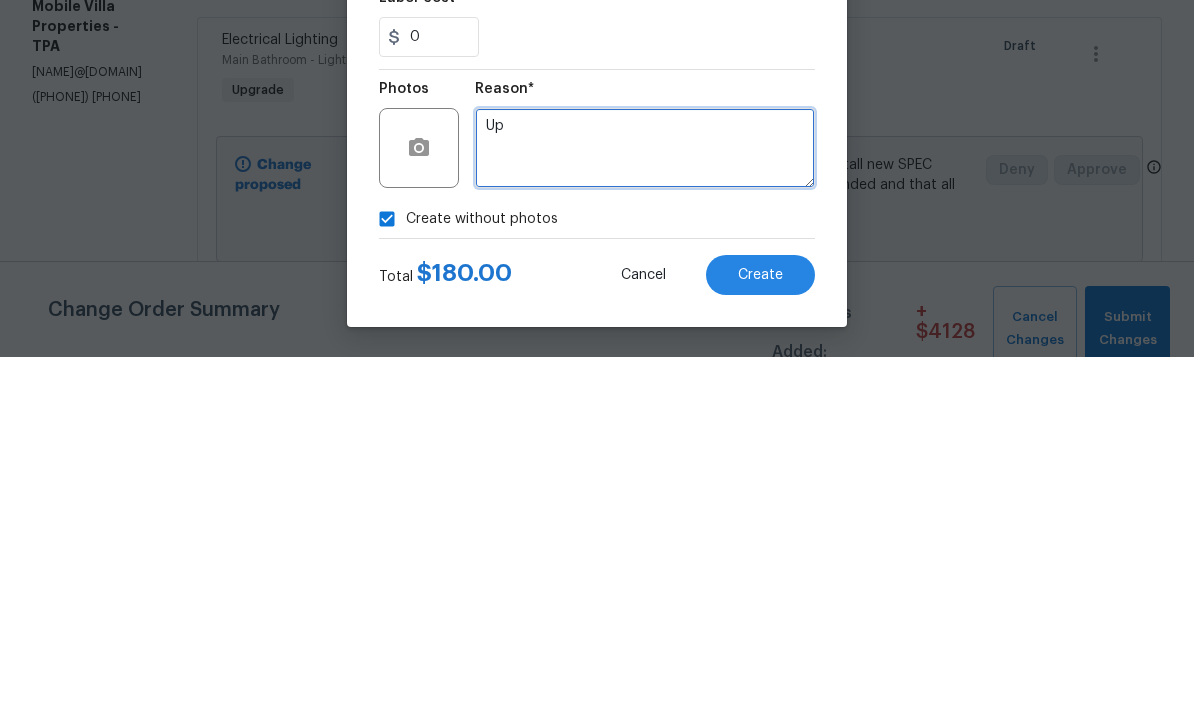 type on "U" 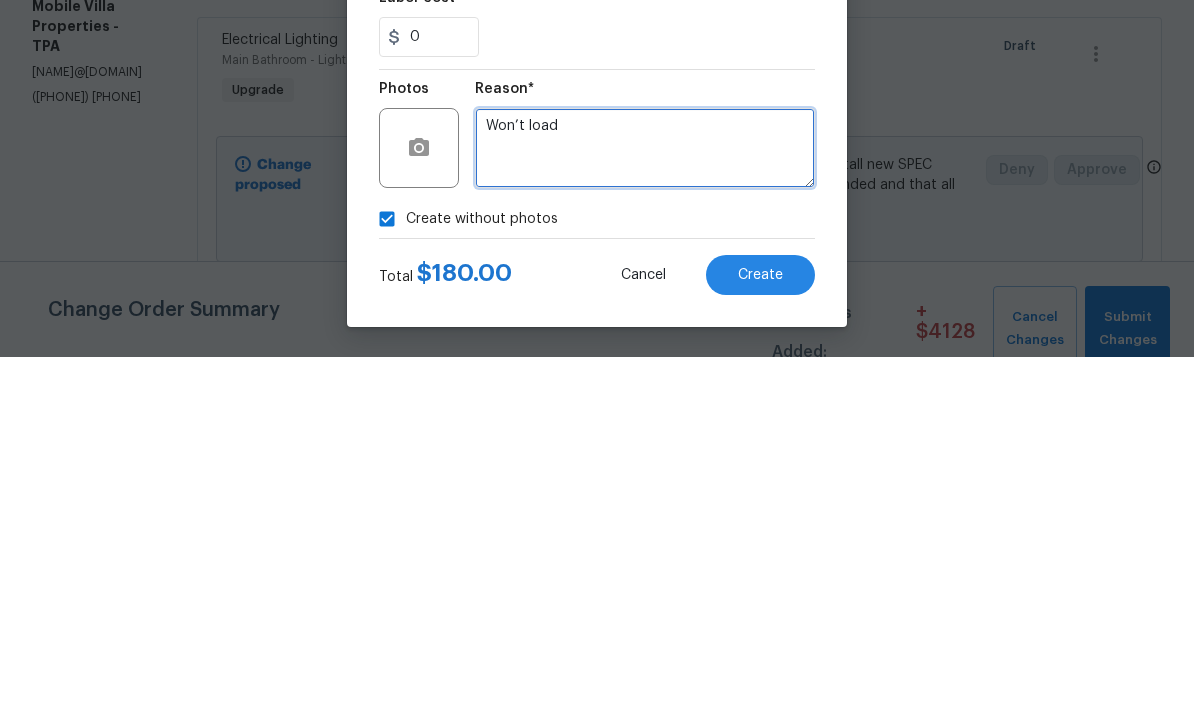 type on "Won’t load" 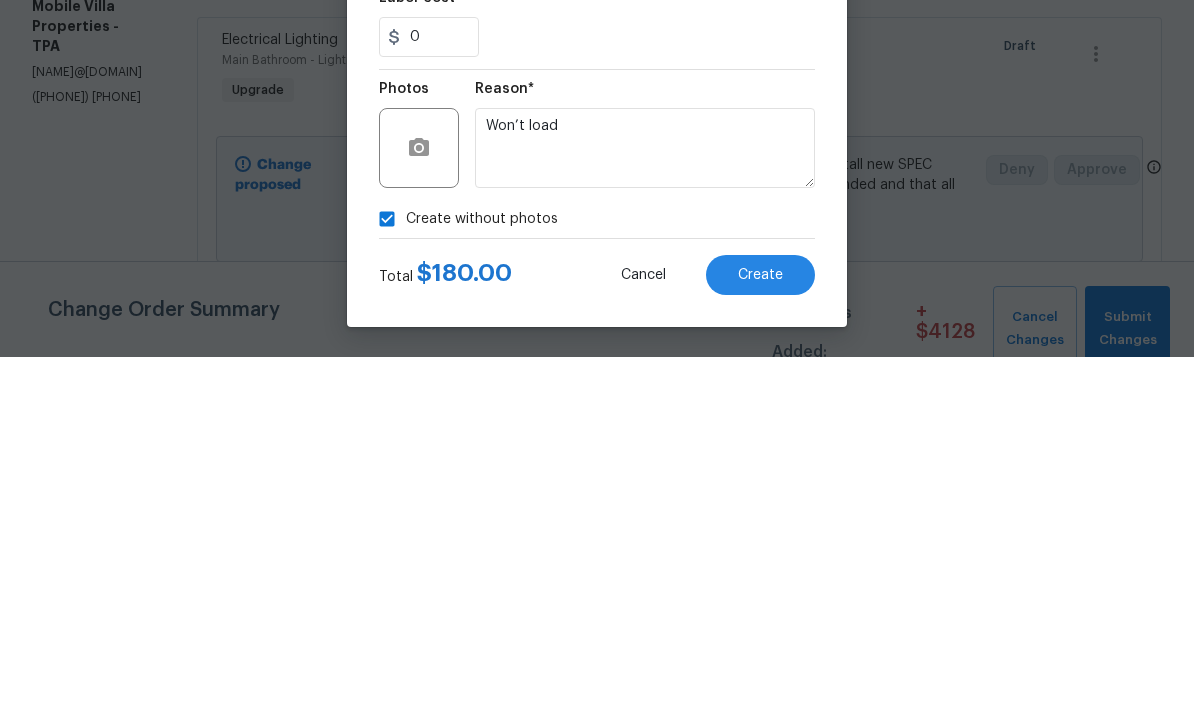click on "Create" at bounding box center [760, 642] 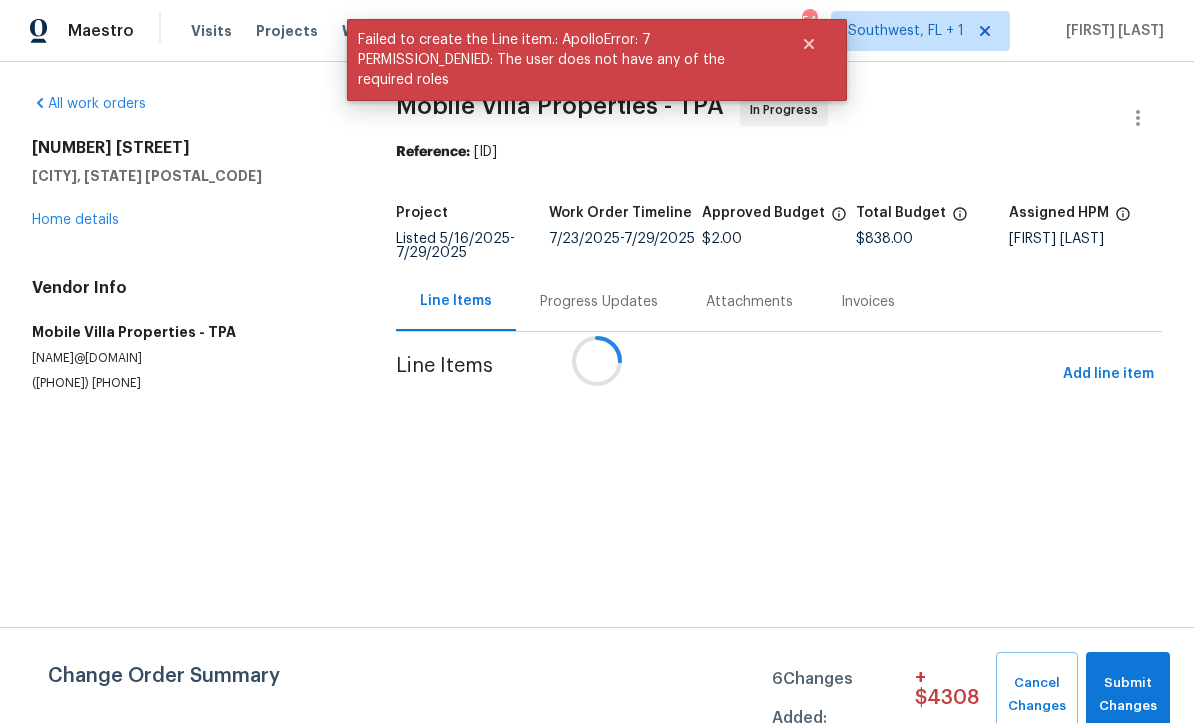 scroll, scrollTop: 1, scrollLeft: 0, axis: vertical 